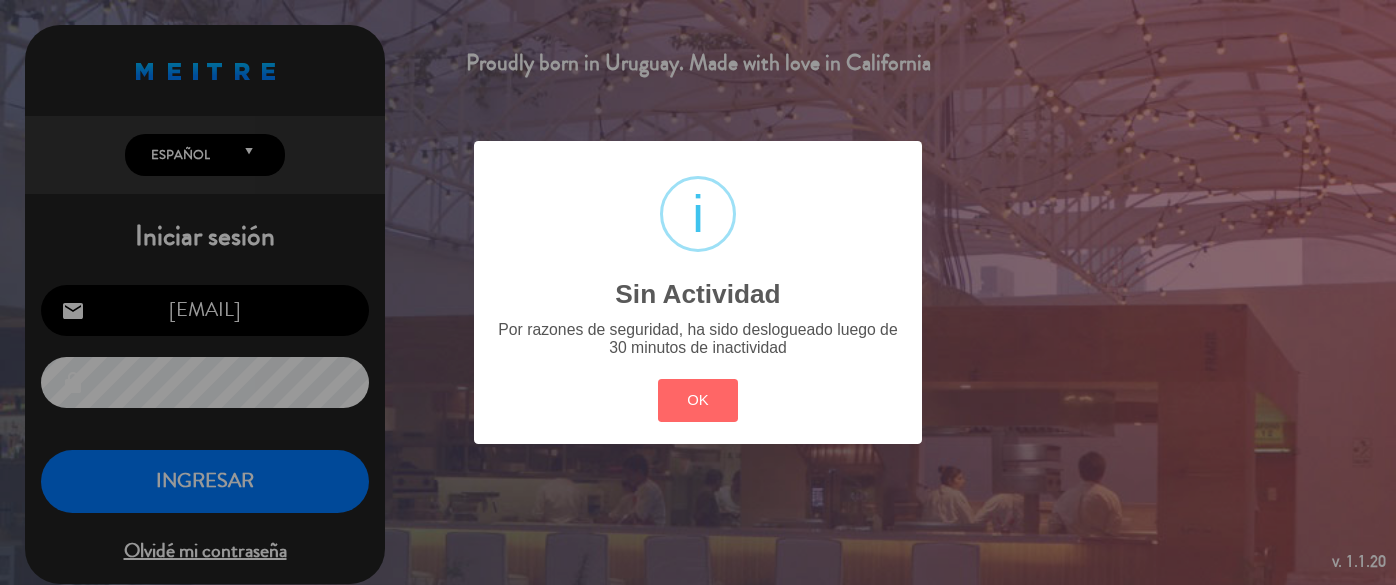 scroll, scrollTop: 0, scrollLeft: 0, axis: both 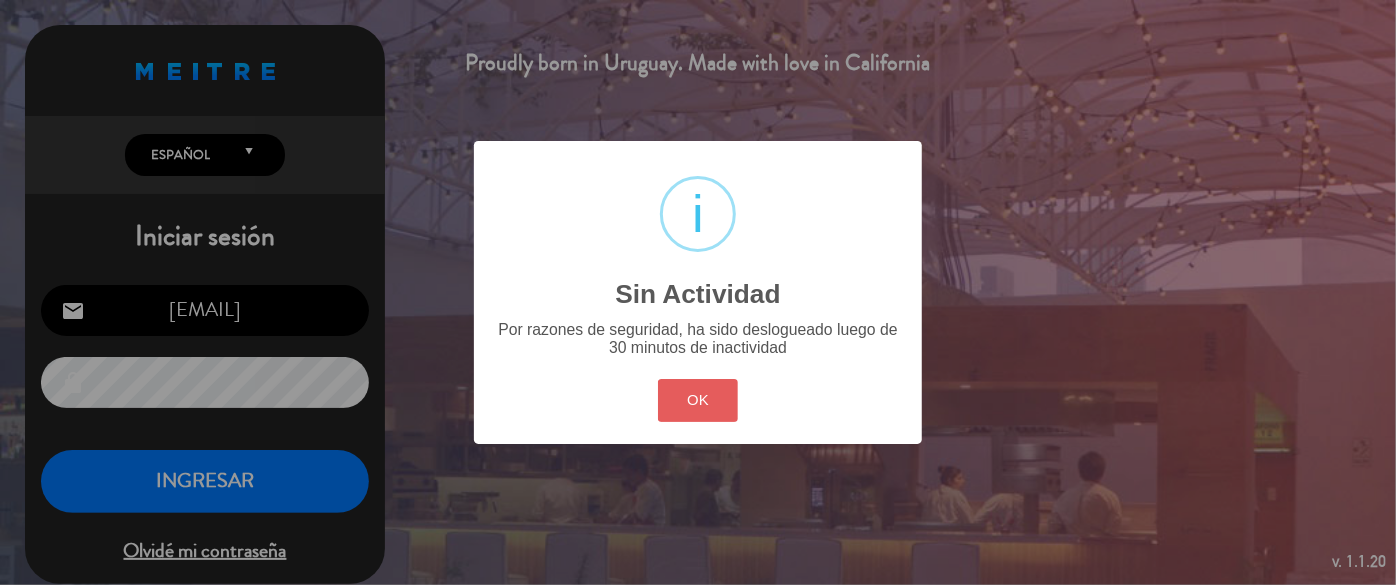 click on "OK" at bounding box center (698, 400) 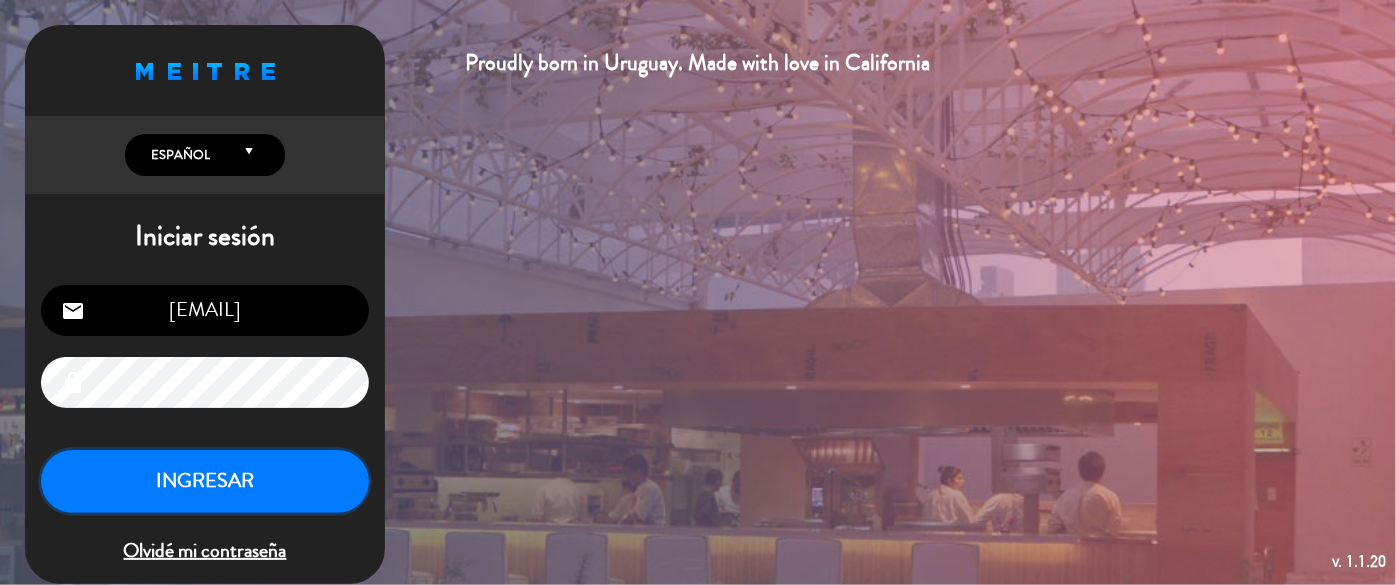 click on "INGRESAR" at bounding box center (205, 481) 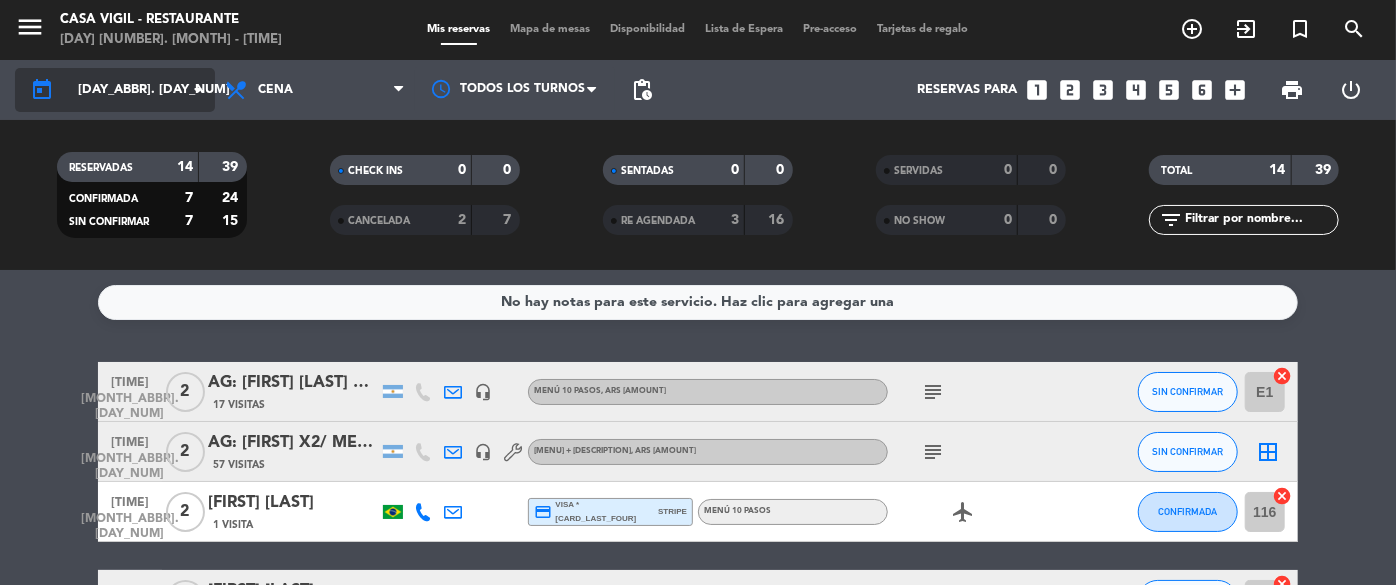 click on "[DAY_ABBR]. [DAY_NUM] [MONTH]" 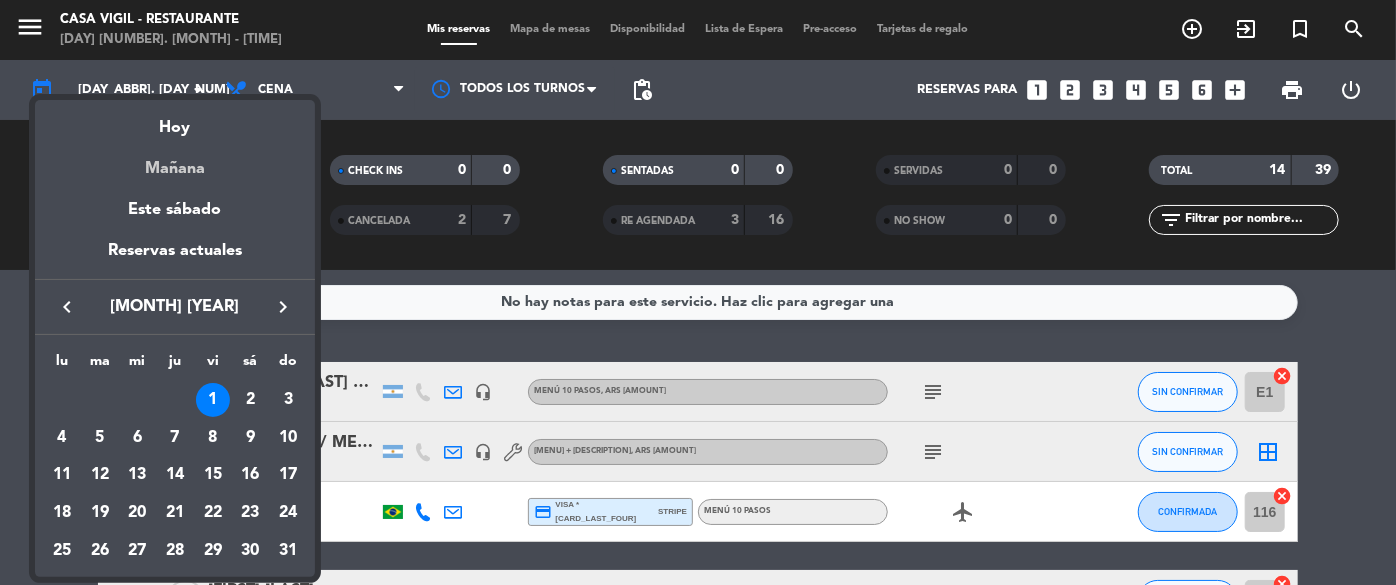 click on "Mañana" at bounding box center [175, 161] 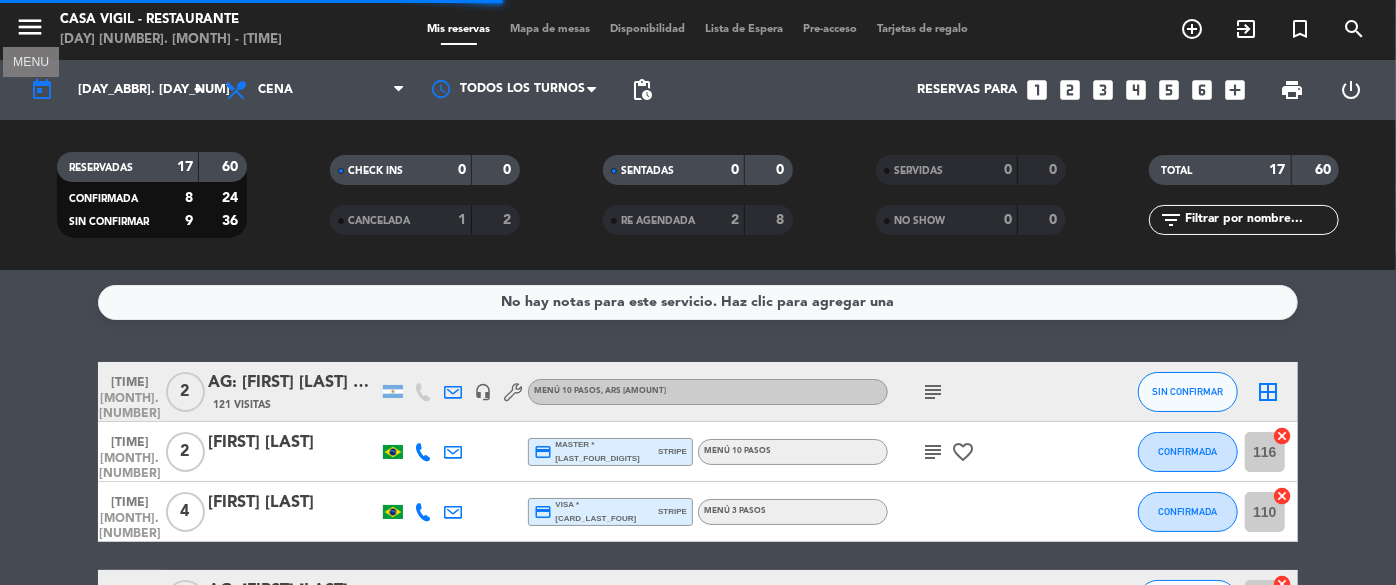 click on "menu" at bounding box center [30, 27] 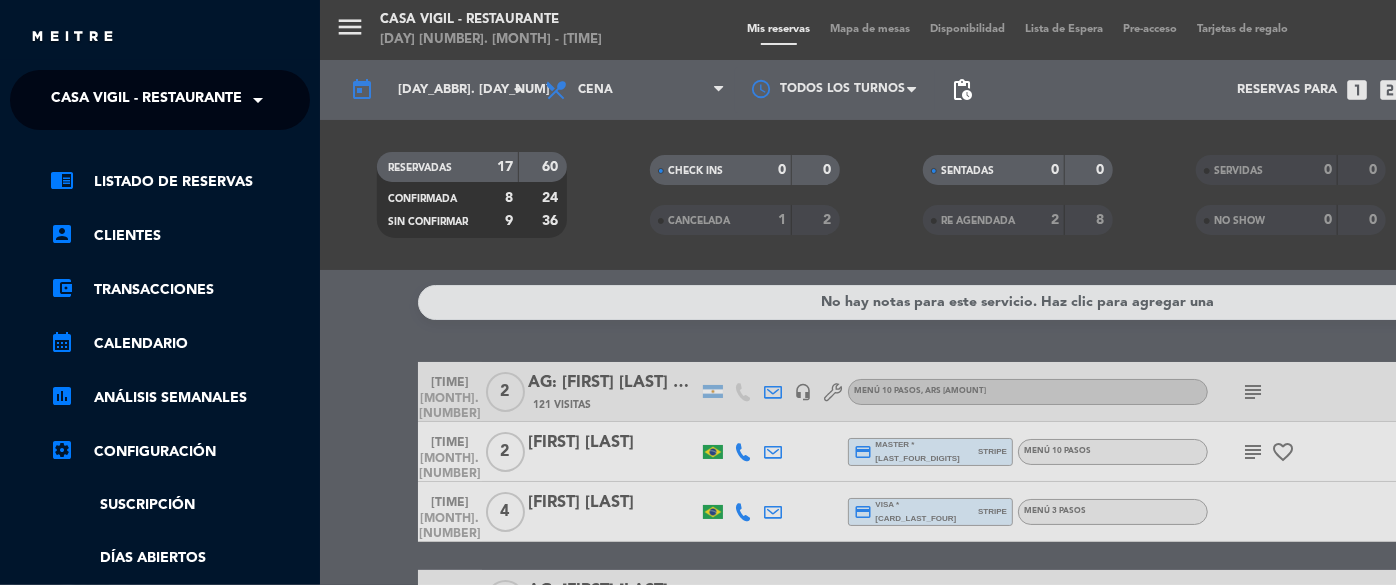 click on "Casa Vigil - Restaurante" 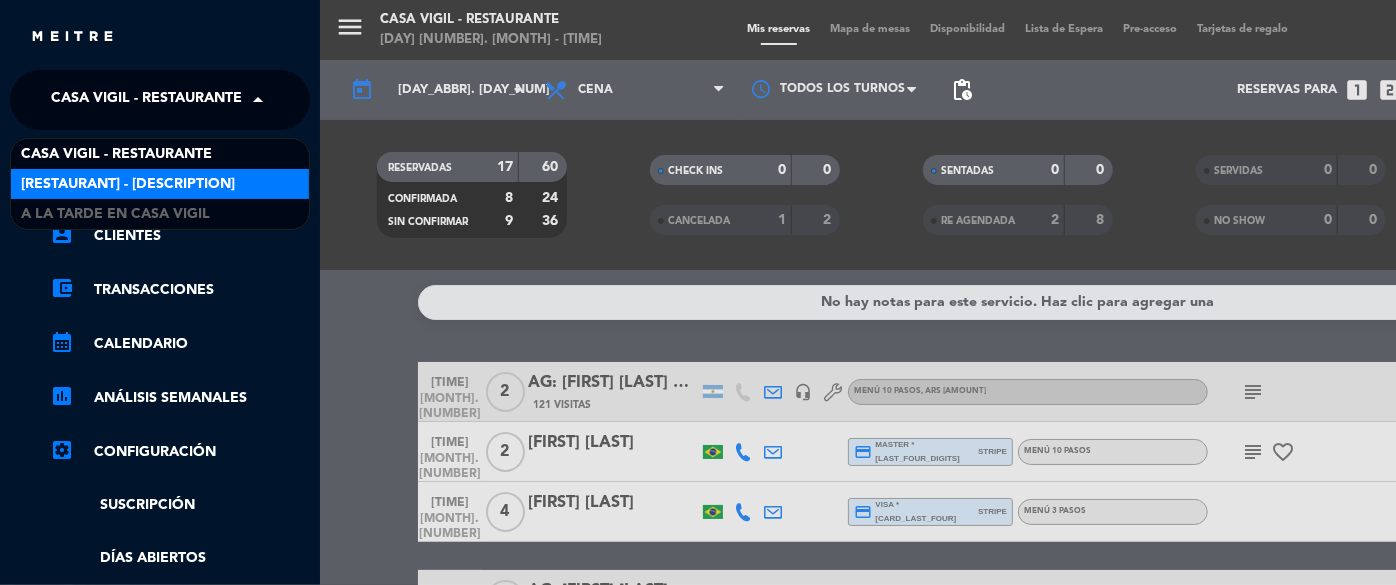 click on "[RESTAURANT] - [DESCRIPTION]" at bounding box center (128, 184) 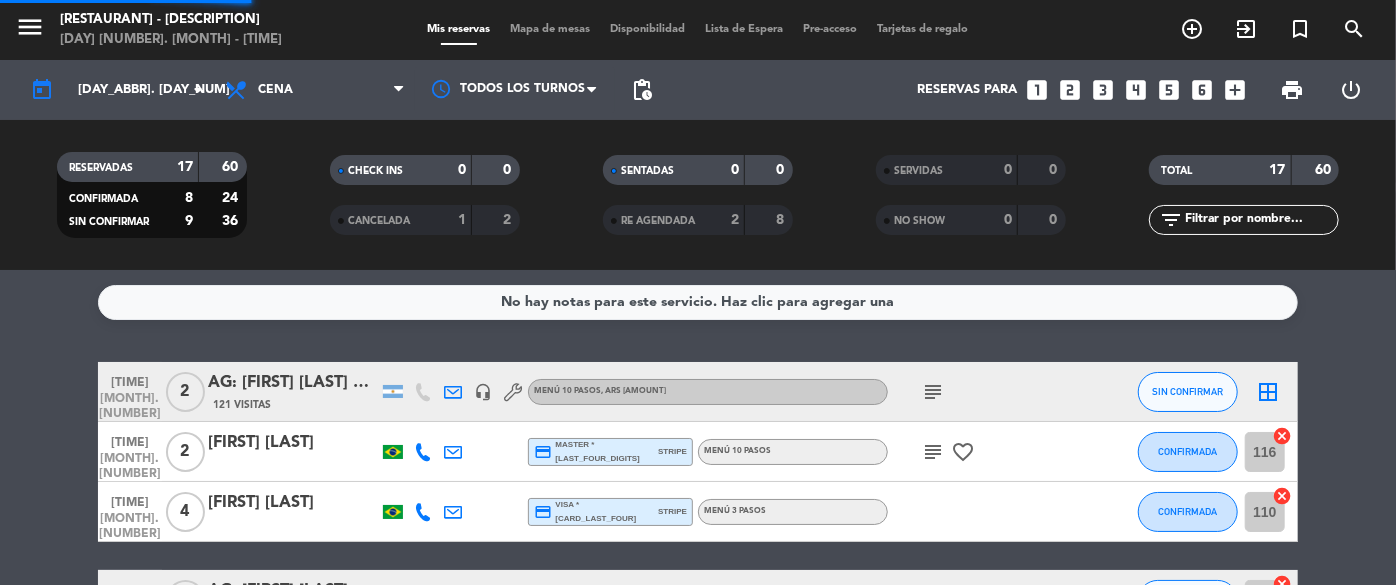 click on "Cena" at bounding box center (315, 90) 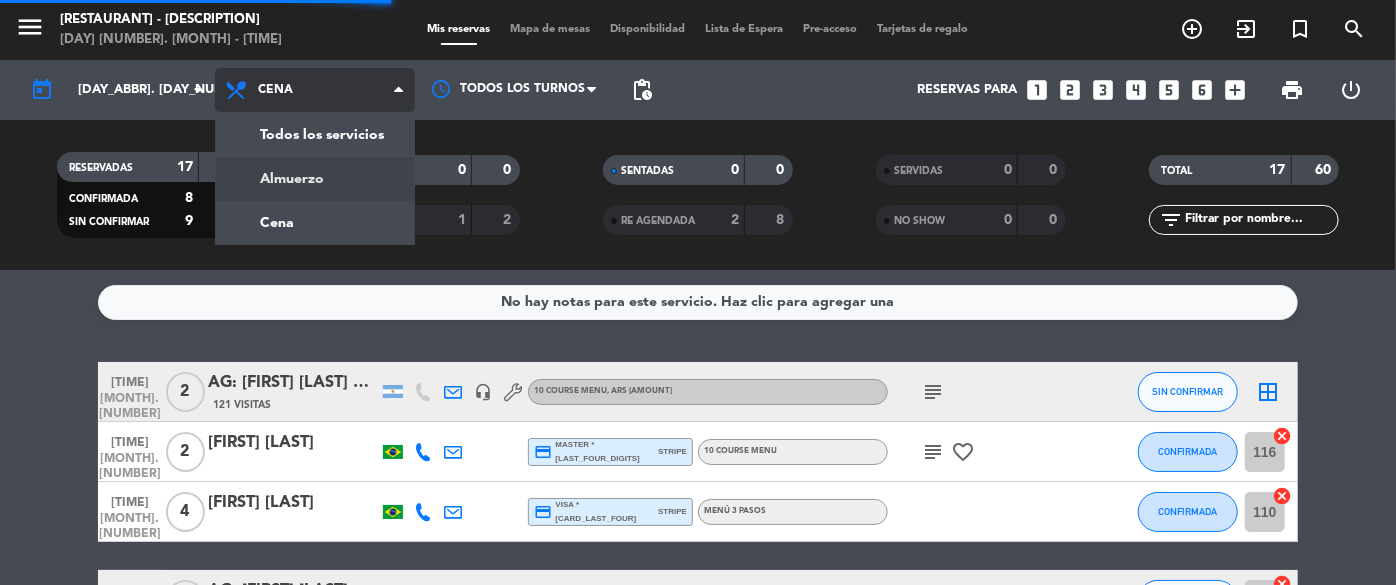 click on "menu  Casa Vigil - SÓLO Visitas y Degustaciones   [DAY] [NUMBER]. [MONTH] - [TIME]   Mis reservas   Mapa de mesas   Disponibilidad   Lista de Espera   Pre-acceso   Tarjetas de regalo  add_circle_outline exit_to_app turned_in_not search today    [DAY]. [MONTH] arrow_drop_down  Todos los servicios  Almuerzo  Cena  Cena  Todos los servicios  Almuerzo  Cena Todos los turnos pending_actions  Reservas para   looks_one   looks_two   looks_3   looks_4   looks_5   looks_6   add_box  print  power_settings_new   RESERVADAS   17   60   CONFIRMADA   8   24   SIN CONFIRMAR   9   36   CHECK INS   0   0   CANCELADA   1   2   SENTADAS   0   0   RE AGENDADA   2   8   SERVIDAS   0   0   NO SHOW   0   0   TOTAL   17   60  filter_list" 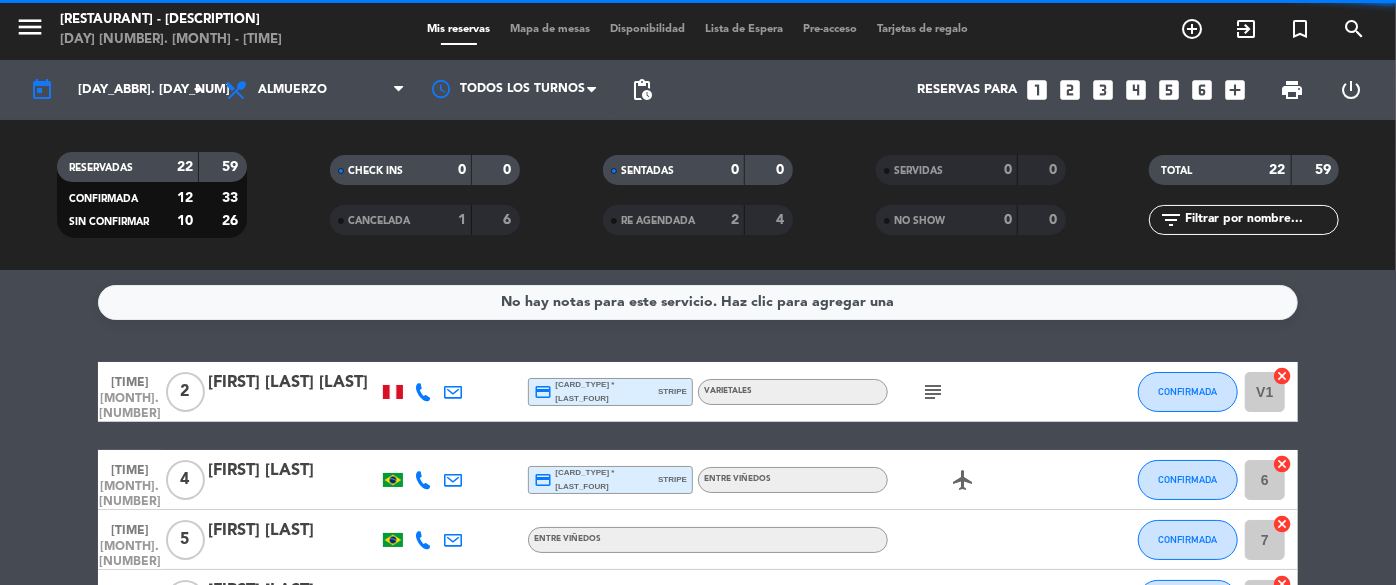click 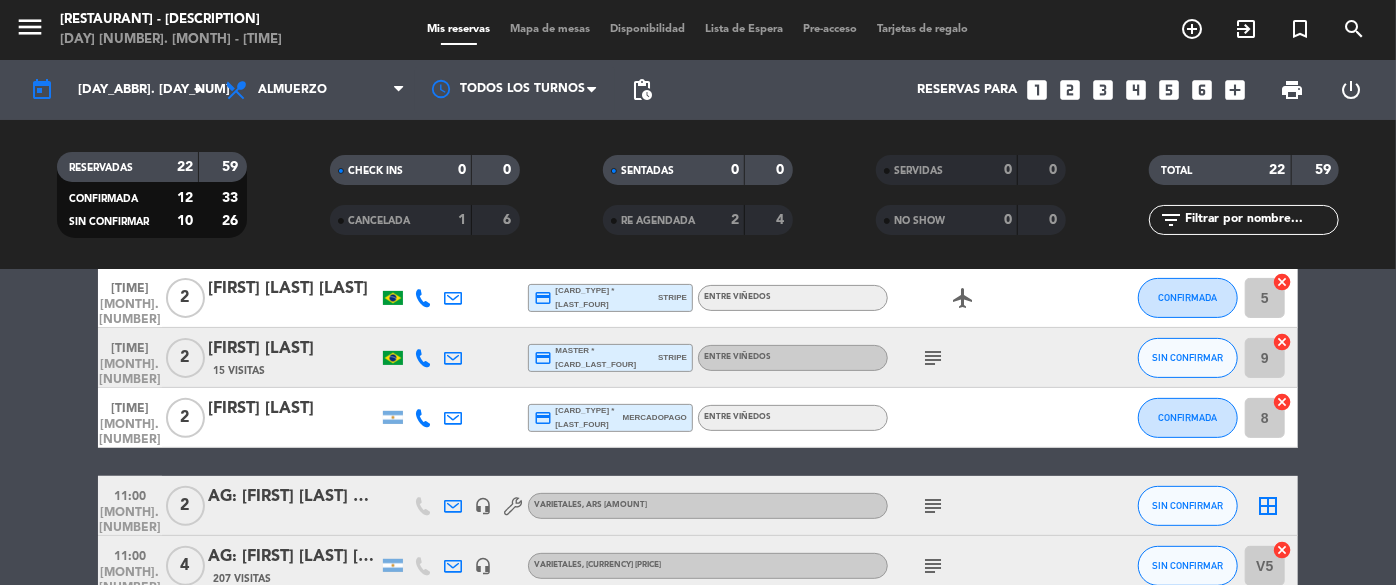 scroll, scrollTop: 363, scrollLeft: 0, axis: vertical 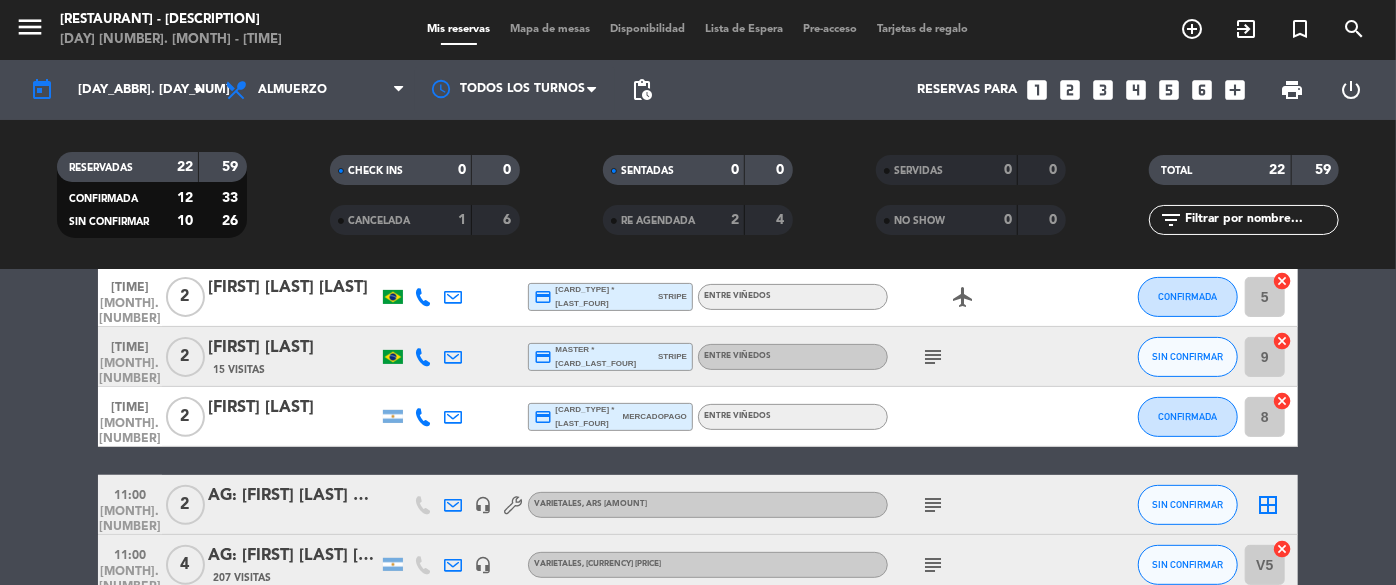 click on "[TIME]" 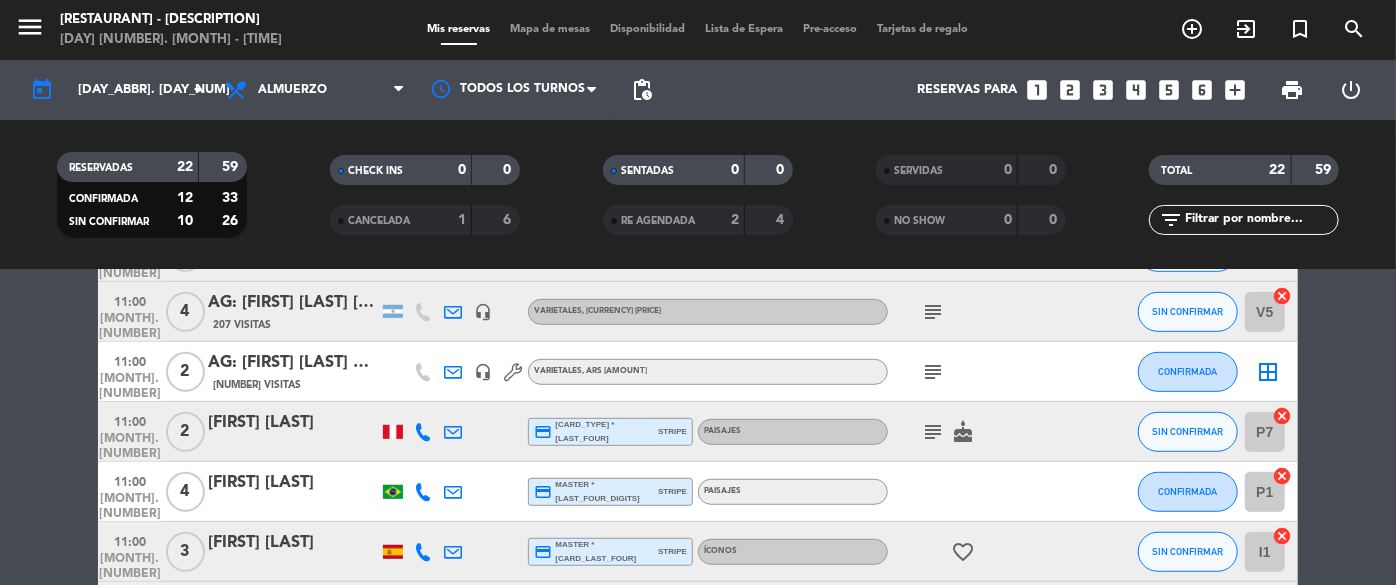 scroll, scrollTop: 636, scrollLeft: 0, axis: vertical 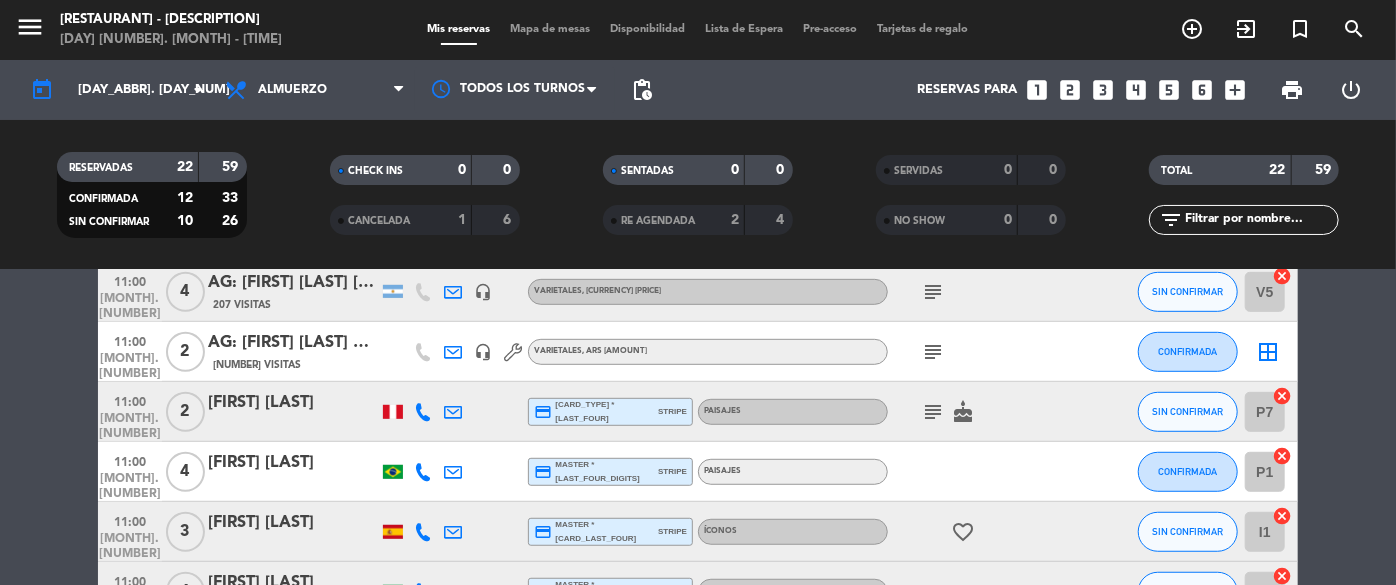click on "[MONTH]. [NUMBER]" 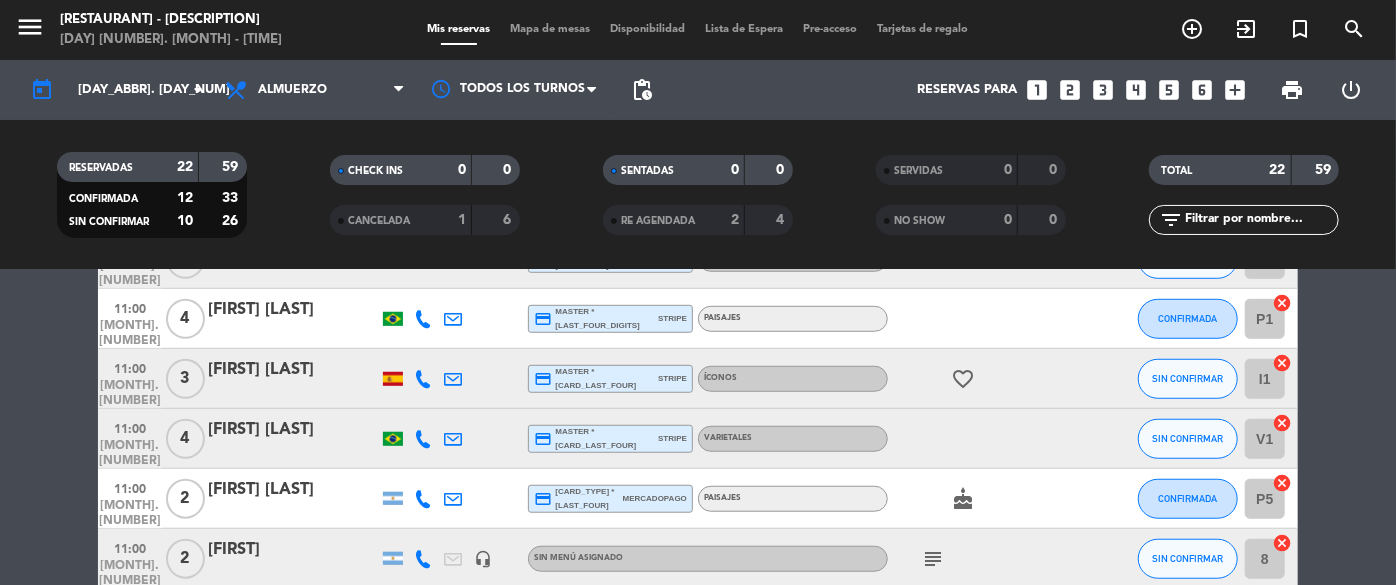 scroll, scrollTop: 818, scrollLeft: 0, axis: vertical 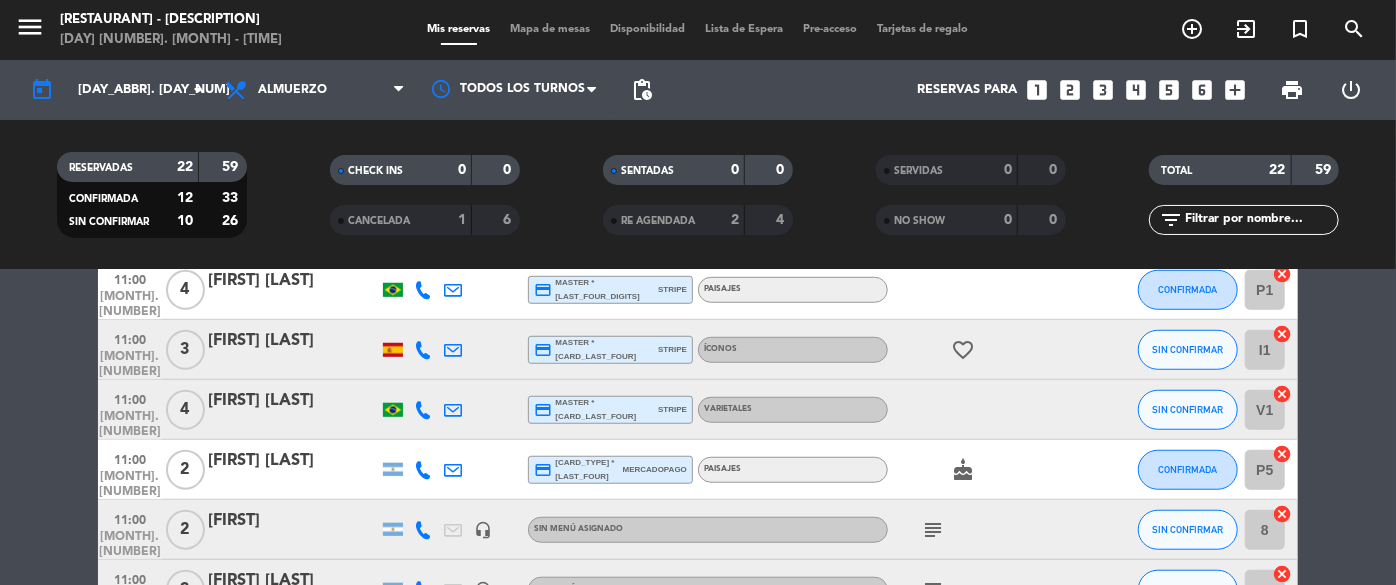 click on "[MONTH]. [NUMBER]" 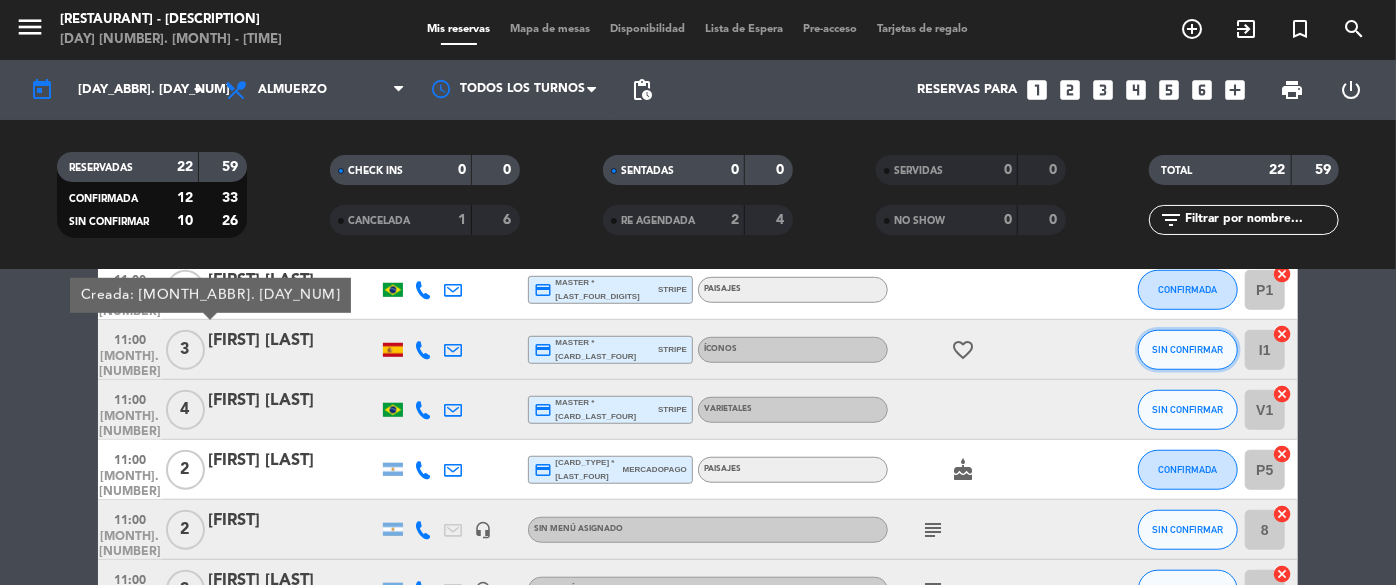 click on "SIN CONFIRMAR" 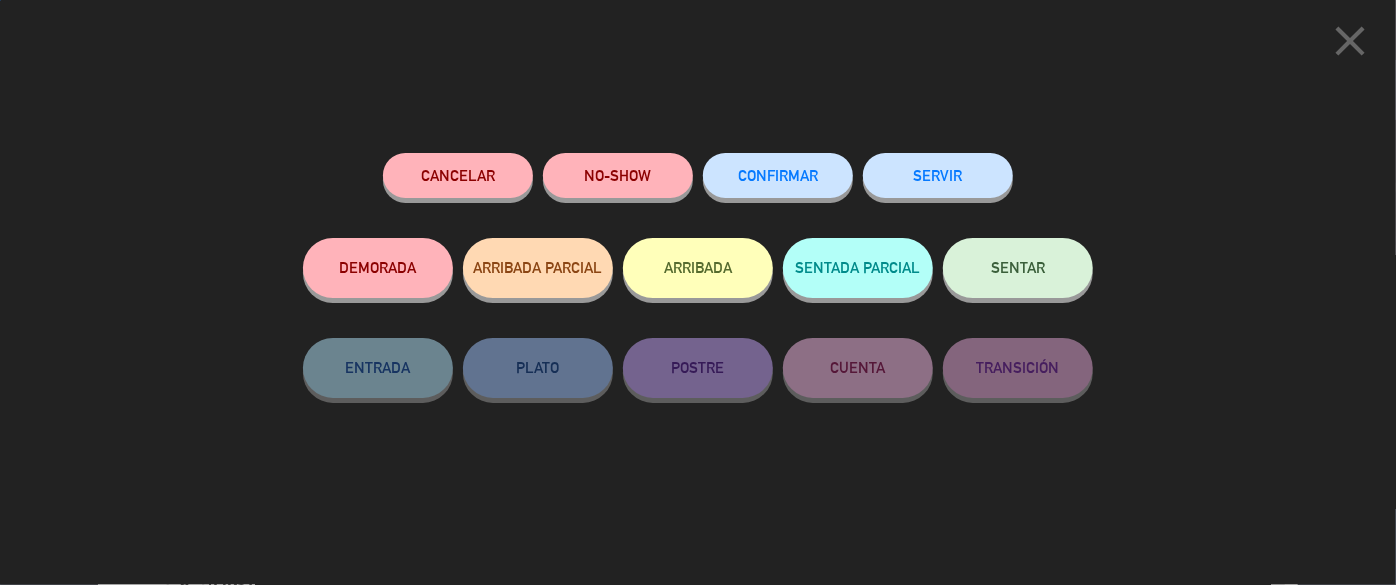 click on "Cancelar   NO-SHOW   CONFIRMAR   SERVIR   DEMORADA   ARRIBADA PARCIAL   ARRIBADA   SENTADA PARCIAL   SENTAR   ENTRADA   PLATO   POSTRE   CUENTA   TRANSICIÓN" 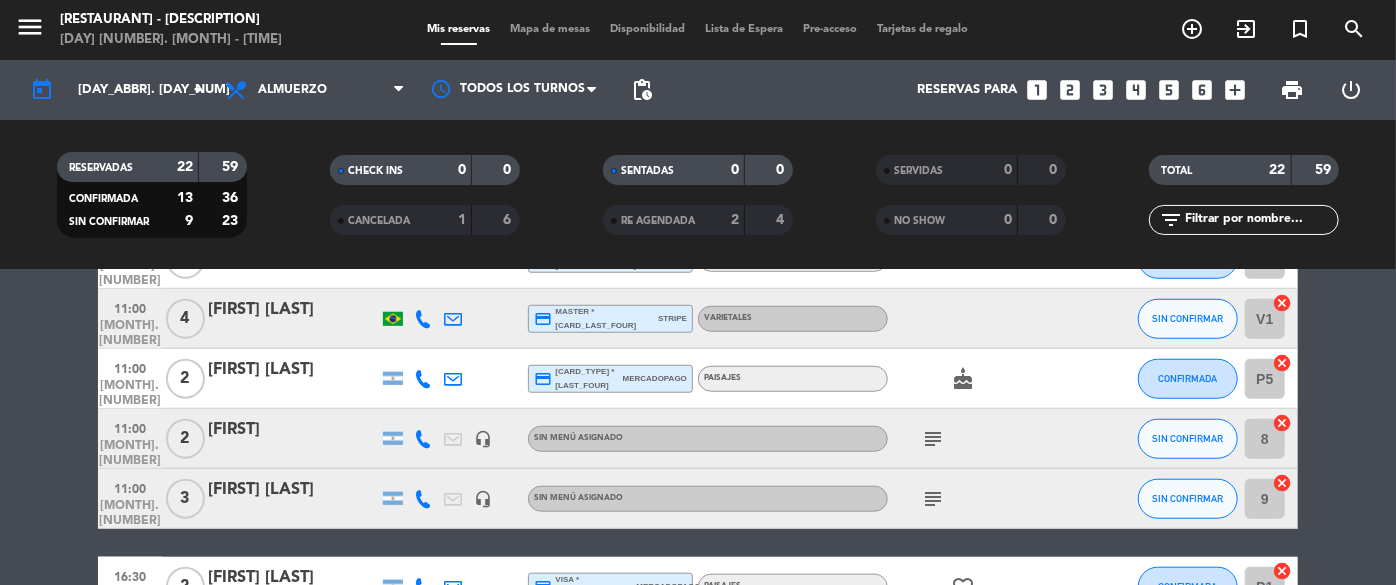 scroll, scrollTop: 818, scrollLeft: 0, axis: vertical 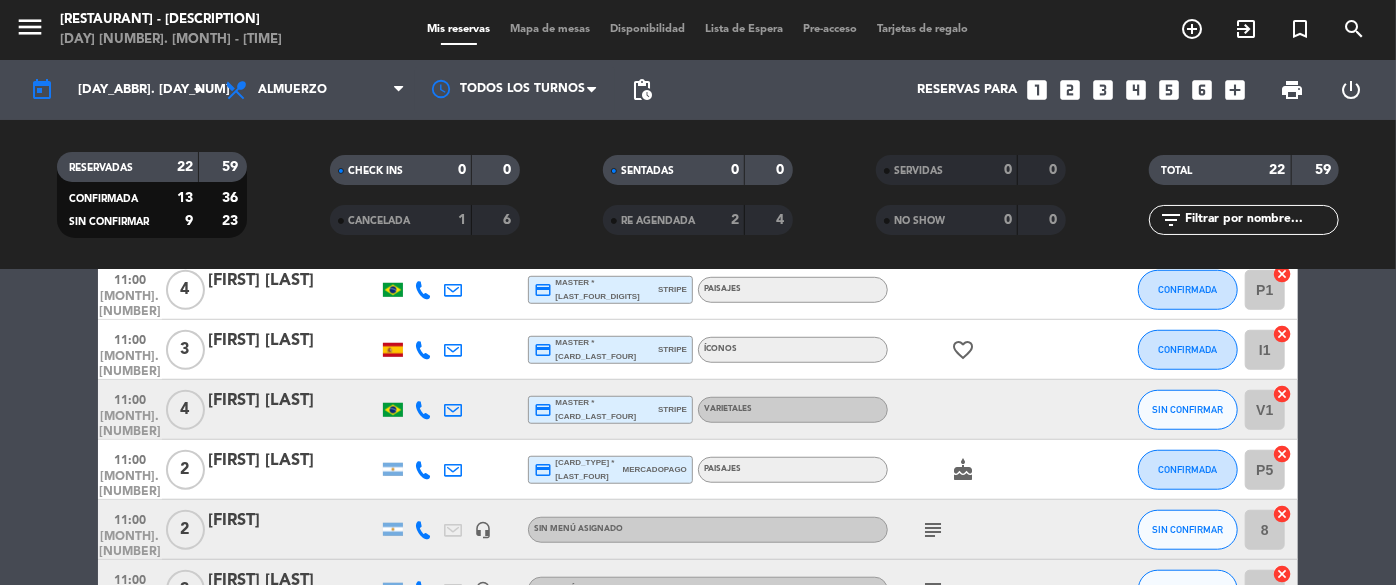 click on "11:00" 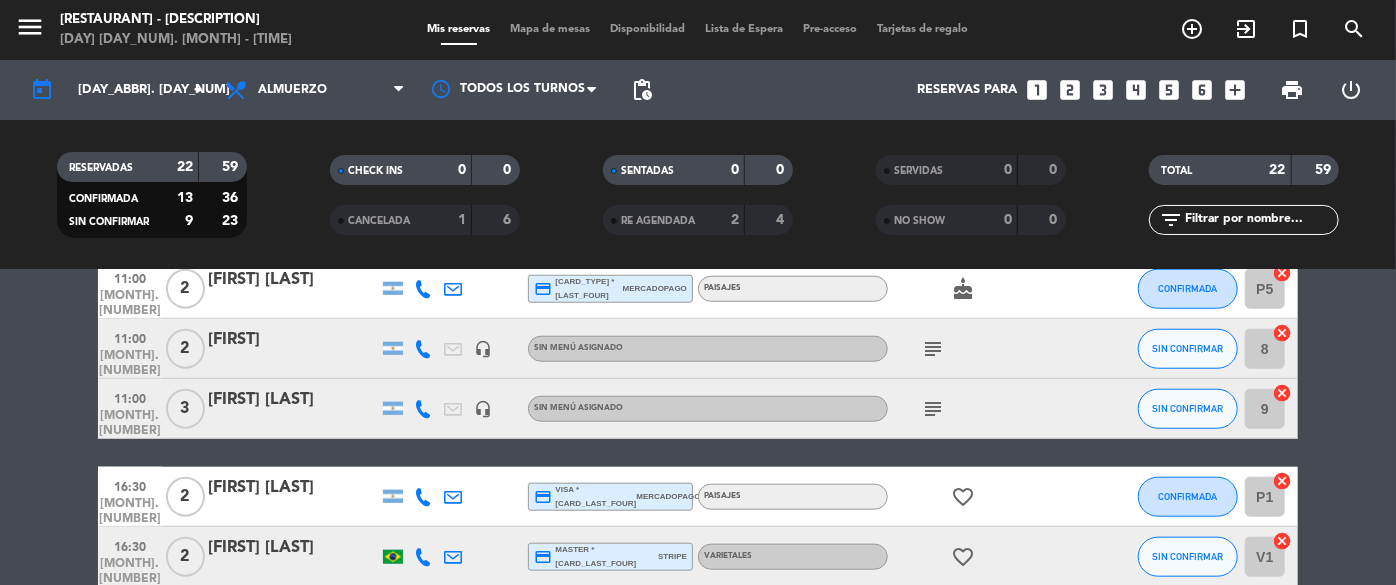 scroll, scrollTop: 1000, scrollLeft: 0, axis: vertical 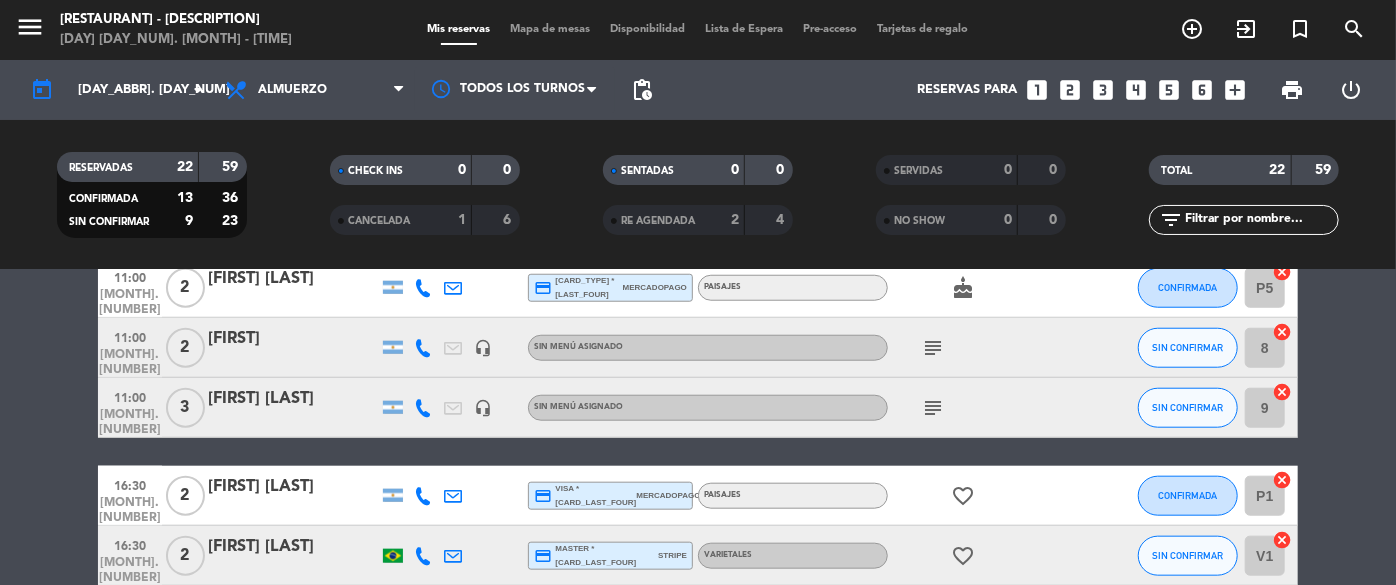 click on "[MONTH]. [NUMBER]" 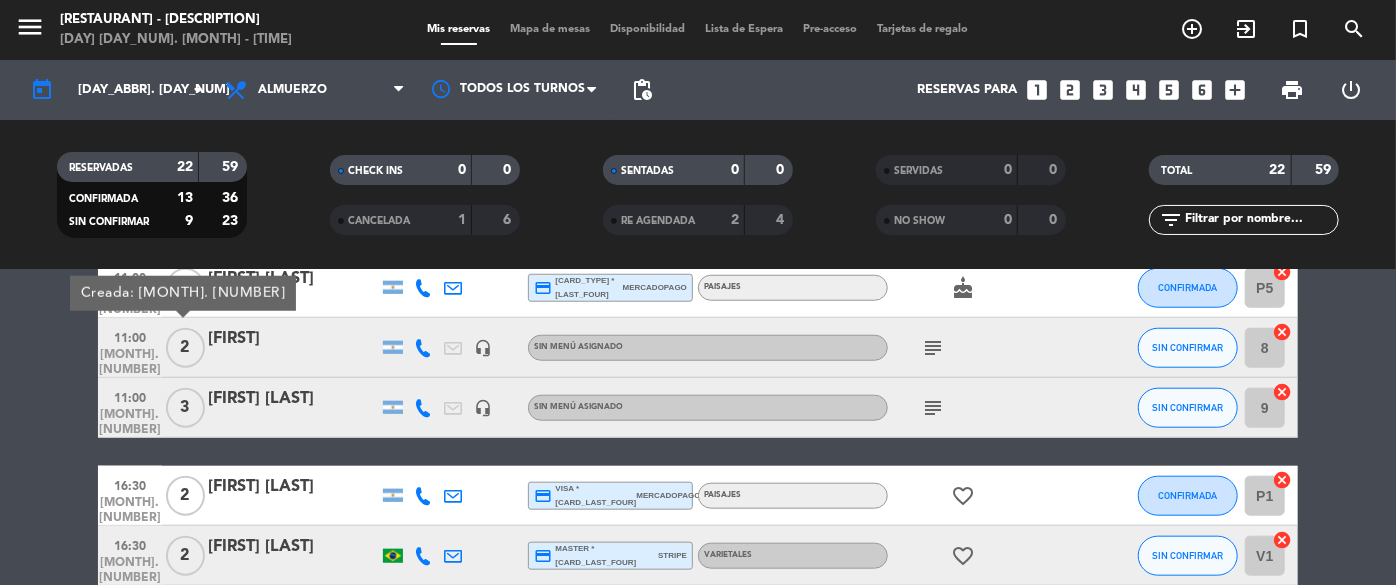 click on "11:00" 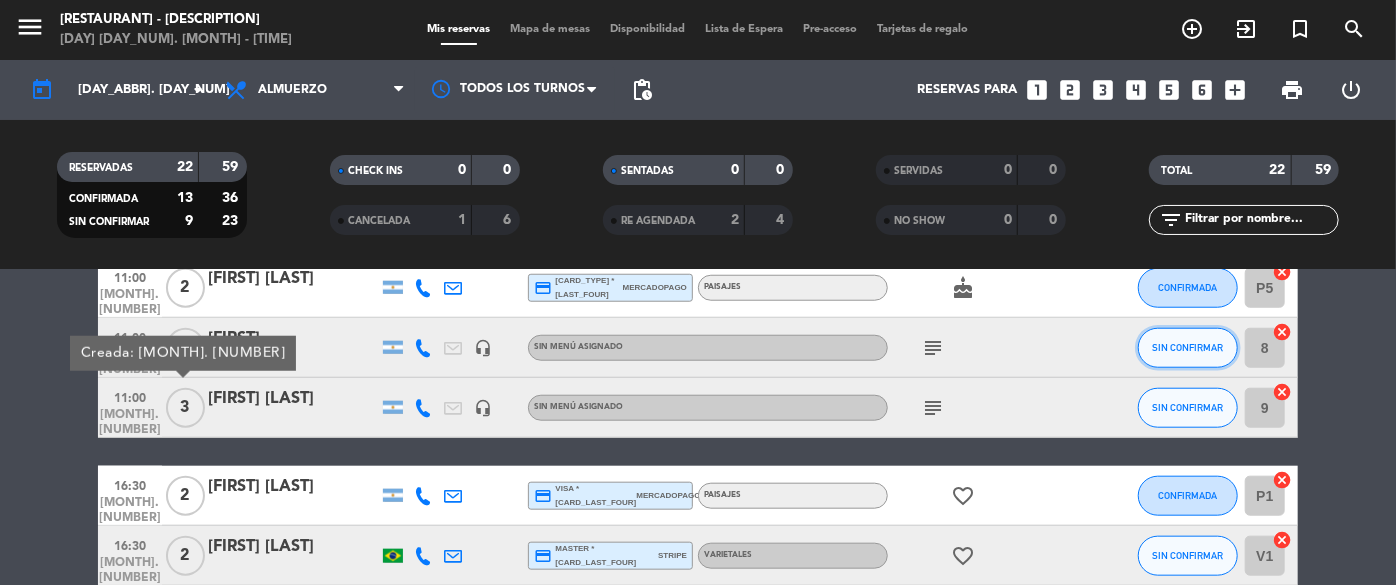 click on "SIN CONFIRMAR" 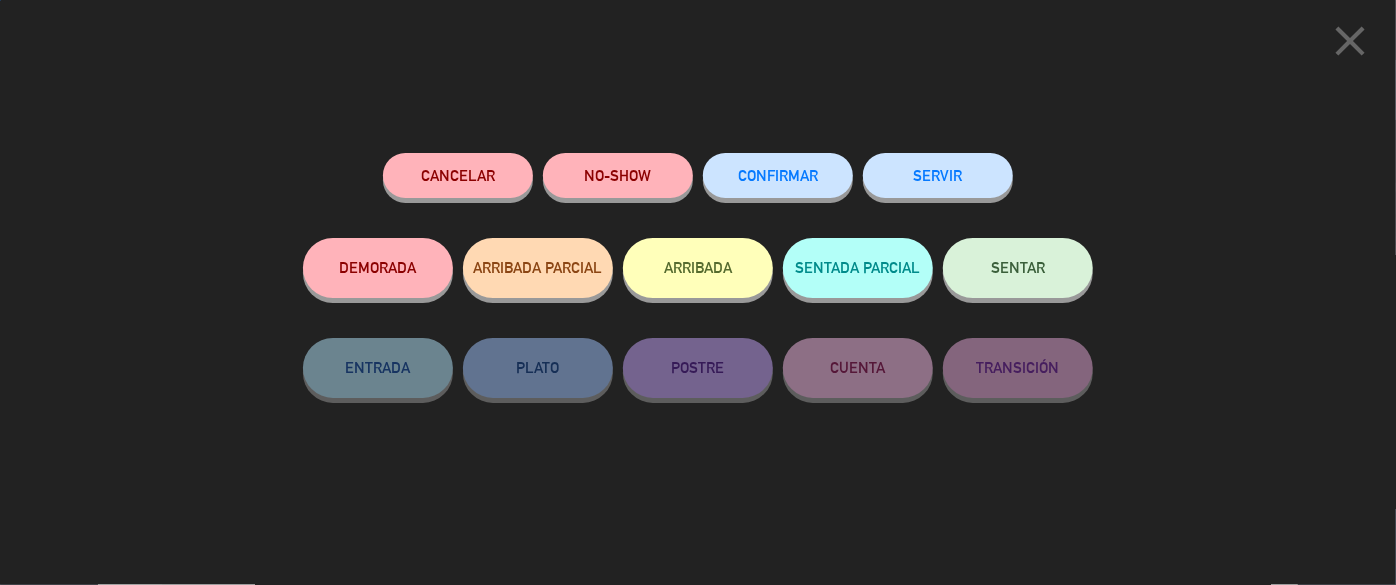 click on "CONFIRMAR" 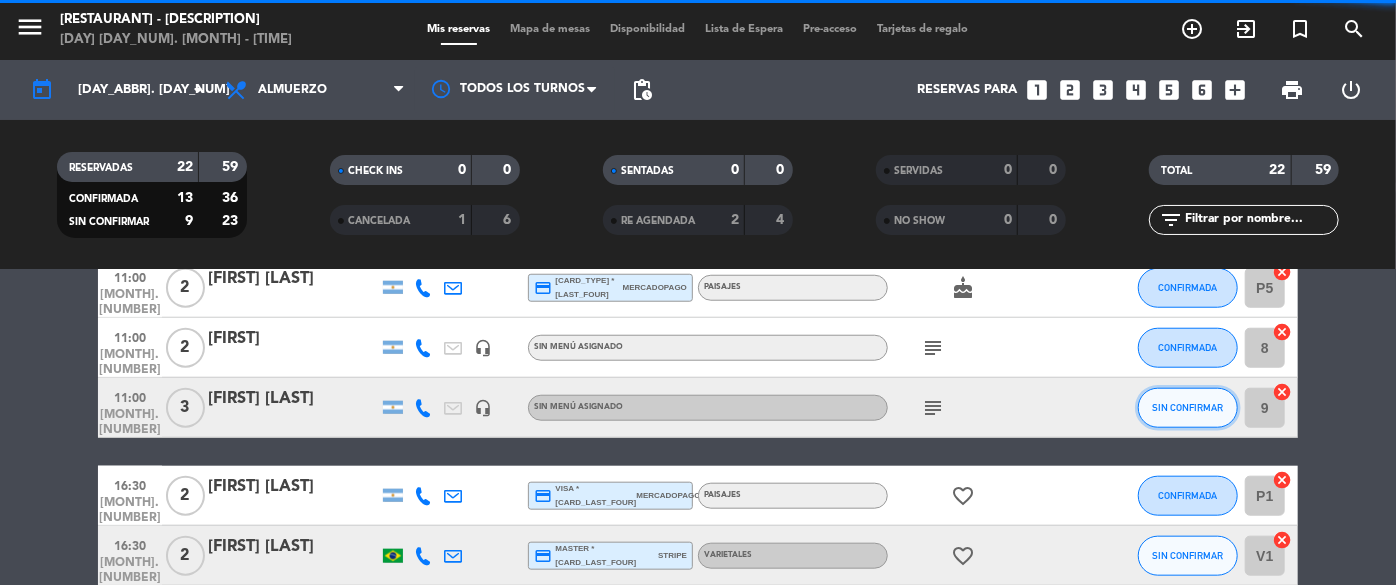 click on "SIN CONFIRMAR" 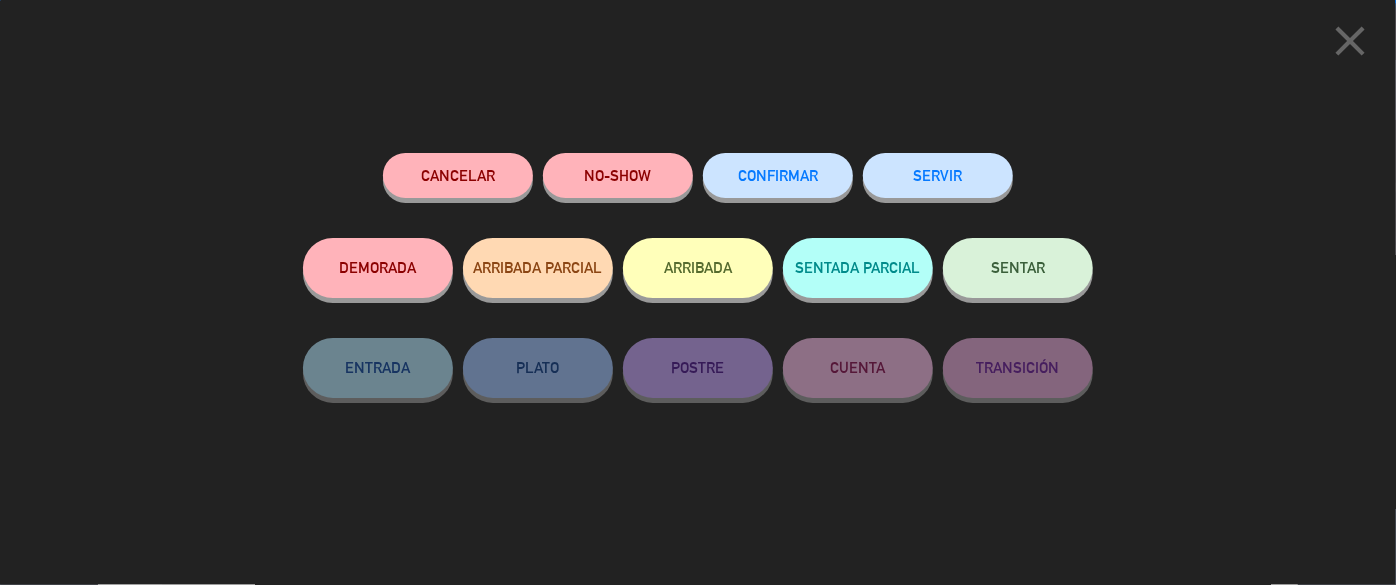 scroll, scrollTop: 1281, scrollLeft: 0, axis: vertical 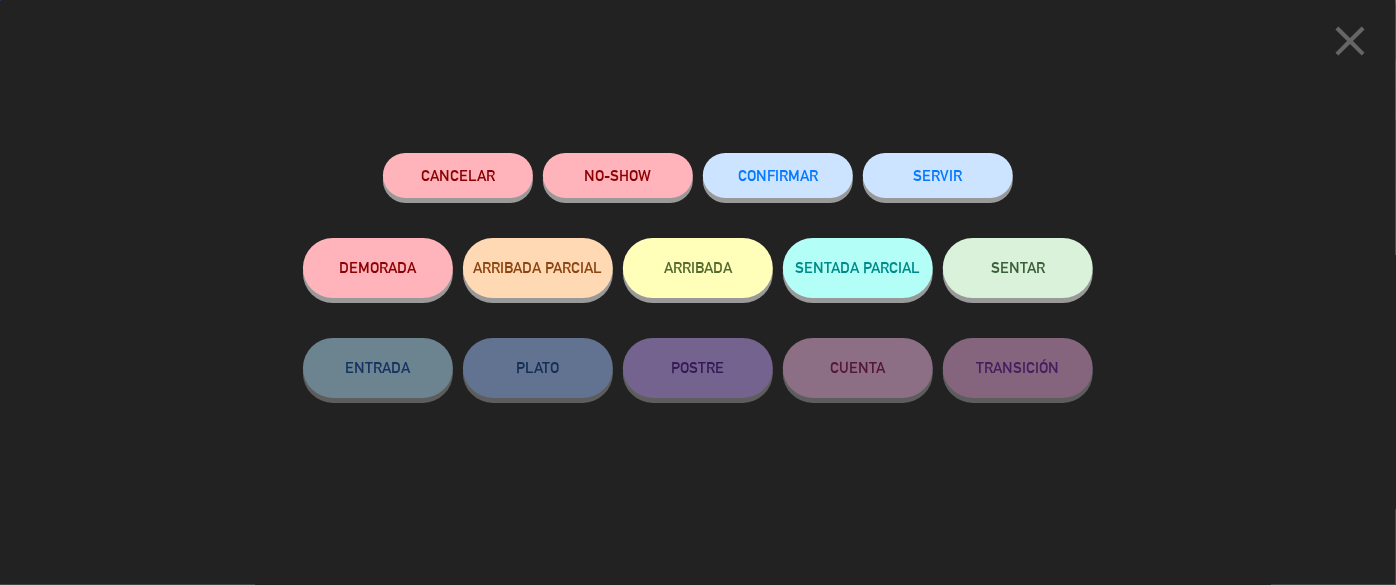 click on "CONFIRMAR" 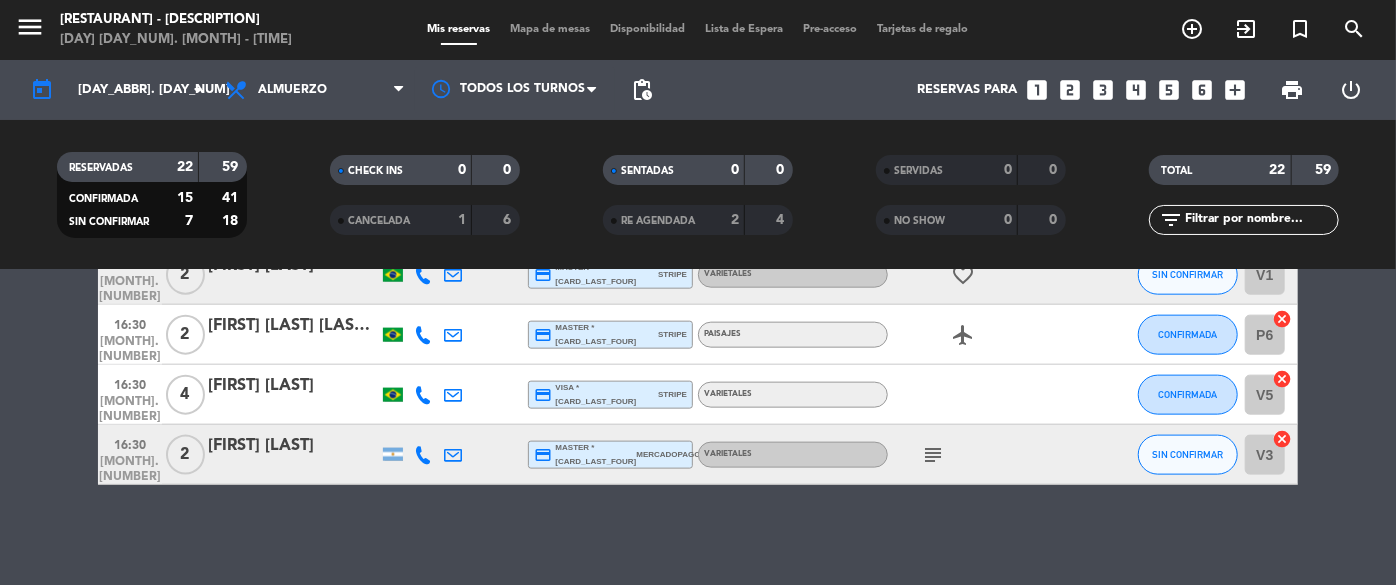 click on "16:30" 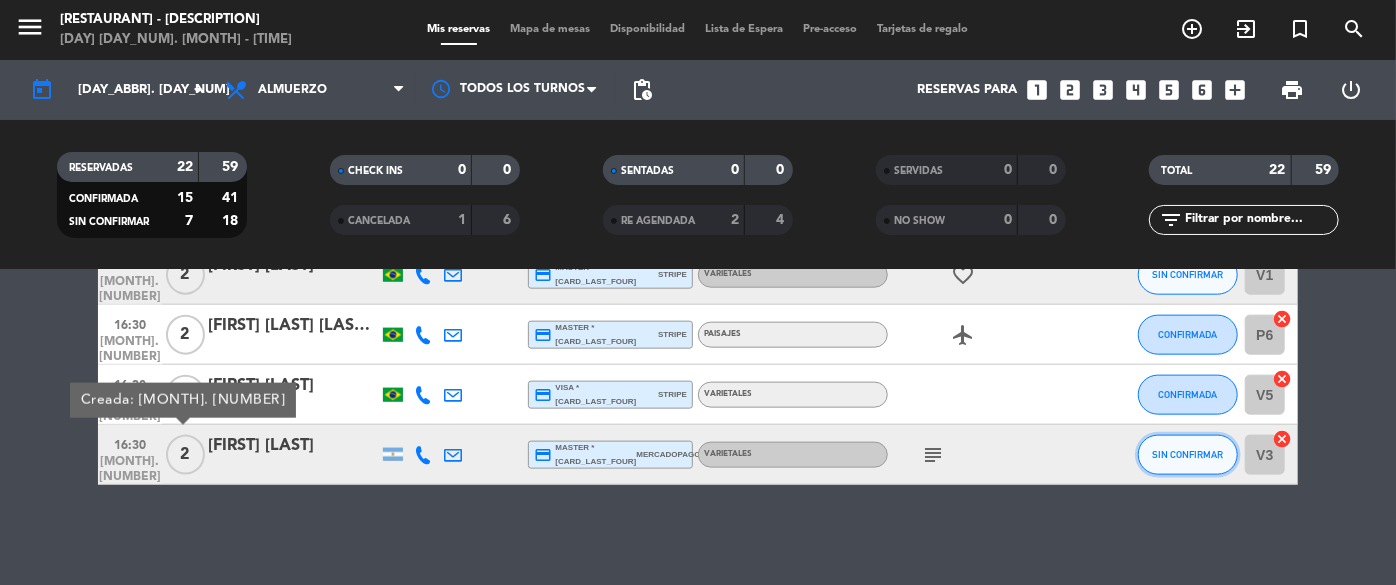 click on "SIN CONFIRMAR" 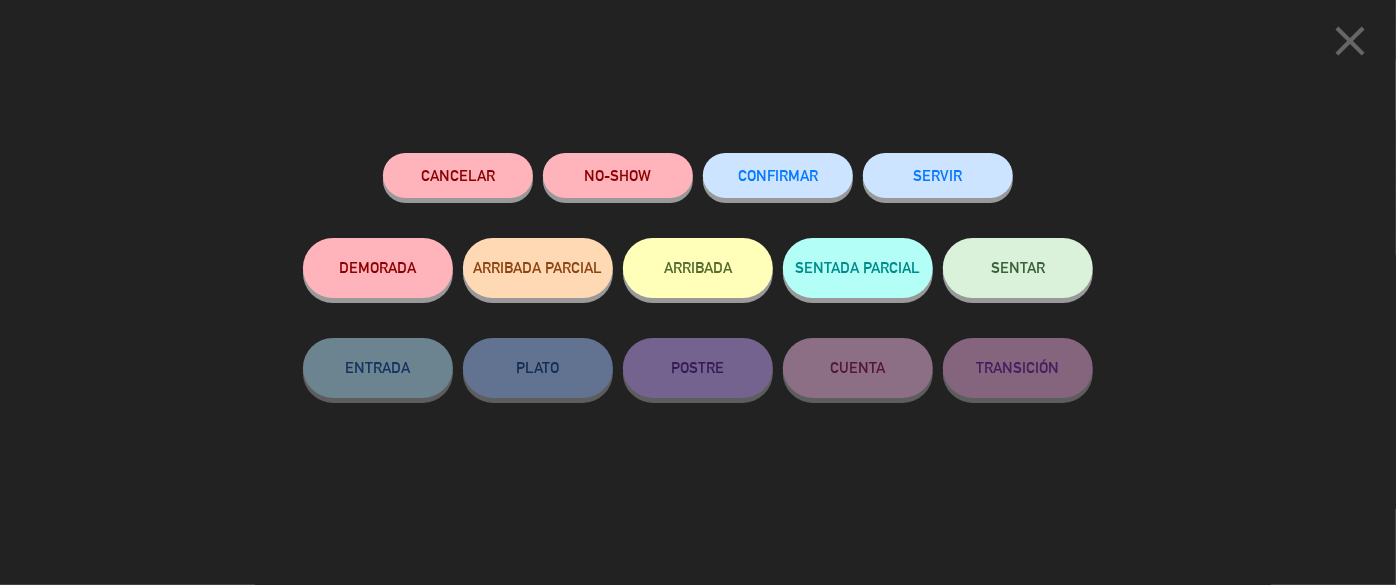 click on "CONFIRMAR" 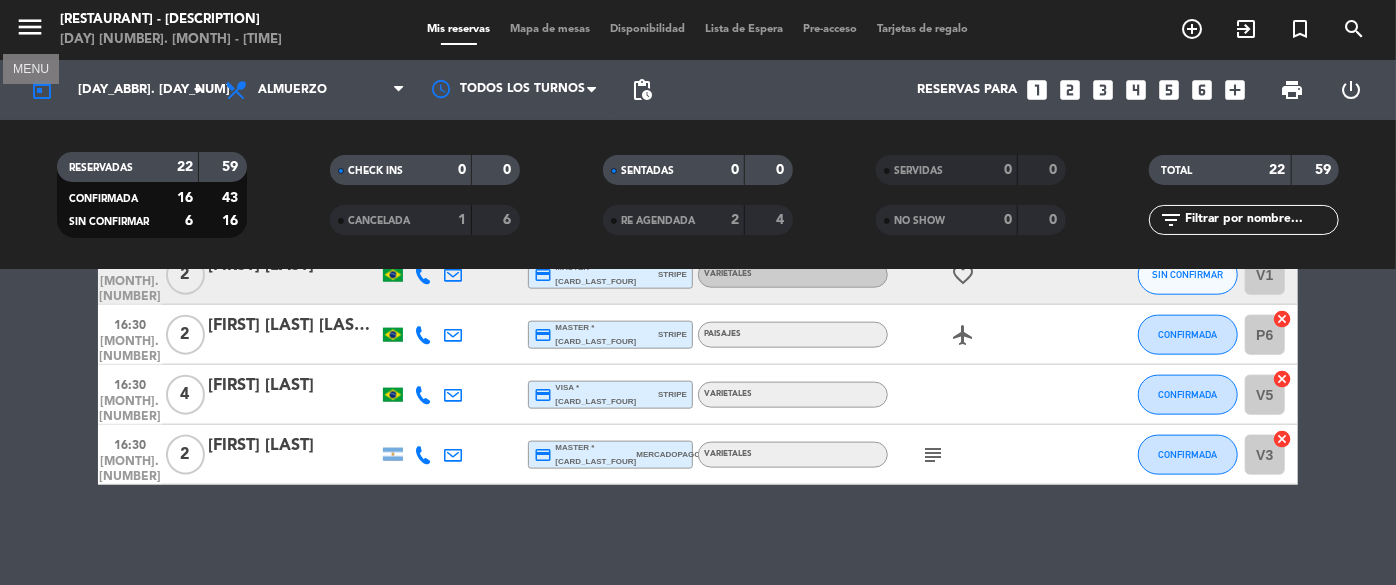 click on "menu" at bounding box center (30, 27) 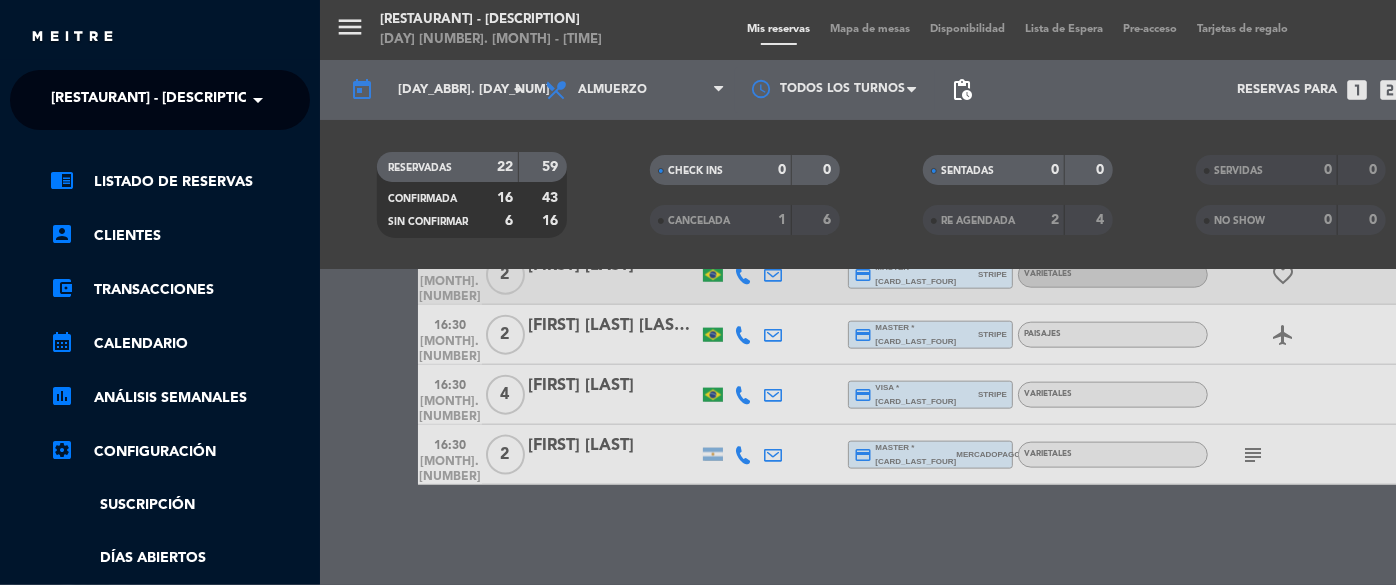 click 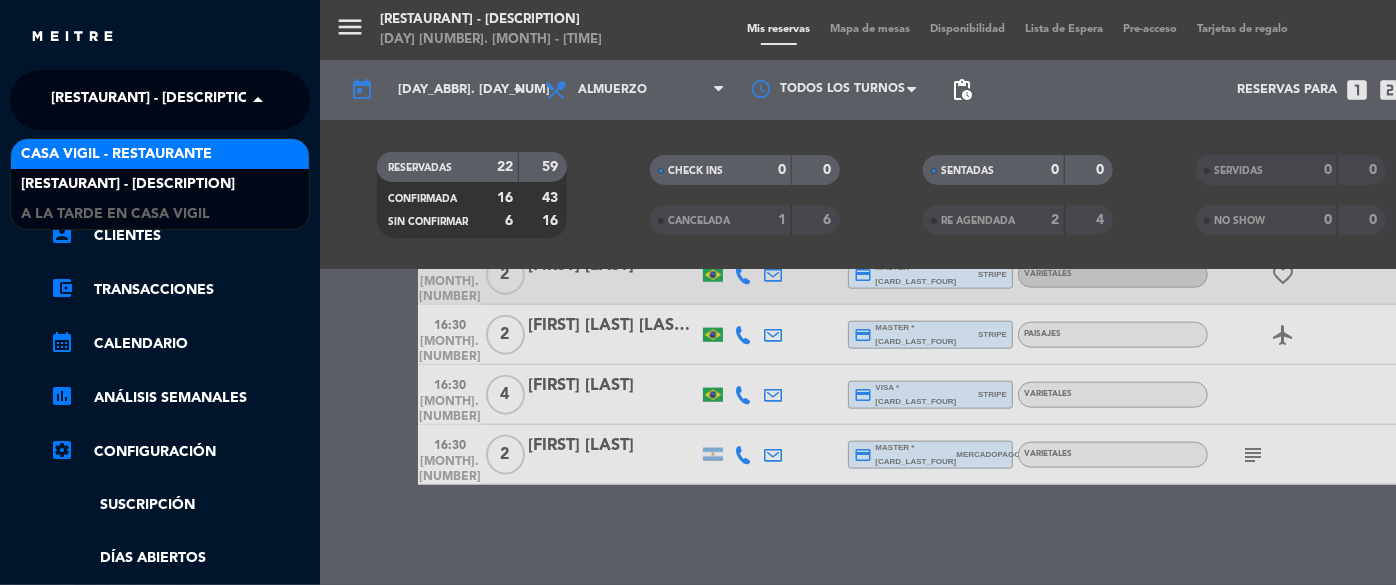 click on "Casa Vigil - Restaurante" at bounding box center [116, 154] 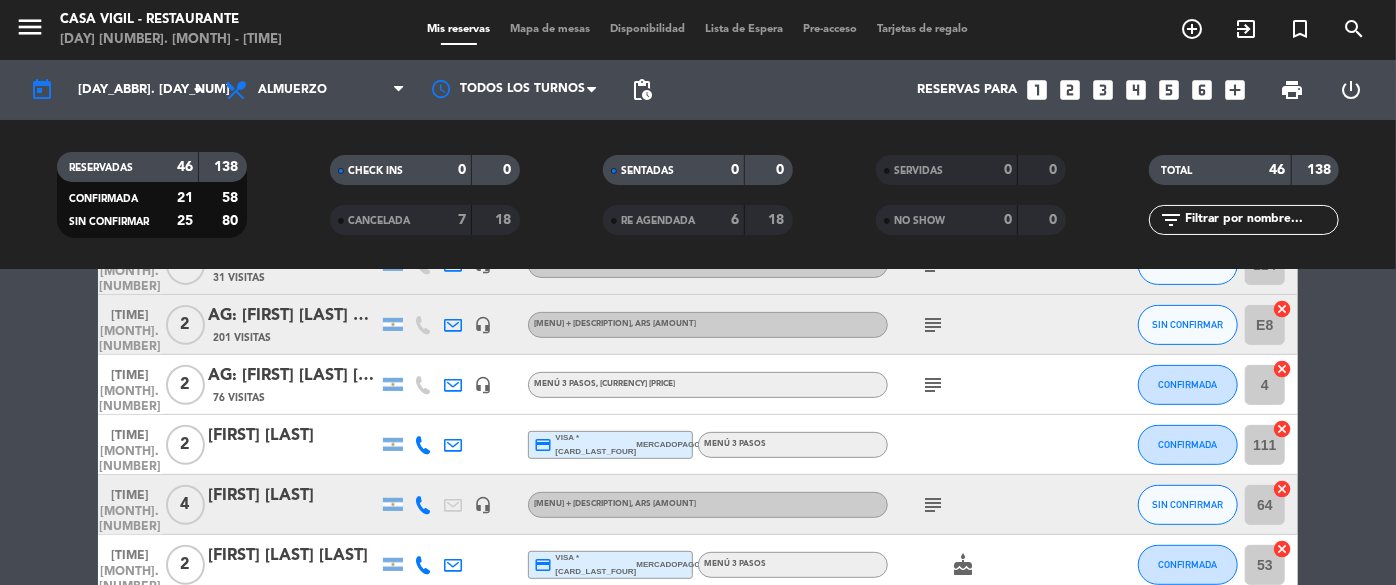 scroll, scrollTop: 454, scrollLeft: 0, axis: vertical 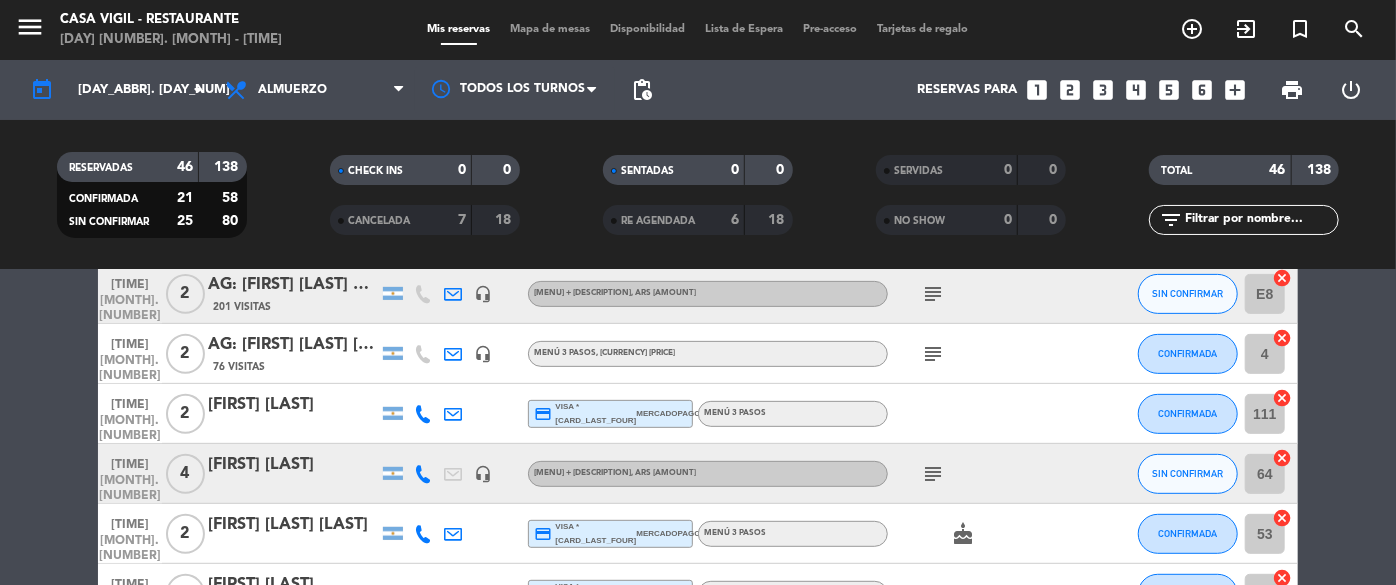 click on "[MONTH]. [NUMBER]" 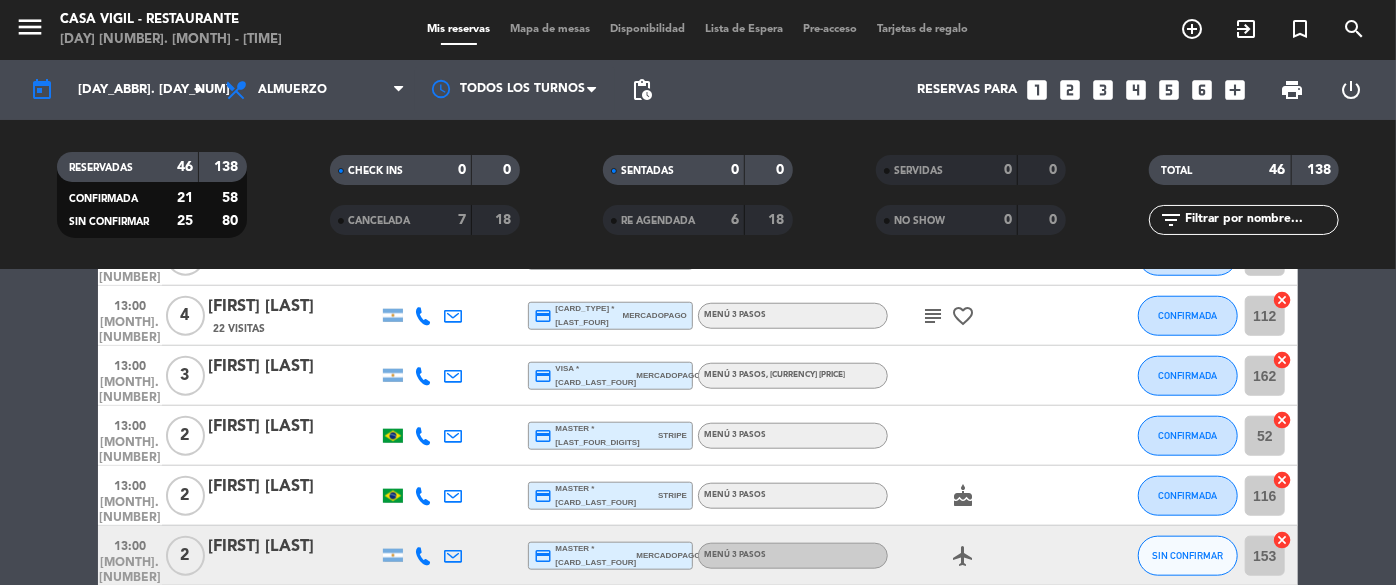 scroll, scrollTop: 1090, scrollLeft: 0, axis: vertical 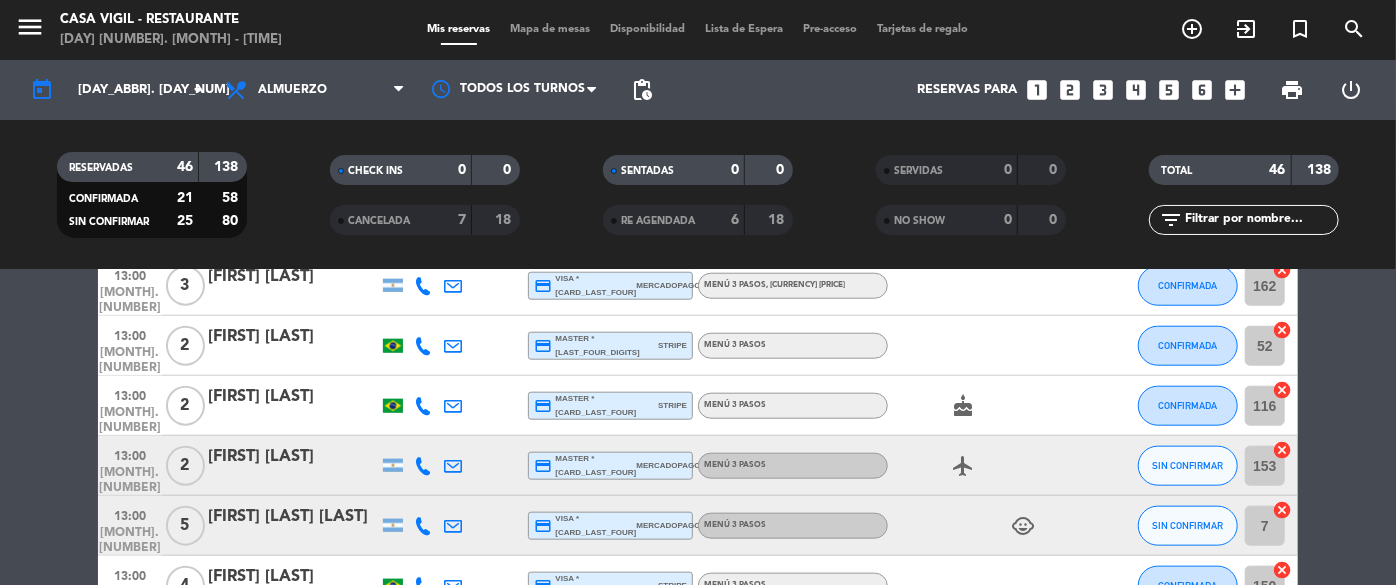 click on "13:00" 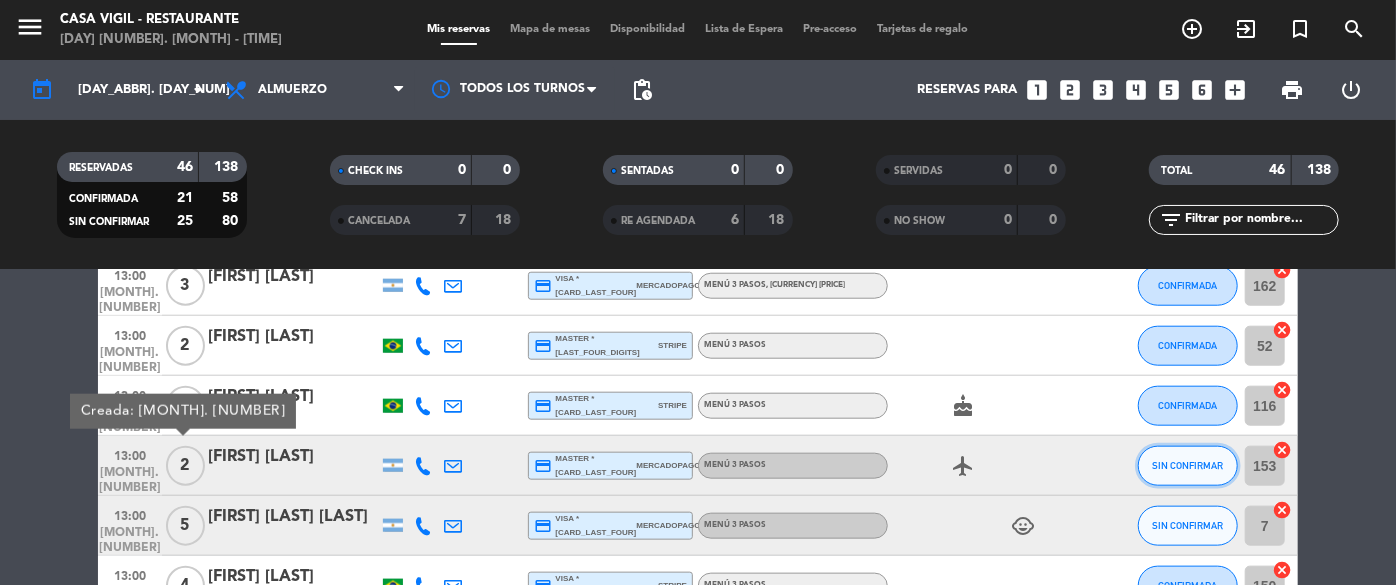 click on "SIN CONFIRMAR" 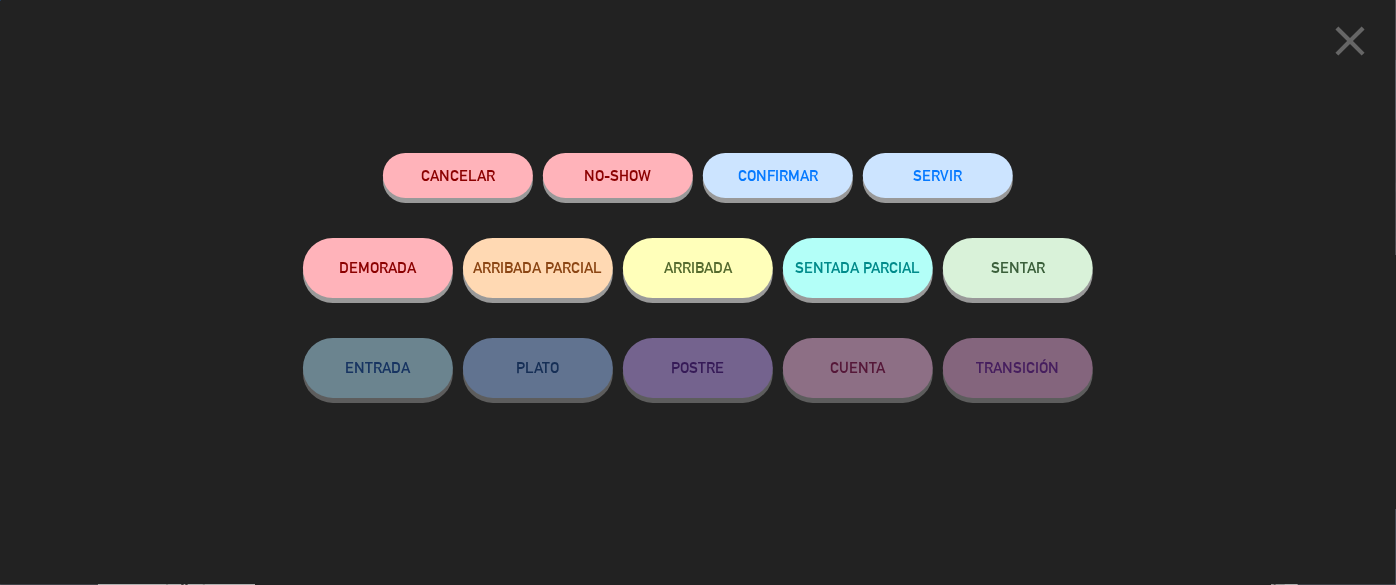 click on "CONFIRMAR" 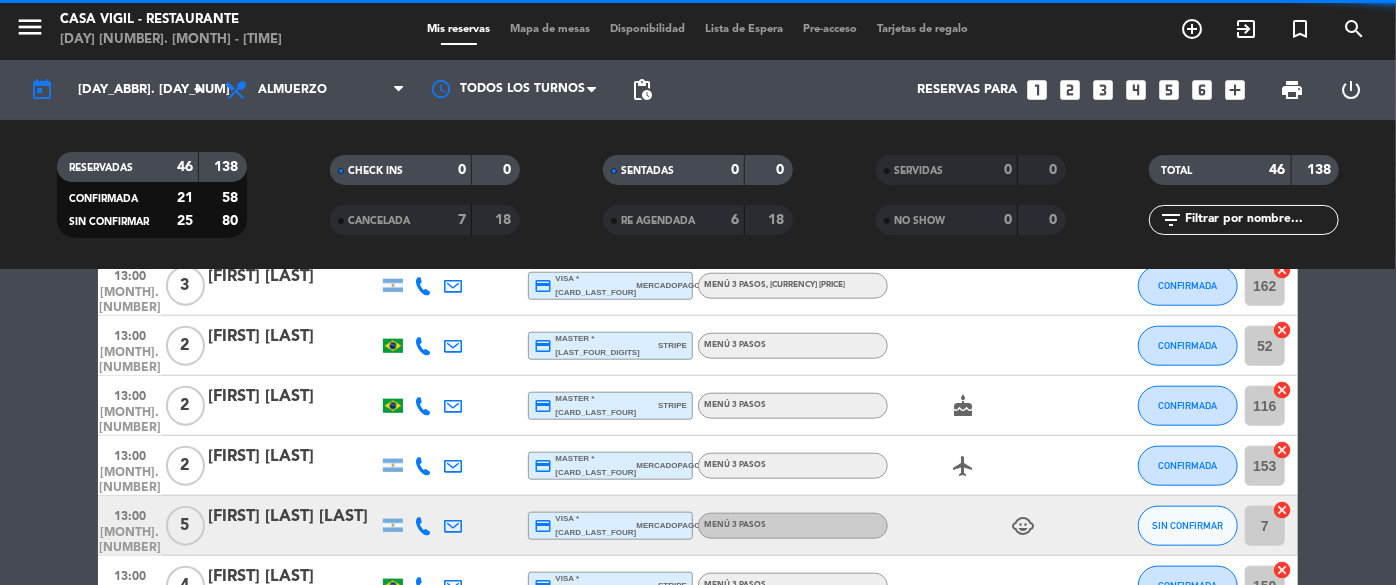 click on "13:00" 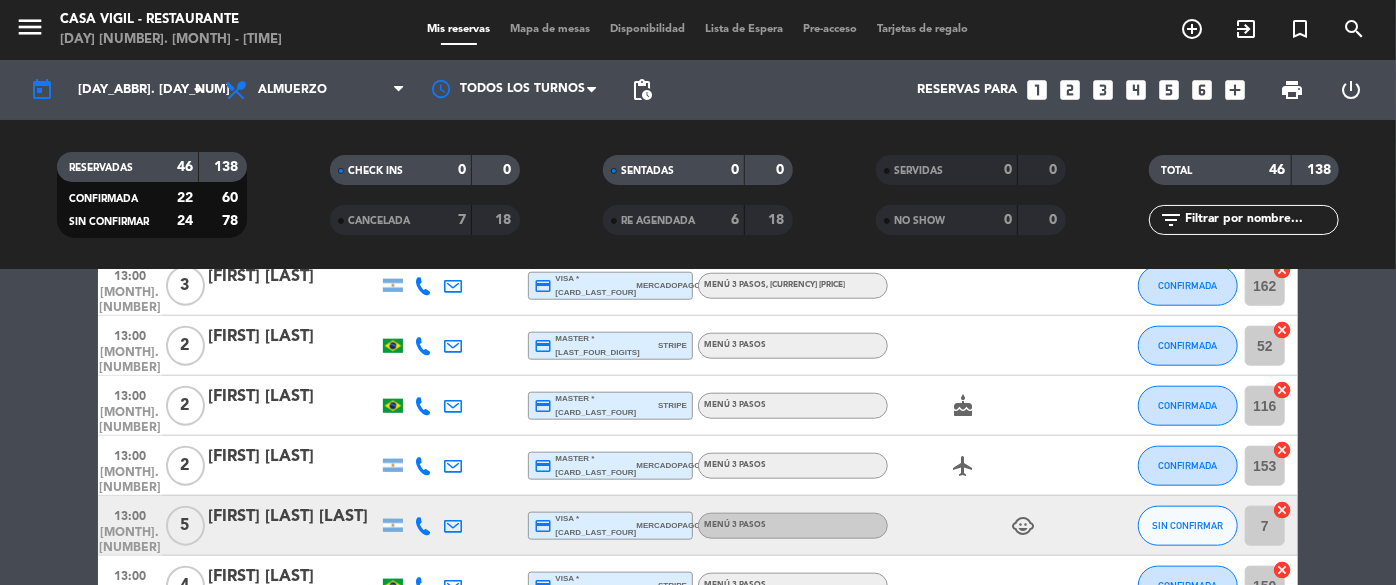 click on "13:00" 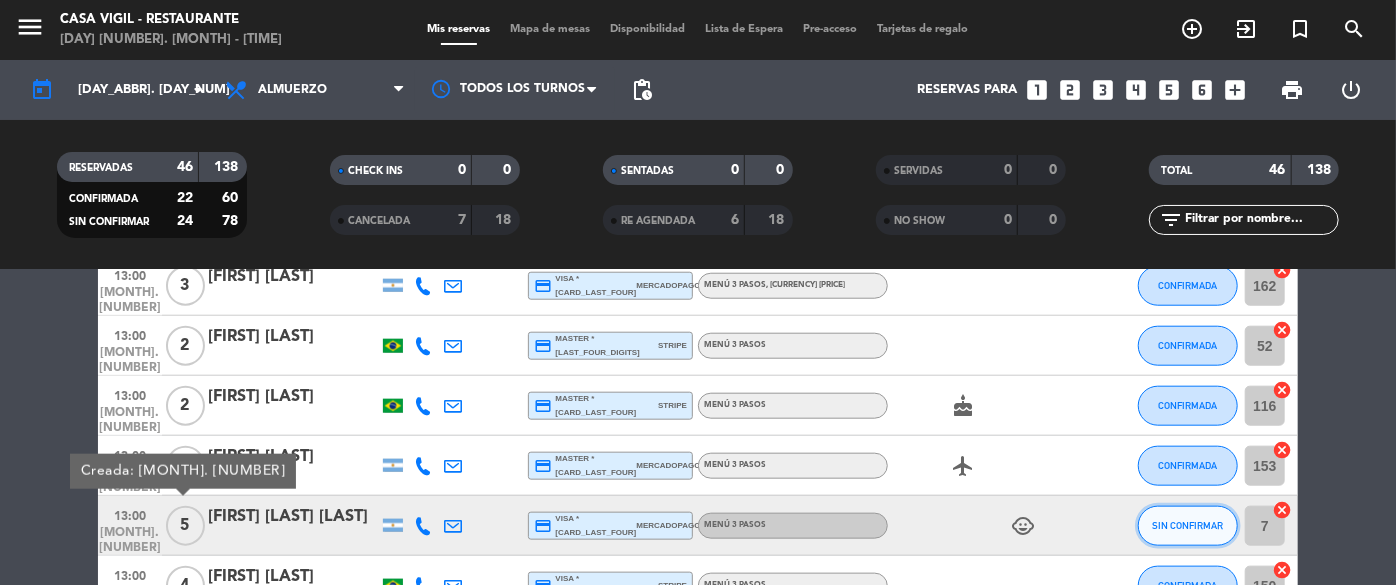 click on "SIN CONFIRMAR" 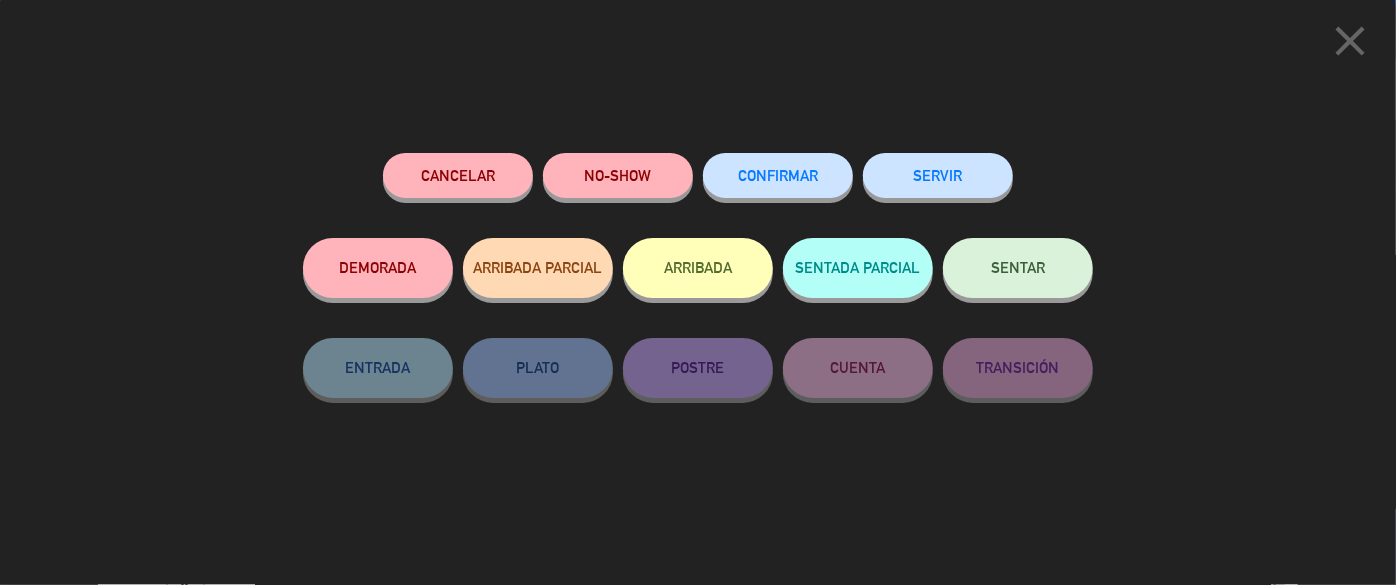 click on "CONFIRMAR" 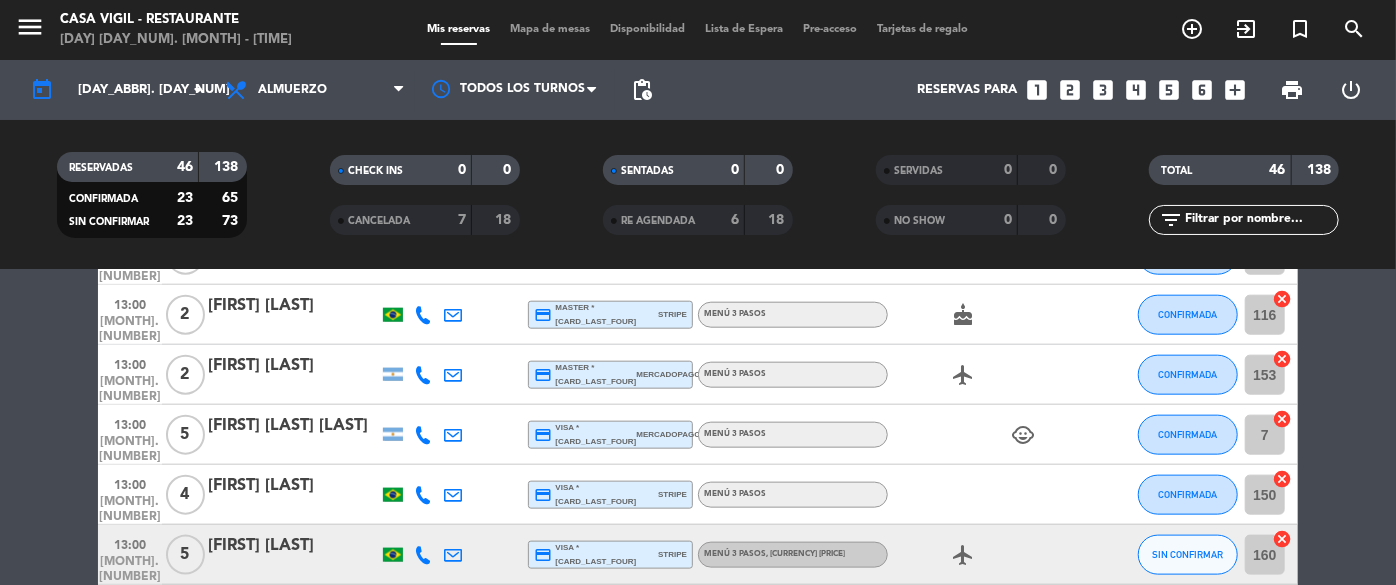 scroll, scrollTop: 1272, scrollLeft: 0, axis: vertical 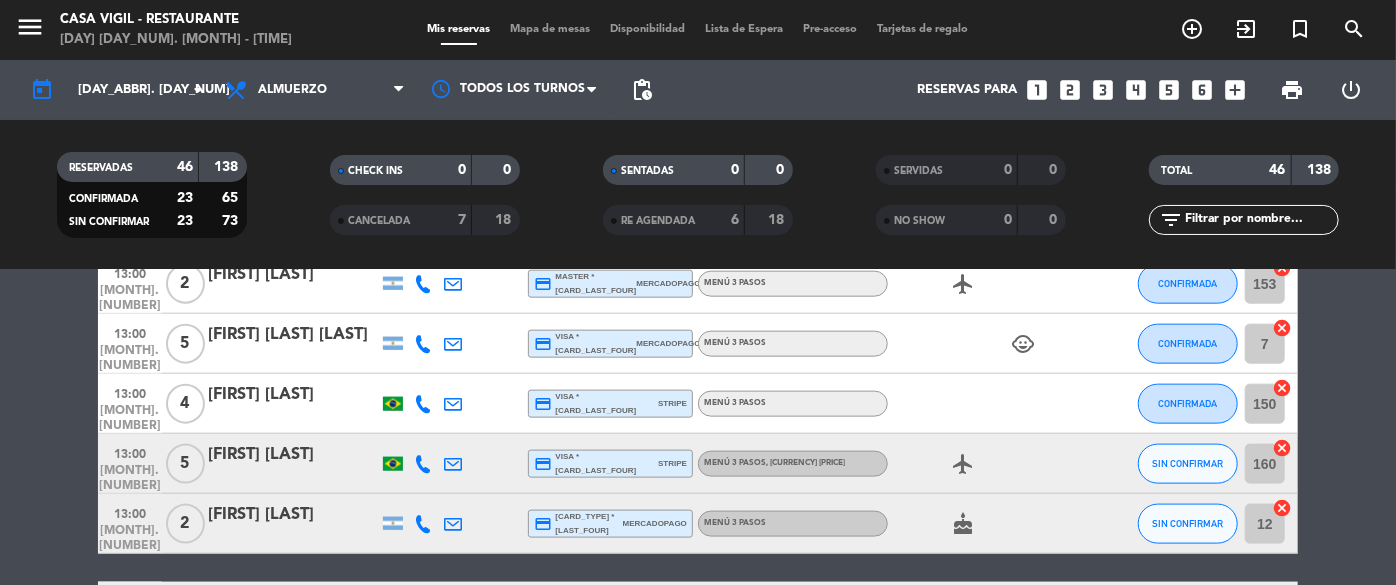 click on "13:00   ago. 2" 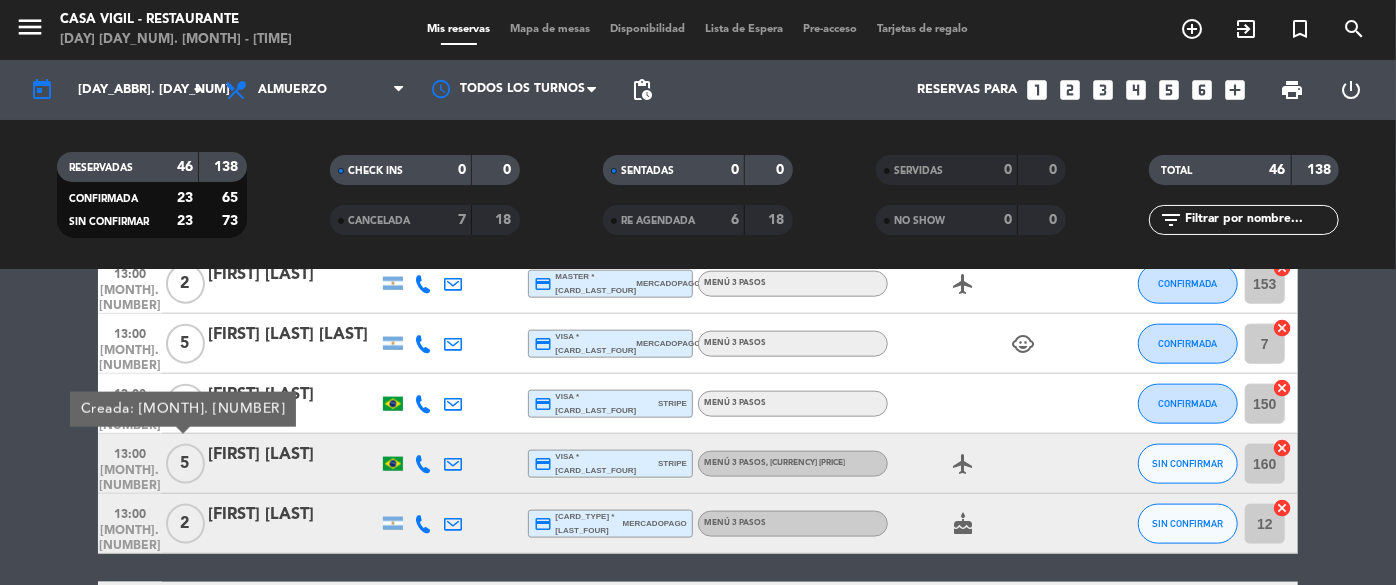 click on "[MONTH]. [NUMBER]" 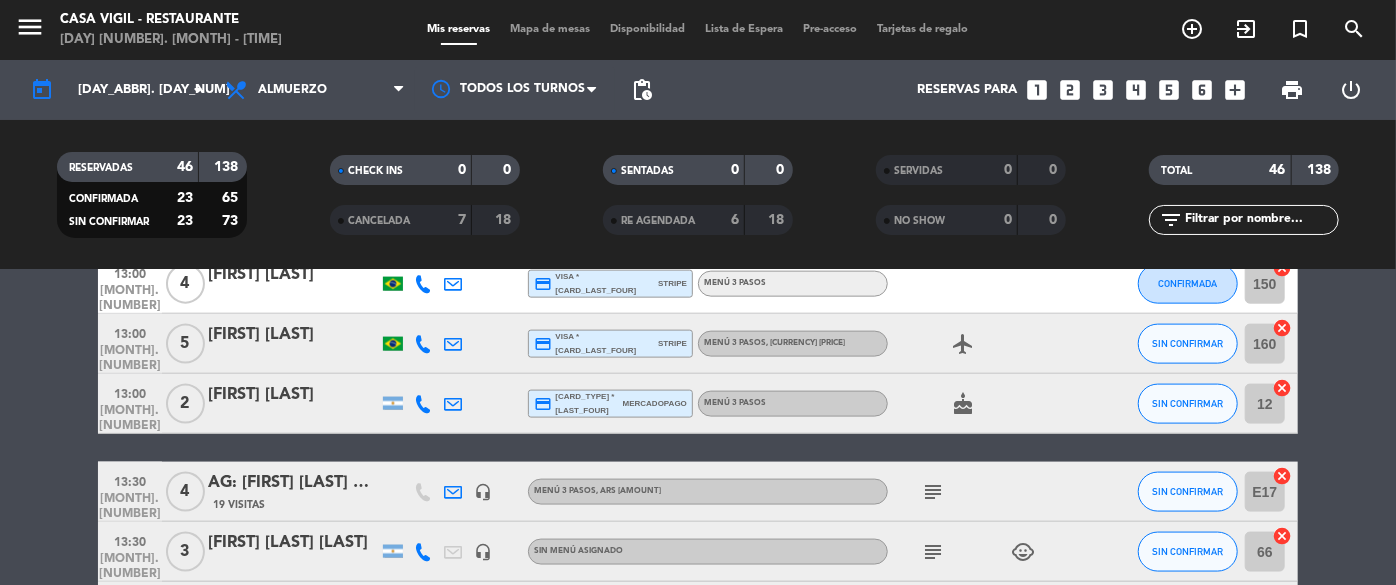 scroll, scrollTop: 1363, scrollLeft: 0, axis: vertical 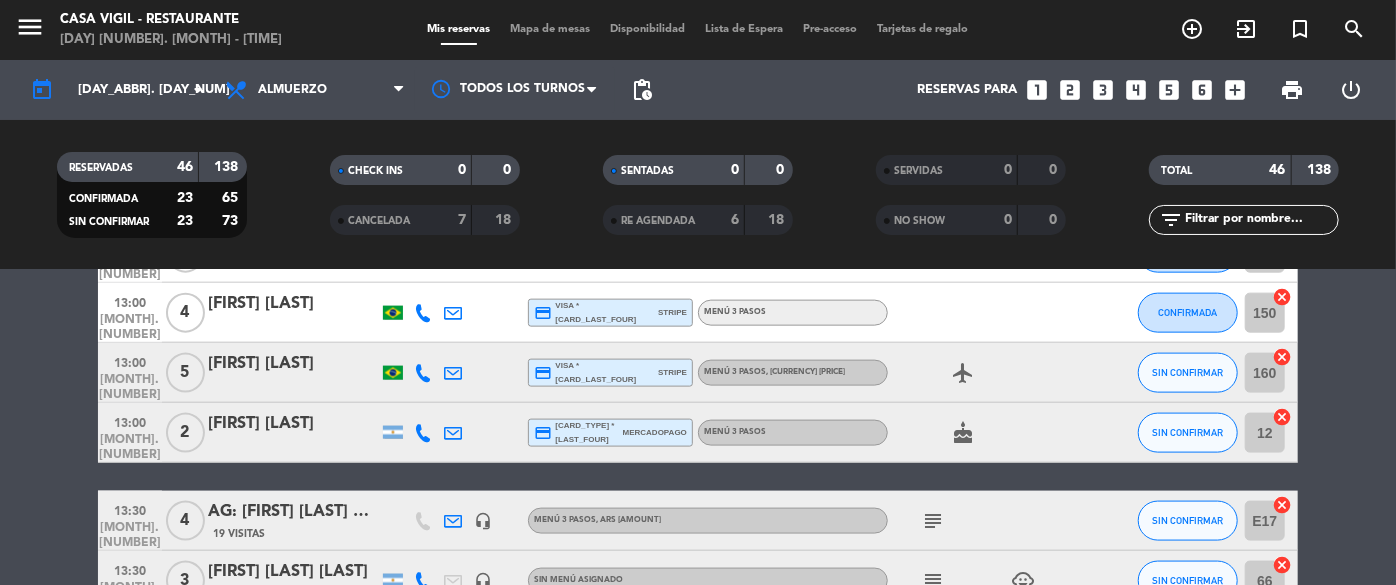 click on "13:00" 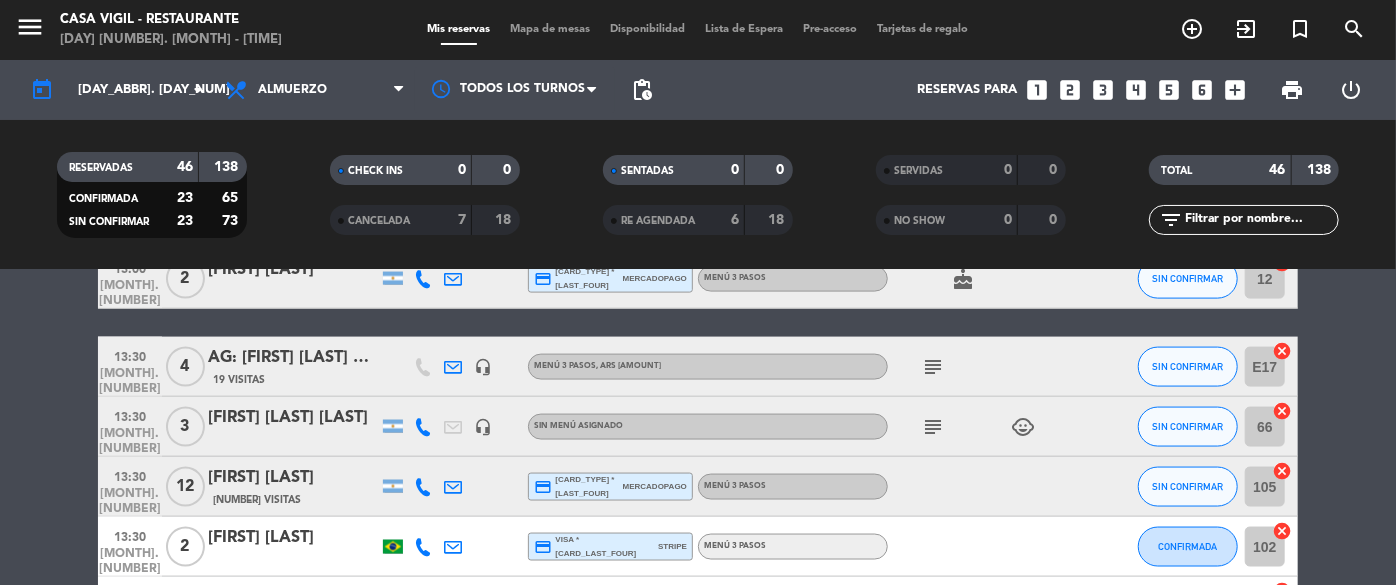 scroll, scrollTop: 1545, scrollLeft: 0, axis: vertical 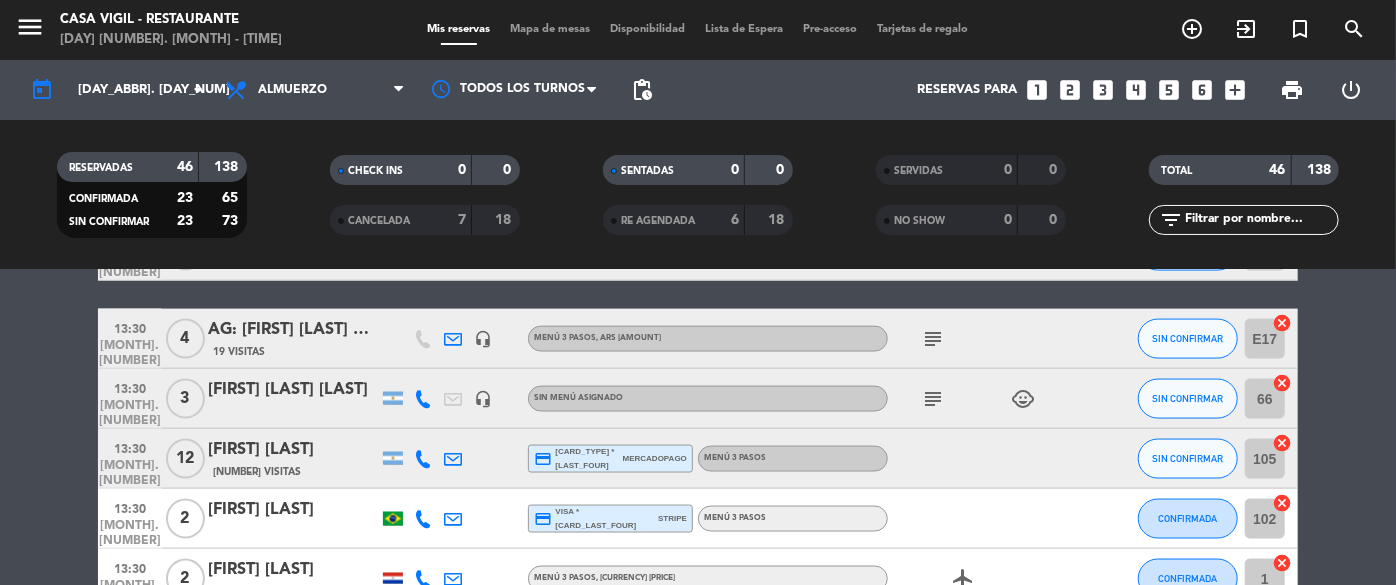 click on "[MONTH]. [NUMBER]" 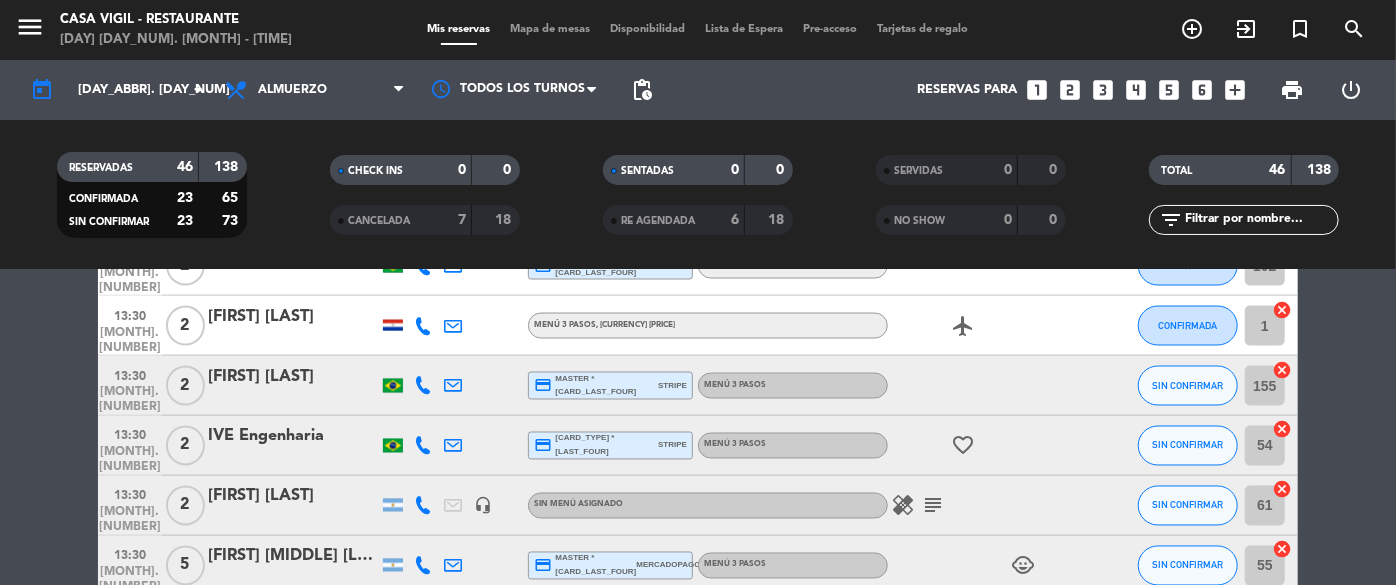 scroll, scrollTop: 1818, scrollLeft: 0, axis: vertical 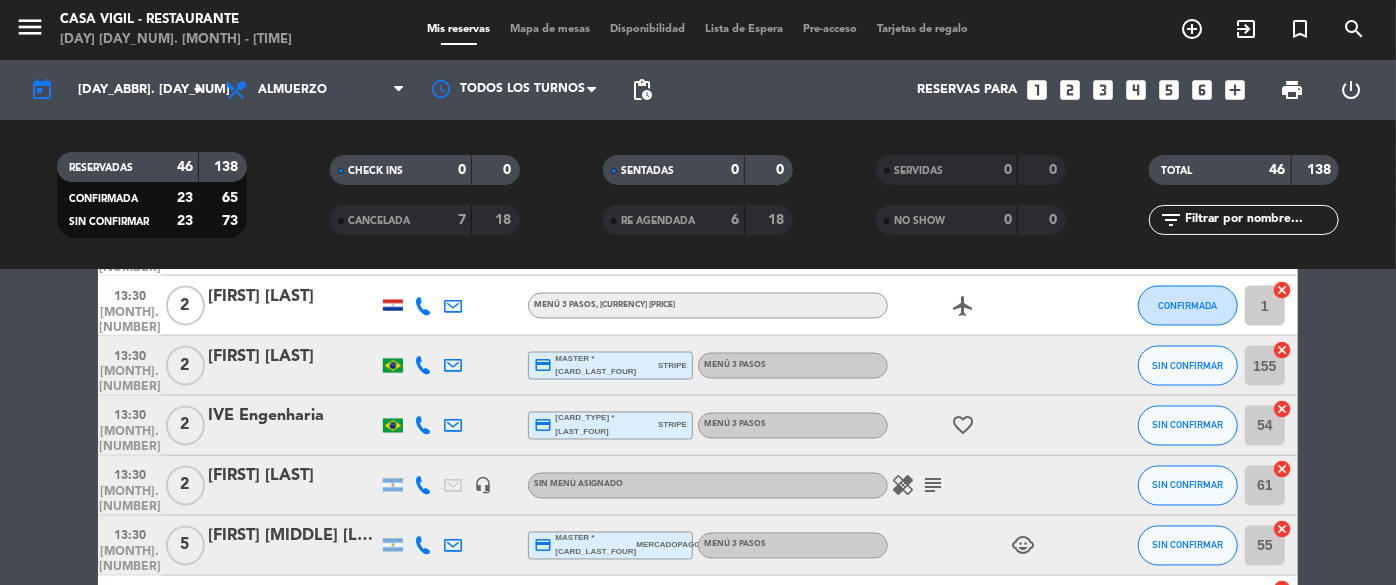 click on "[MONTH]. [NUMBER]" 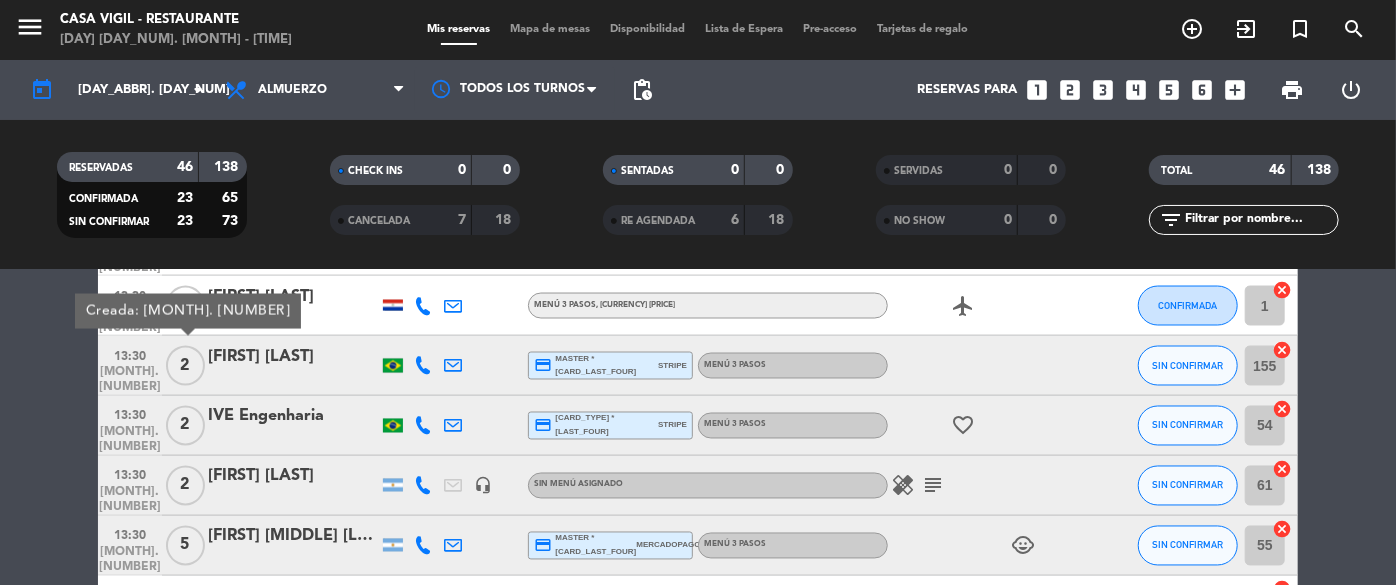 click on "13:30" 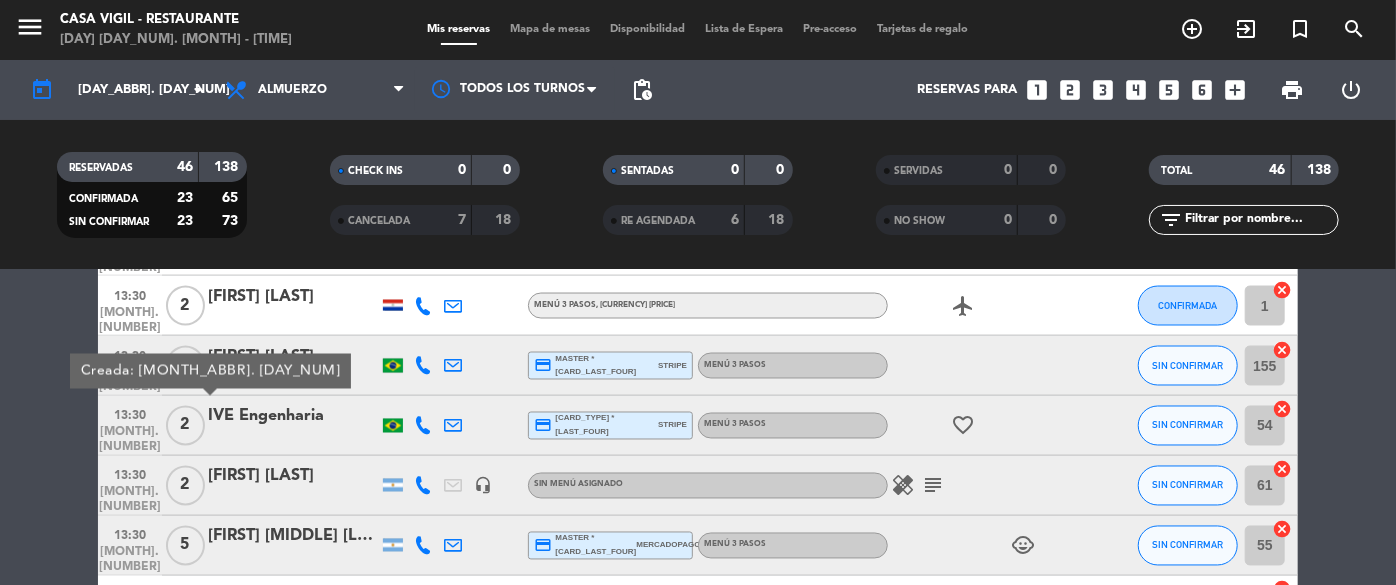 click on "[MONTH]. [NUMBER]" 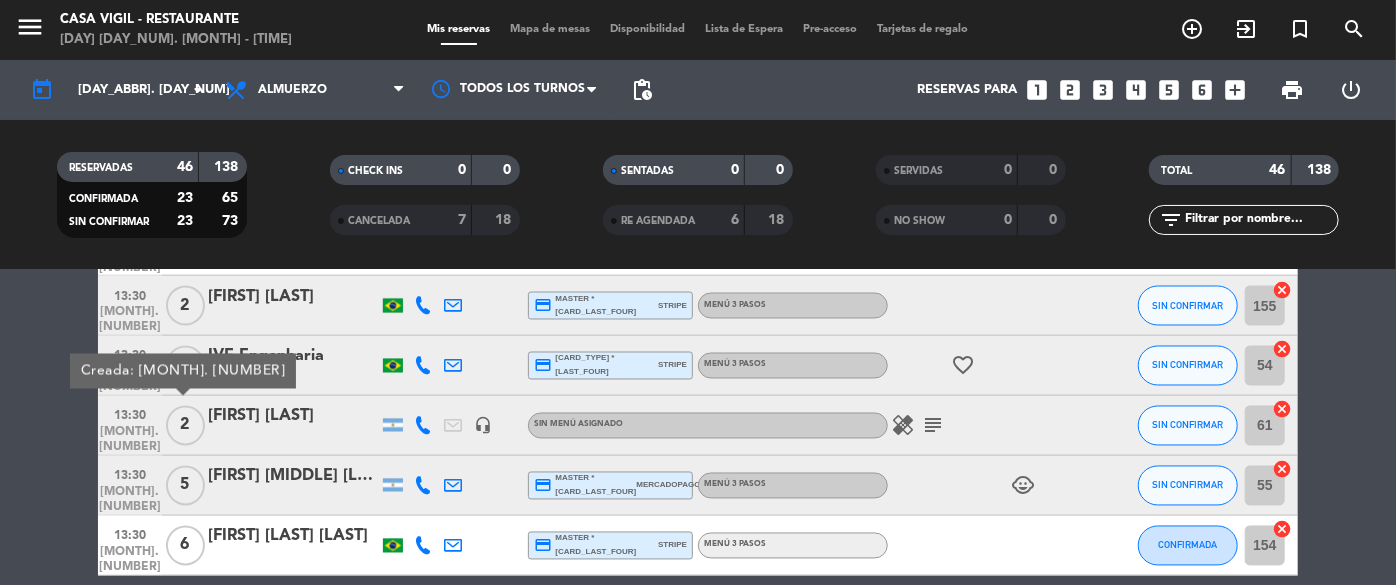 scroll, scrollTop: 1909, scrollLeft: 0, axis: vertical 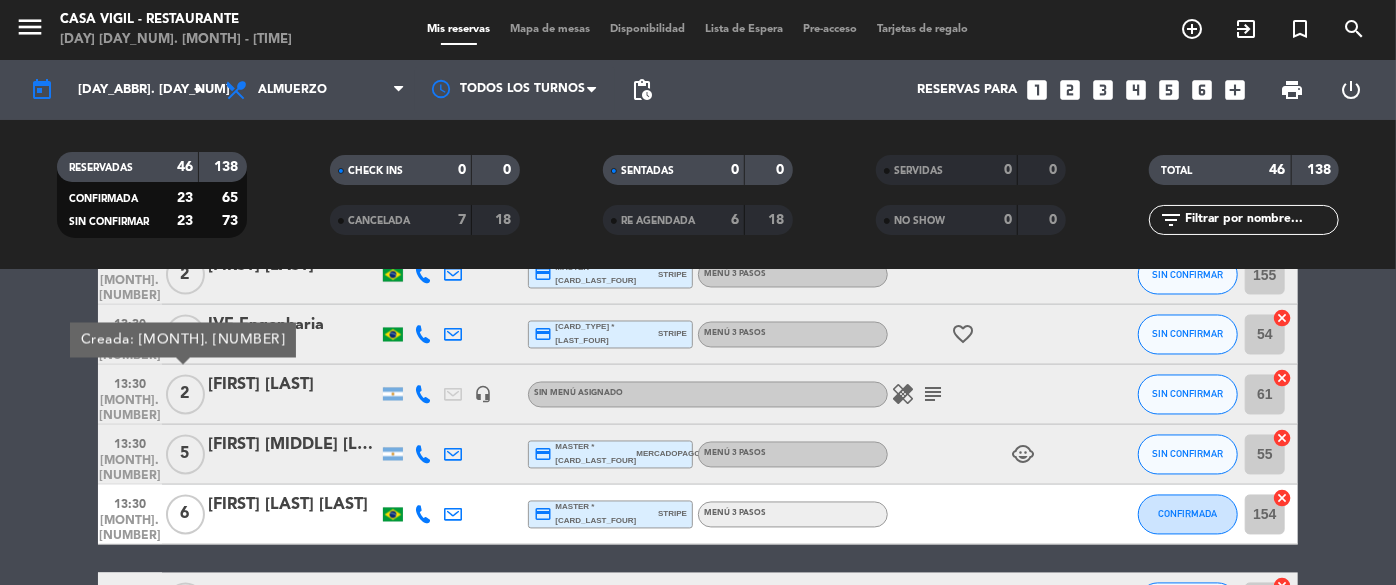 click on "[MONTH]. [NUMBER]" 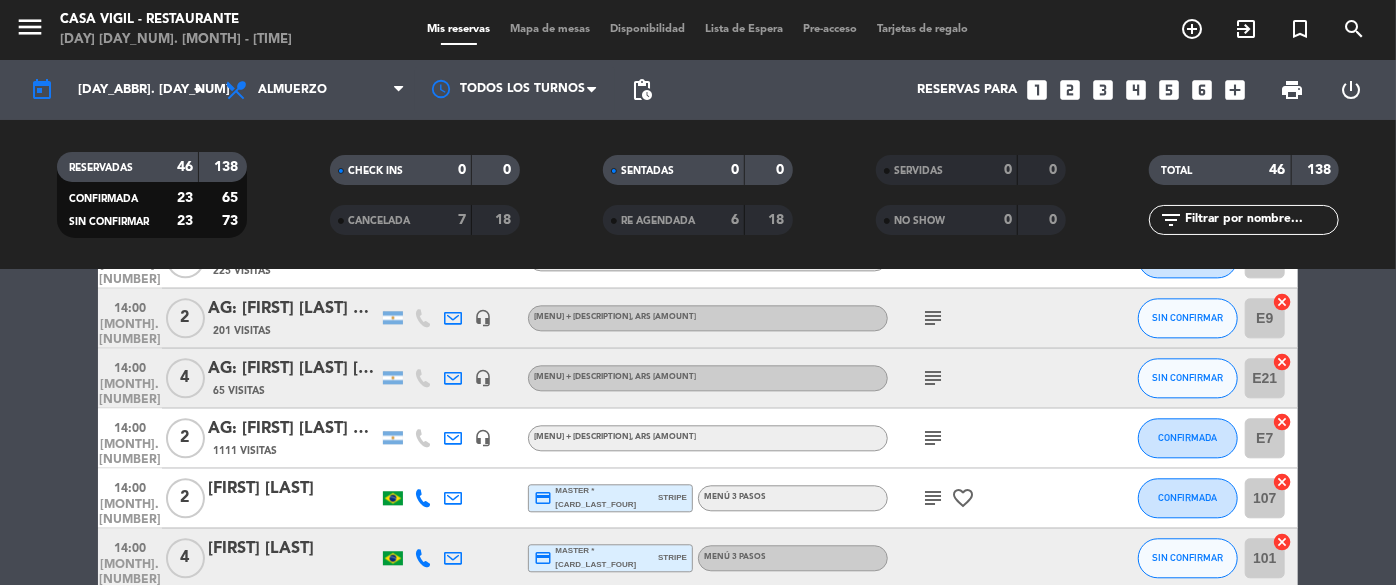 scroll, scrollTop: 2413, scrollLeft: 0, axis: vertical 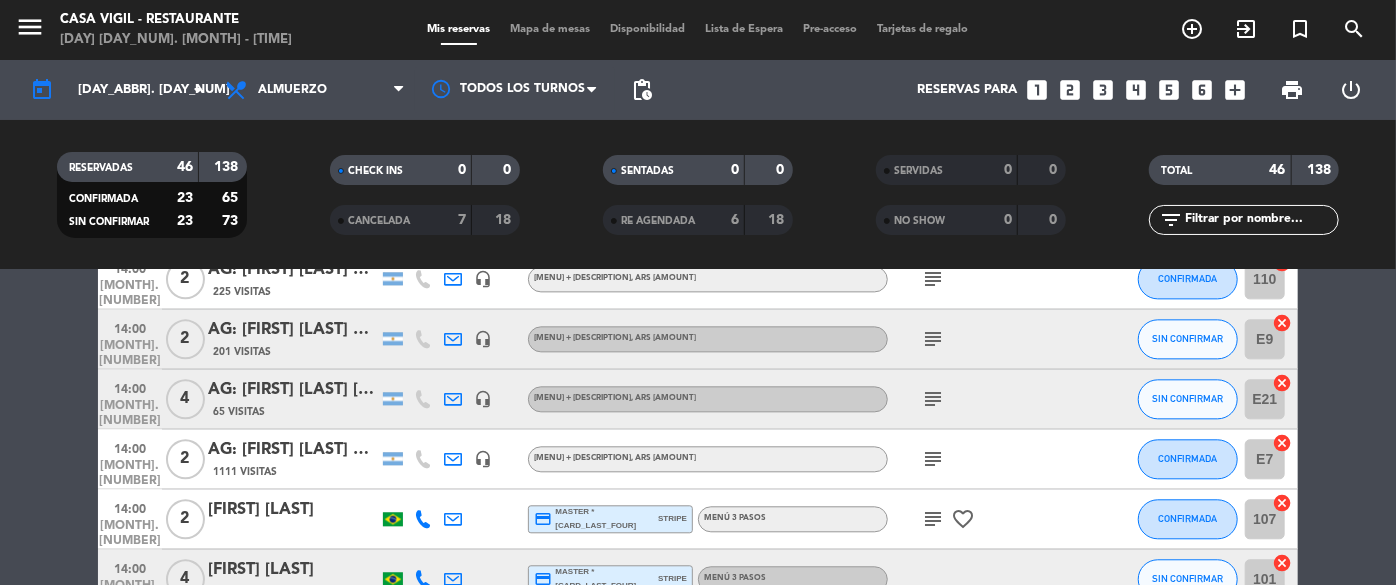 click on "14:00" 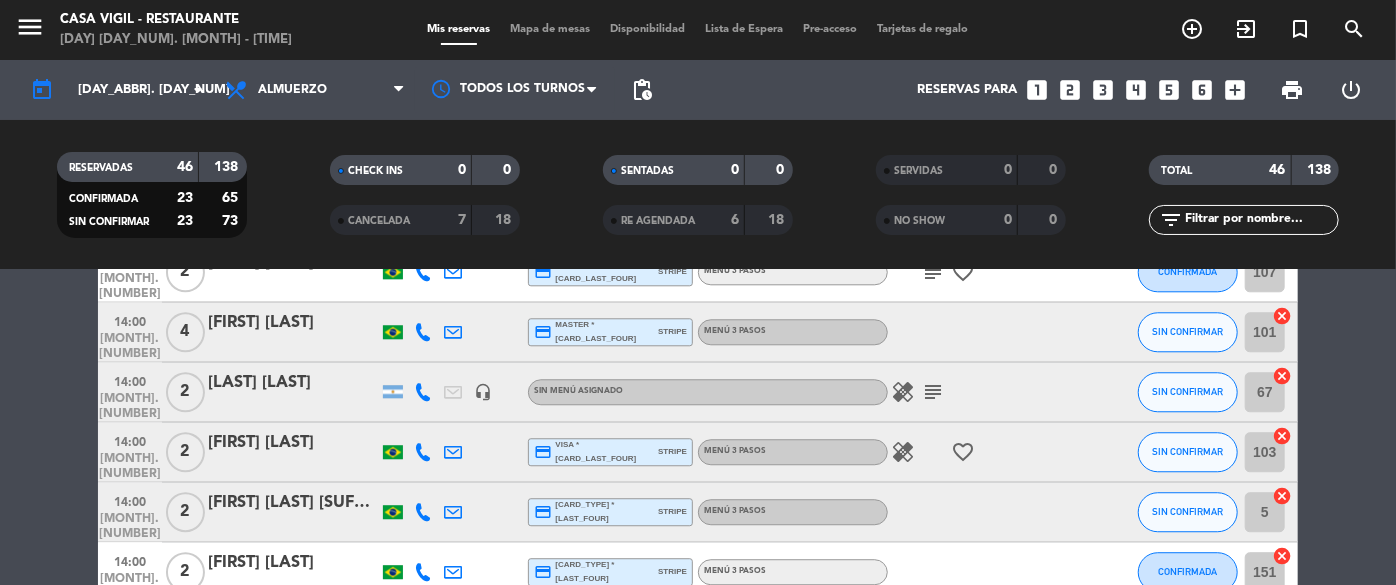 scroll, scrollTop: 2686, scrollLeft: 0, axis: vertical 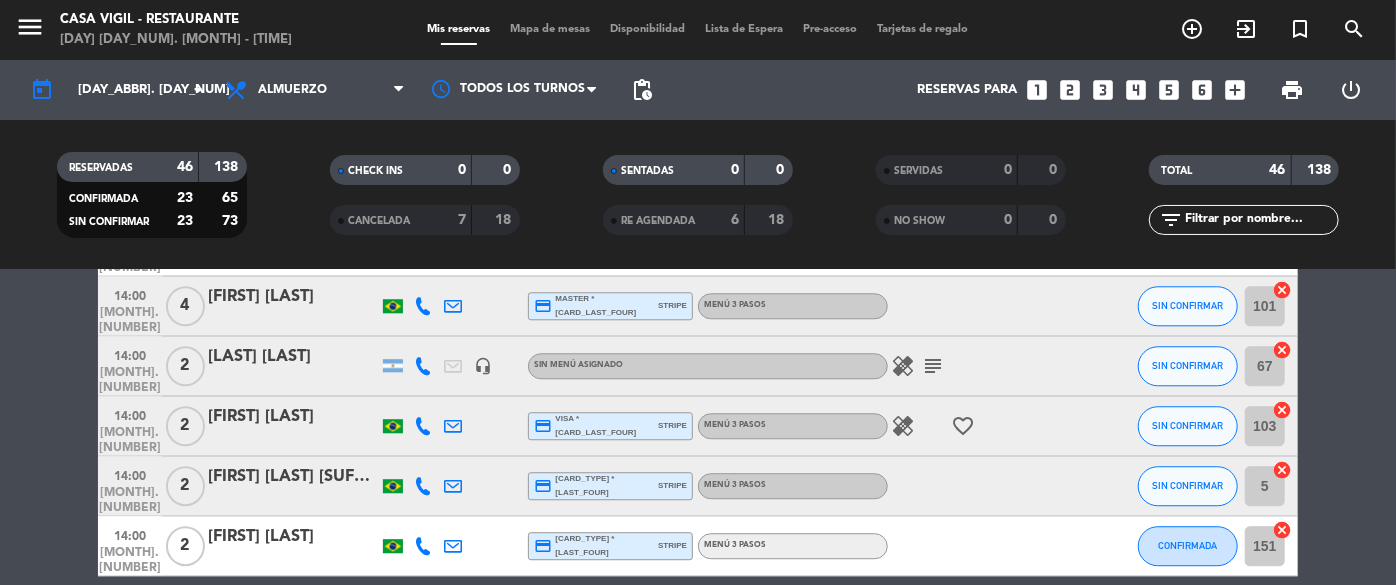 click on "[MONTH]. [NUMBER]" 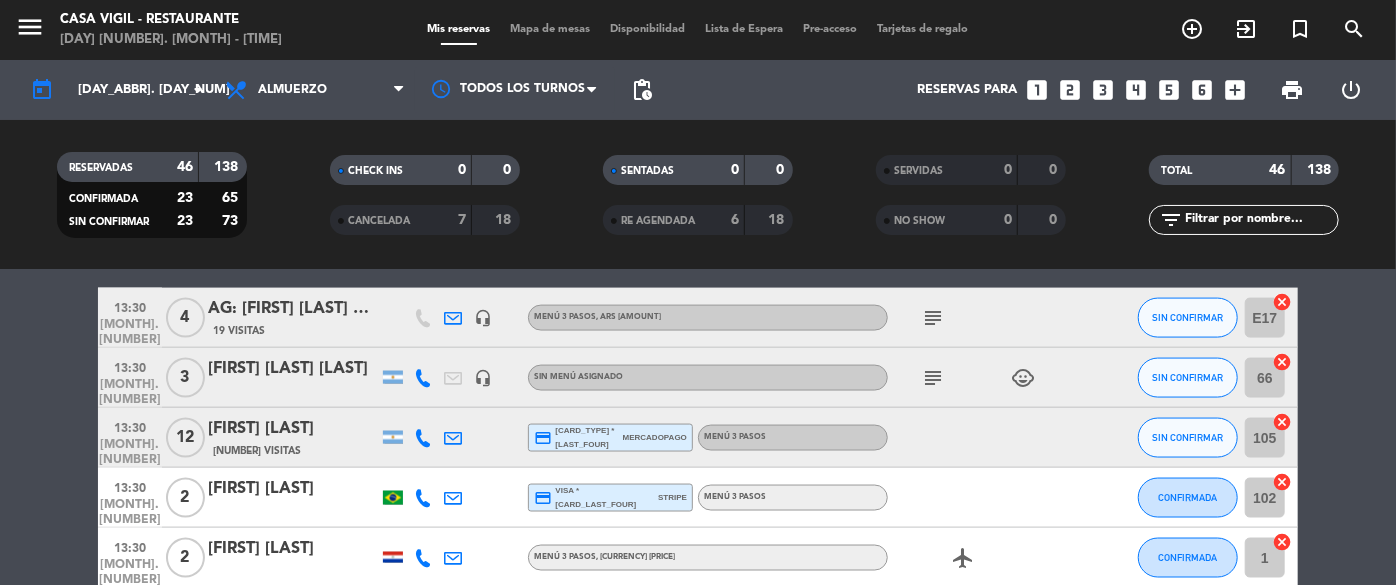scroll, scrollTop: 1595, scrollLeft: 0, axis: vertical 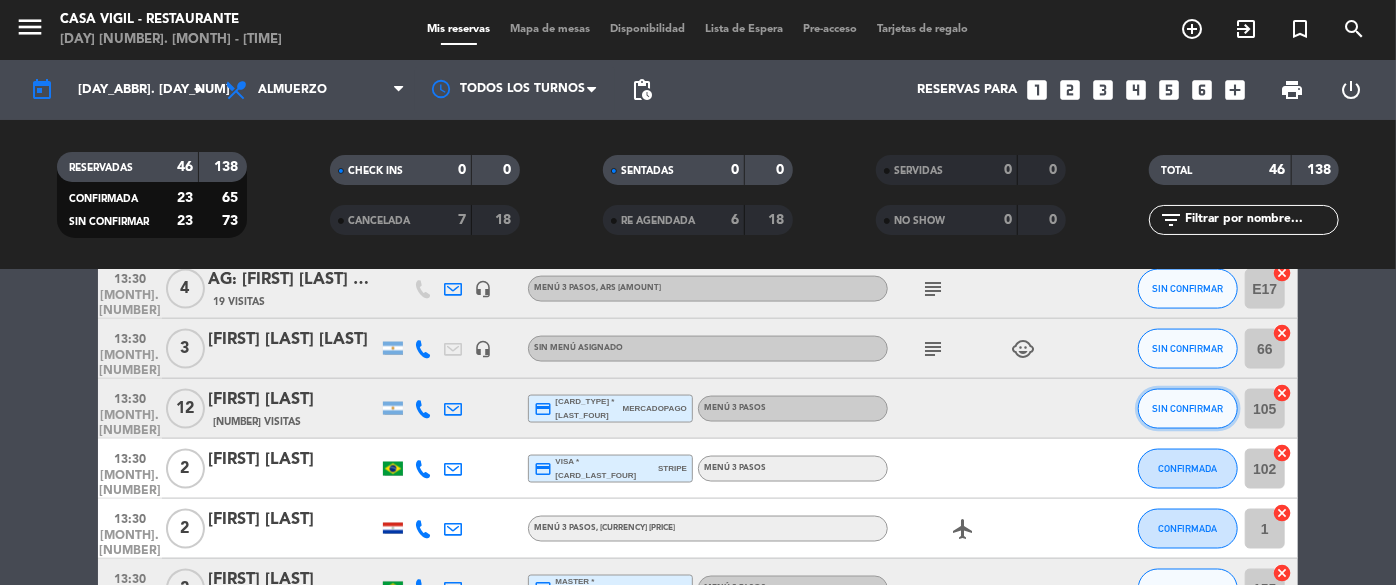 click on "SIN CONFIRMAR" 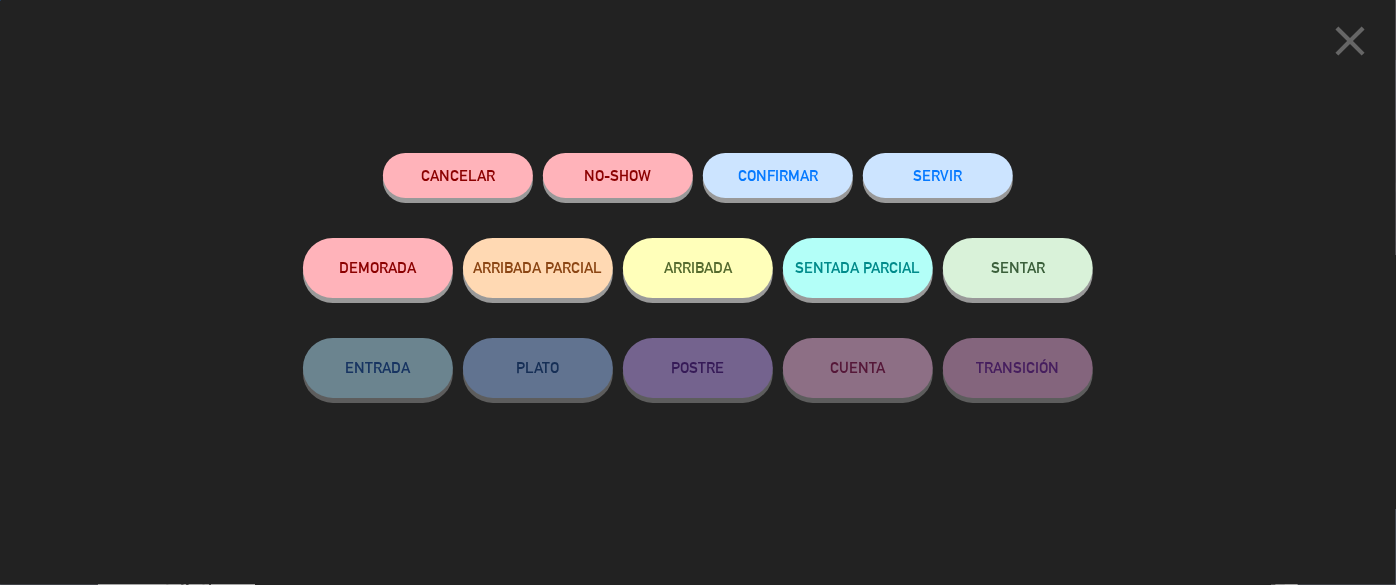 click on "CONFIRMAR" 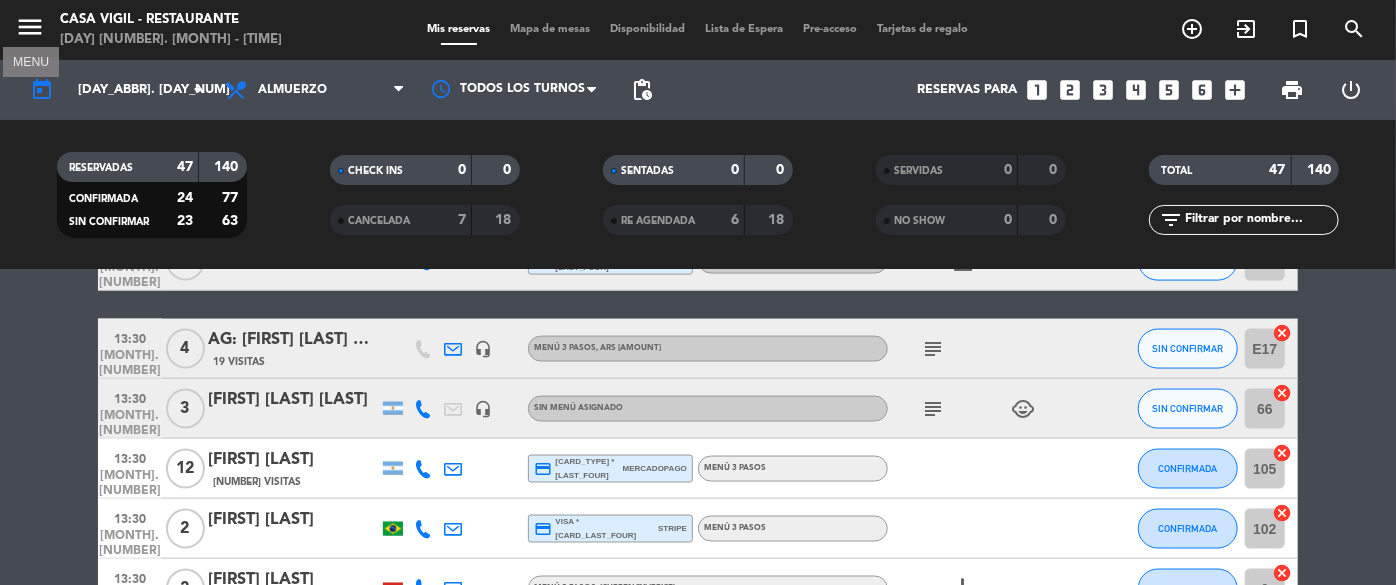 click on "menu" at bounding box center [30, 27] 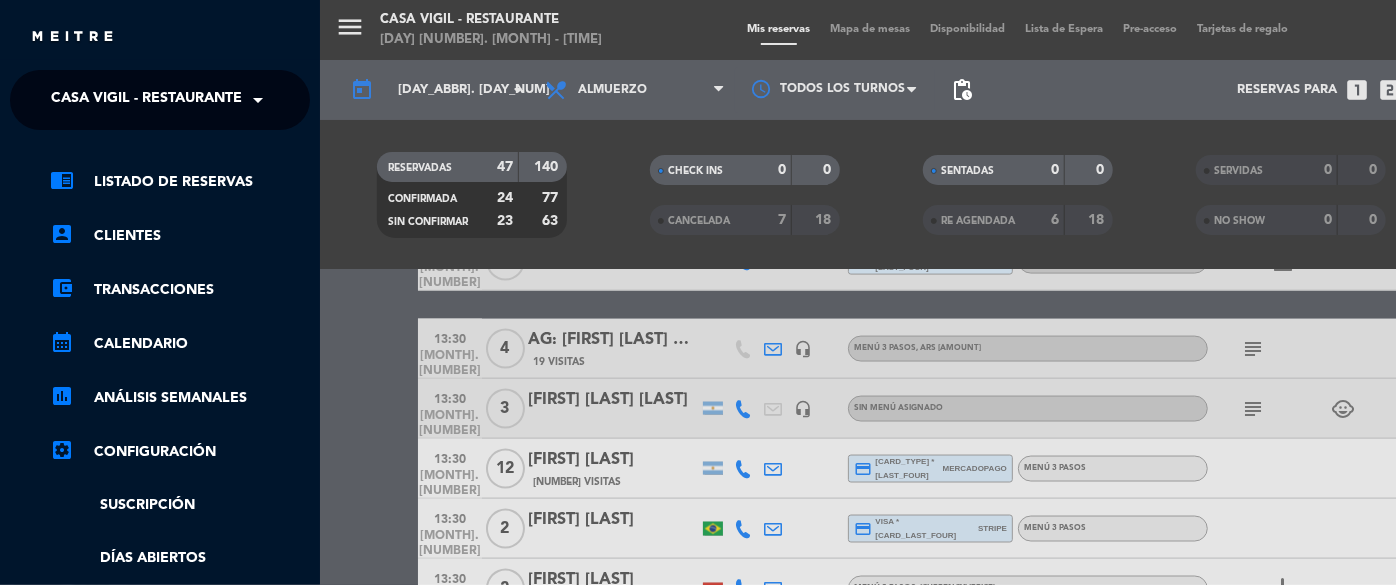 click 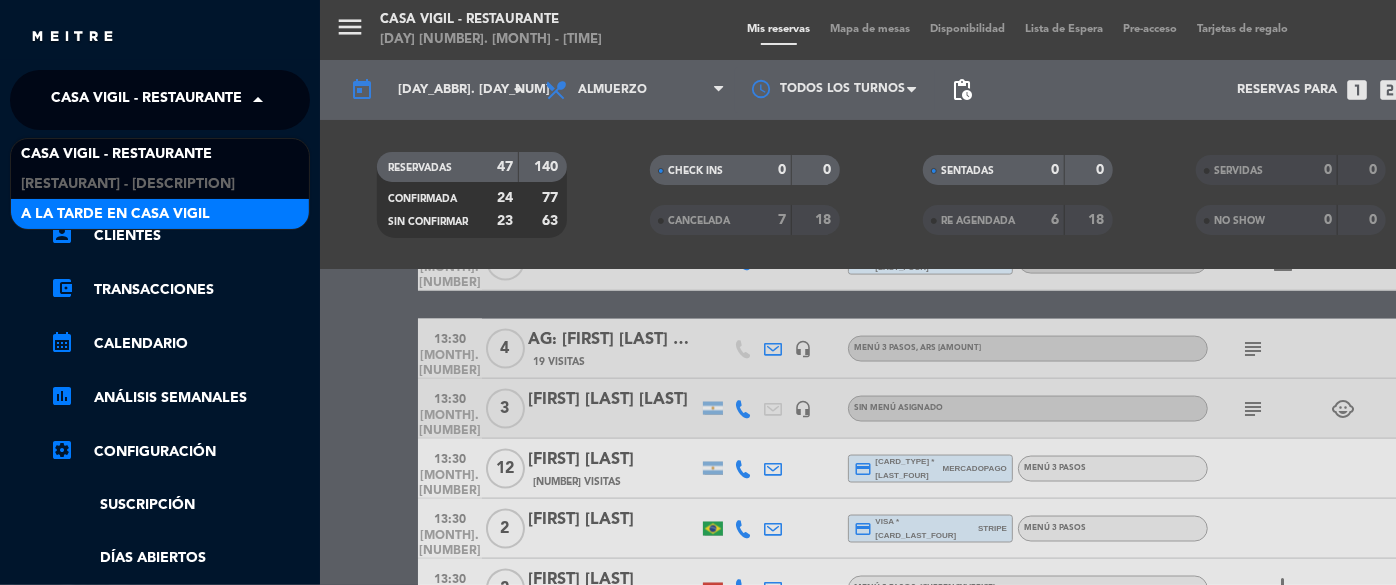 click on "A la tarde en Casa Vigil" at bounding box center [160, 214] 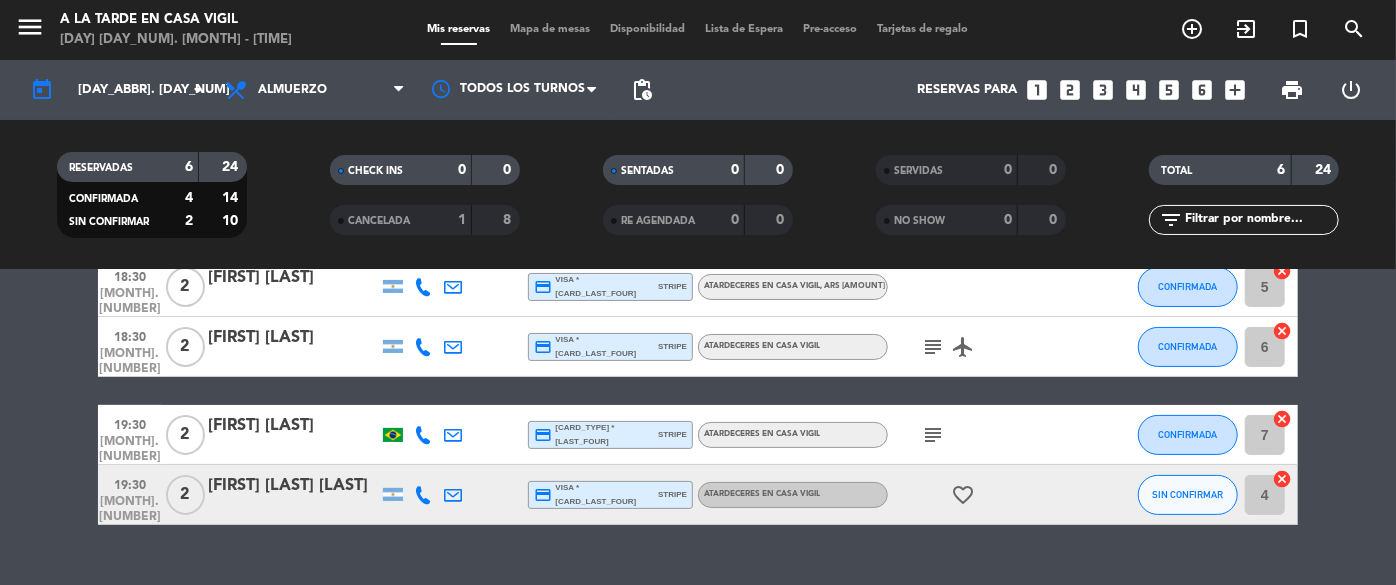 scroll, scrollTop: 265, scrollLeft: 0, axis: vertical 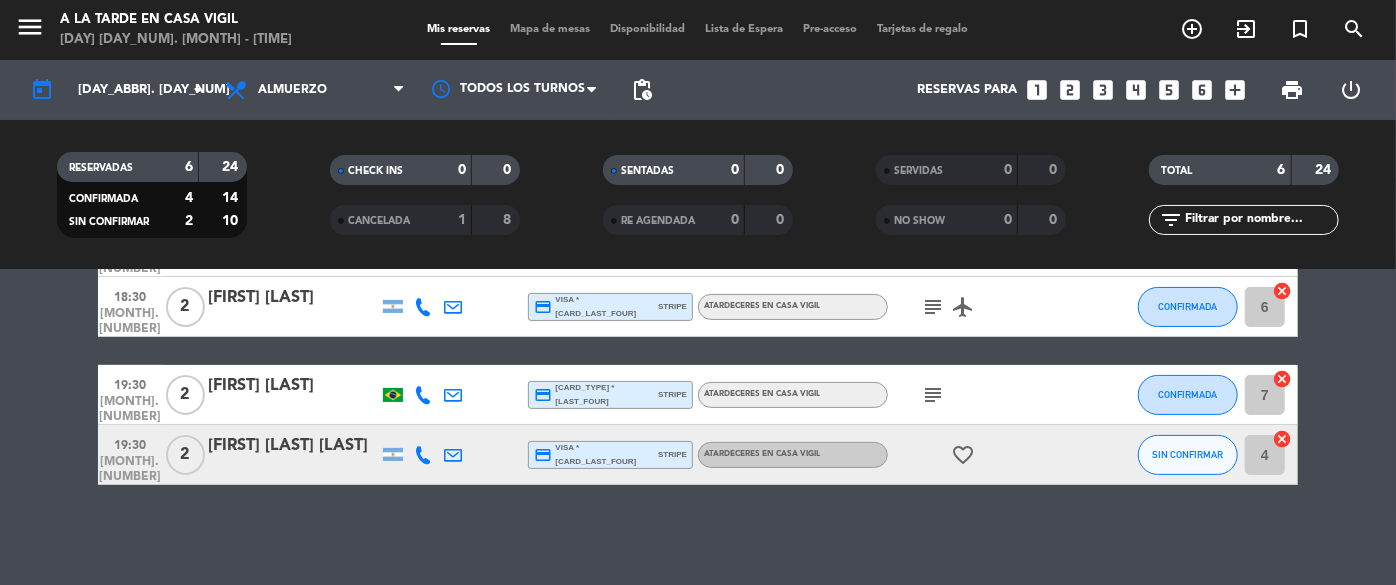 click on "[MONTH]. [NUMBER]" 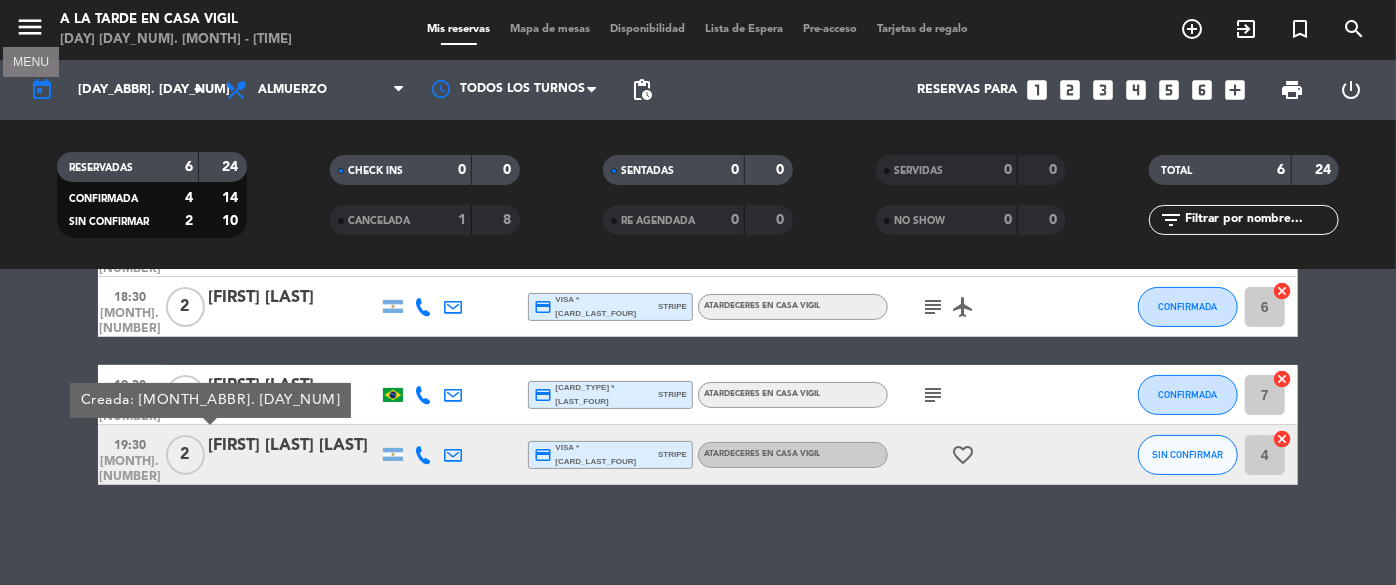 click on "menu" at bounding box center (30, 27) 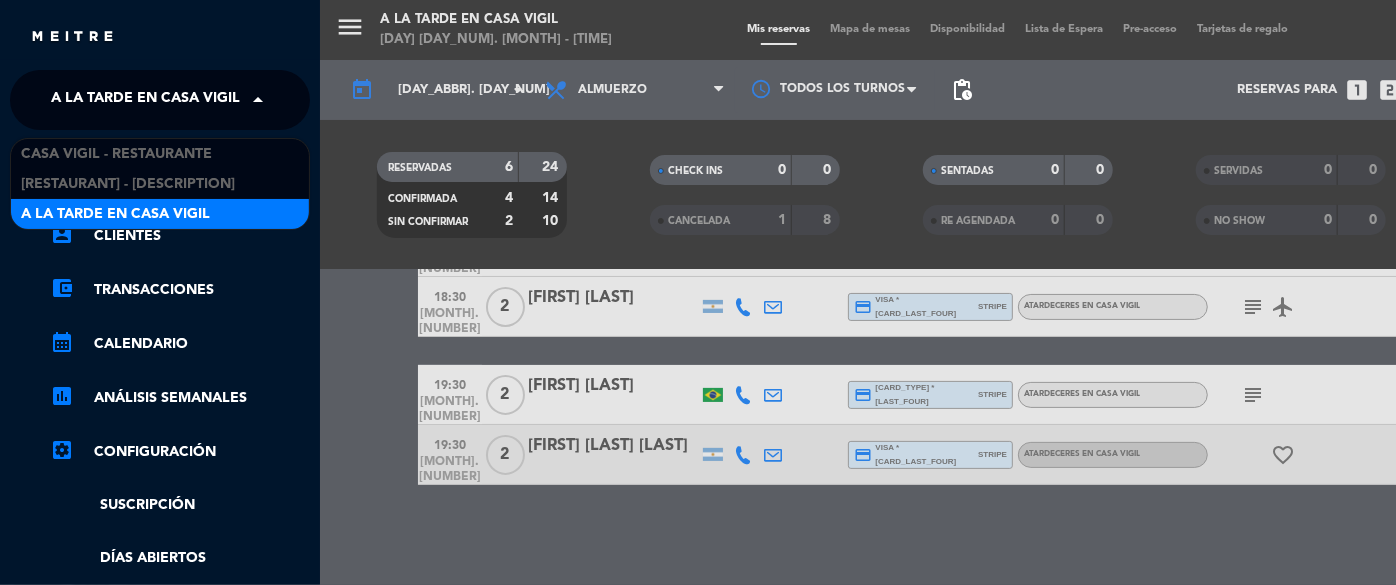 click on "A la tarde en Casa Vigil" 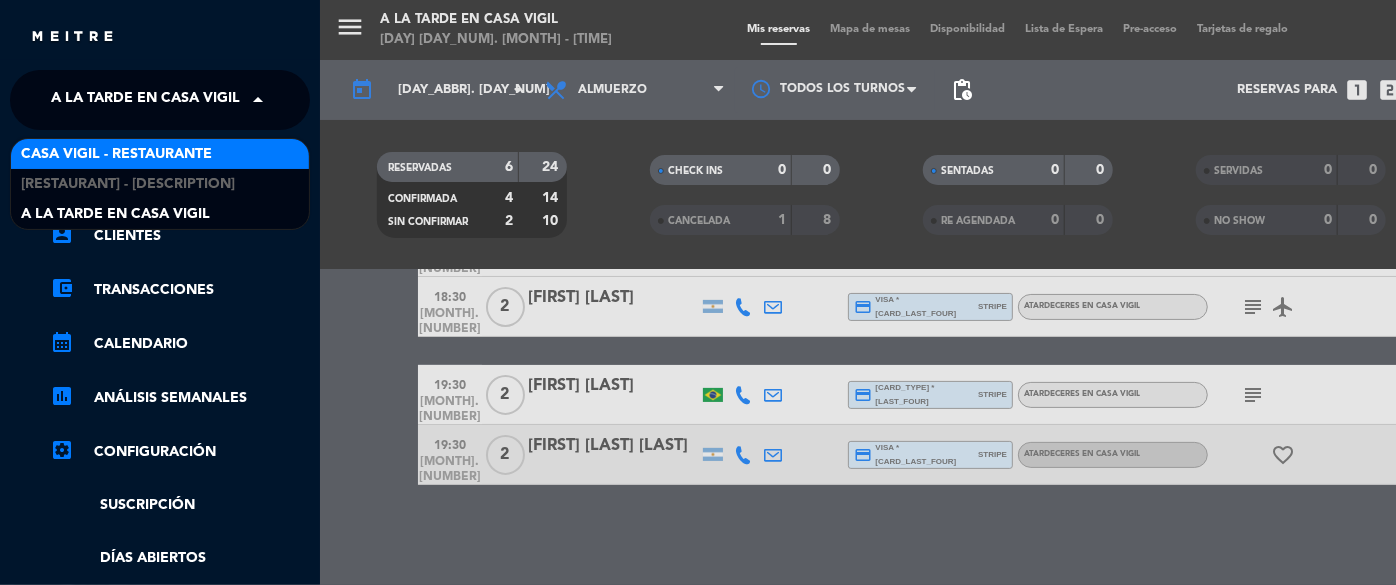 click on "Casa Vigil - Restaurante" at bounding box center (116, 154) 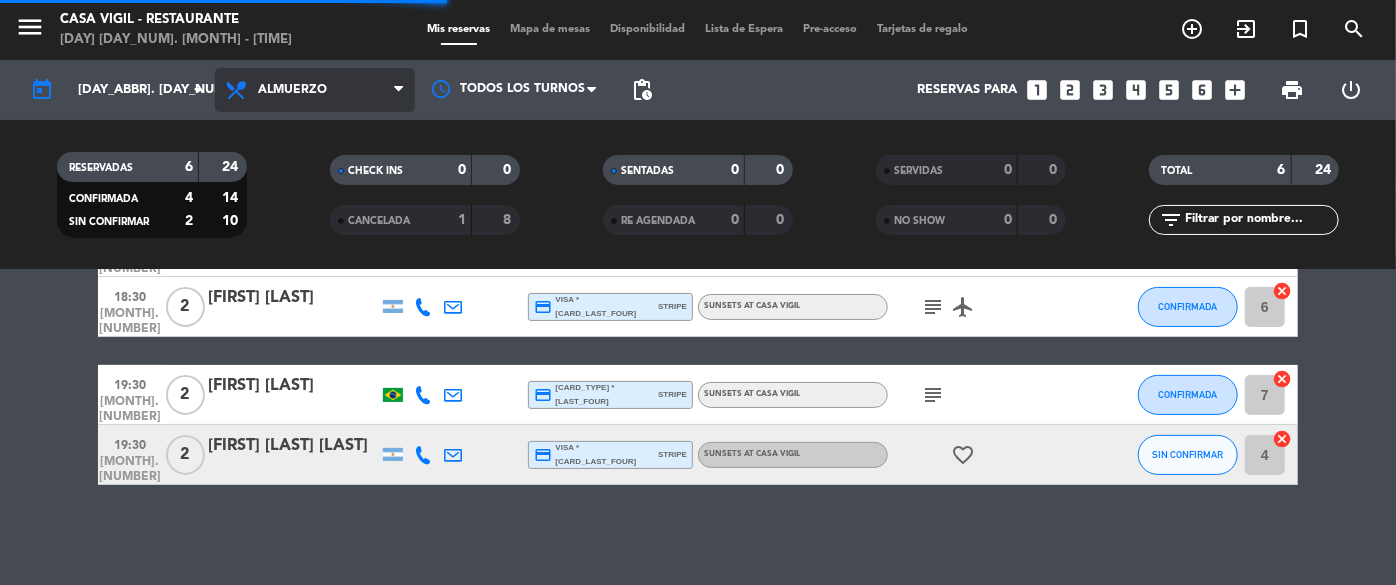 click on "Almuerzo" at bounding box center [315, 90] 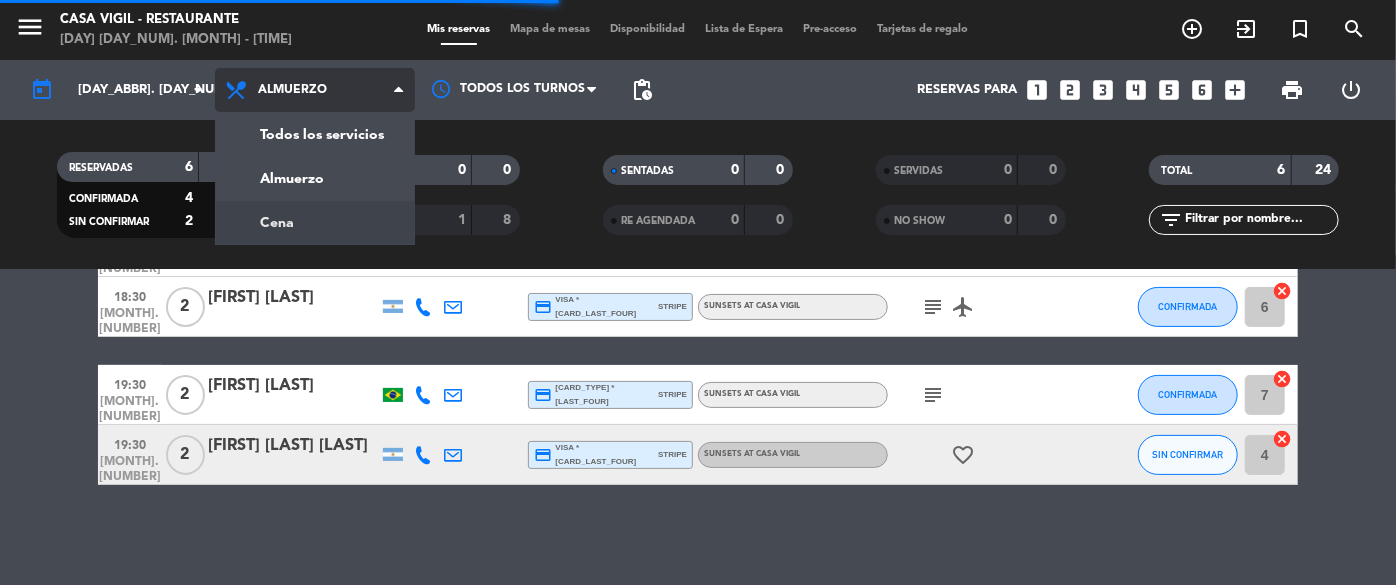 click on "menu  Casa Vigil - Restaurante   [DAY] [NUMBER]. [MONTH] - [TIME]   Mis reservas   Mapa de mesas   Disponibilidad   Lista de Espera   Pre-acceso   Tarjetas de regalo  add_circle_outline exit_to_app turned_in_not search today    [DAY]. [MONTH] arrow_drop_down  Todos los servicios  Almuerzo  Cena  Almuerzo  Todos los servicios  Almuerzo  Cena Todos los turnos pending_actions  Reservas para   looks_one   looks_two   looks_3   looks_4   looks_5   looks_6   add_box  print  power_settings_new   RESERVADAS   6   24   CONFIRMADA   4   14   SIN CONFIRMAR   2   10   CHECK INS   0   0   CANCELADA   1   8   SENTADAS   0   0   RE AGENDADA   0   0   SERVIDAS   0   0   NO SHOW   0   0   TOTAL   6   24  filter_list" 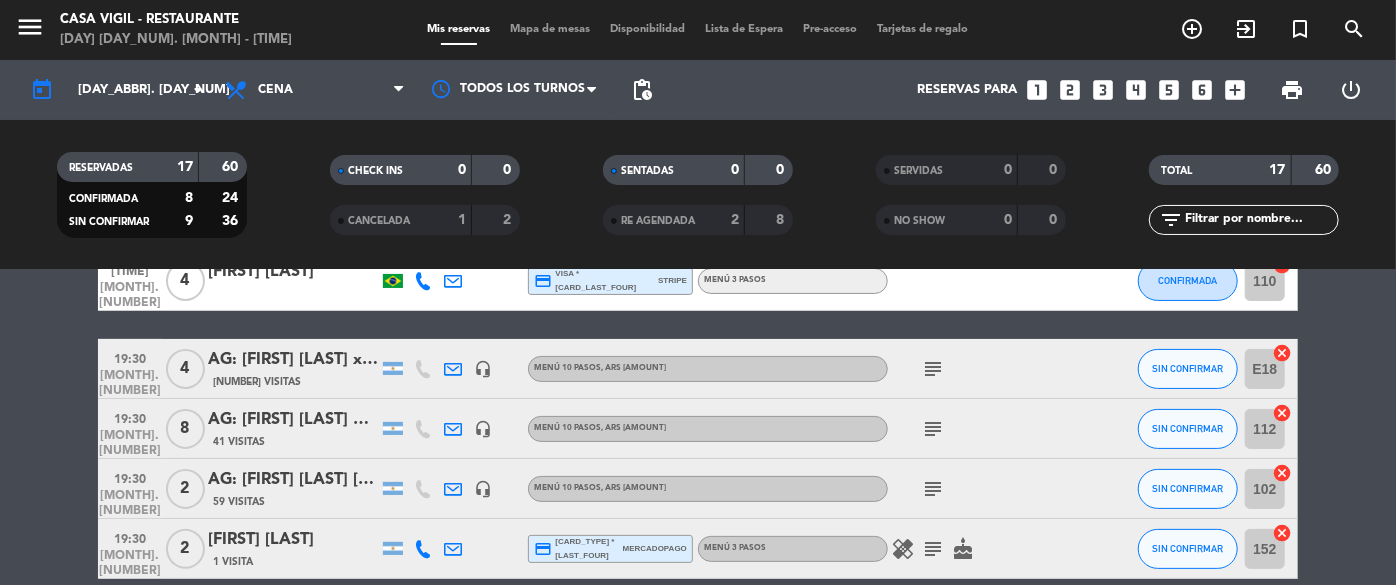 scroll, scrollTop: 272, scrollLeft: 0, axis: vertical 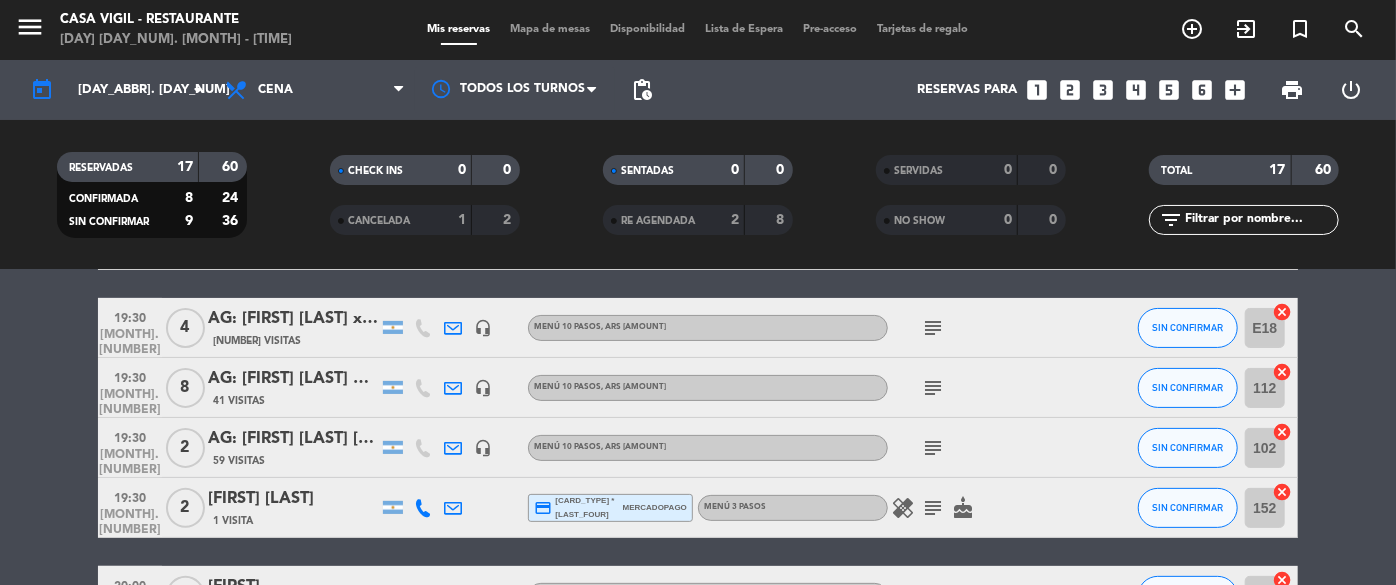 click on "[MONTH]. [NUMBER]" 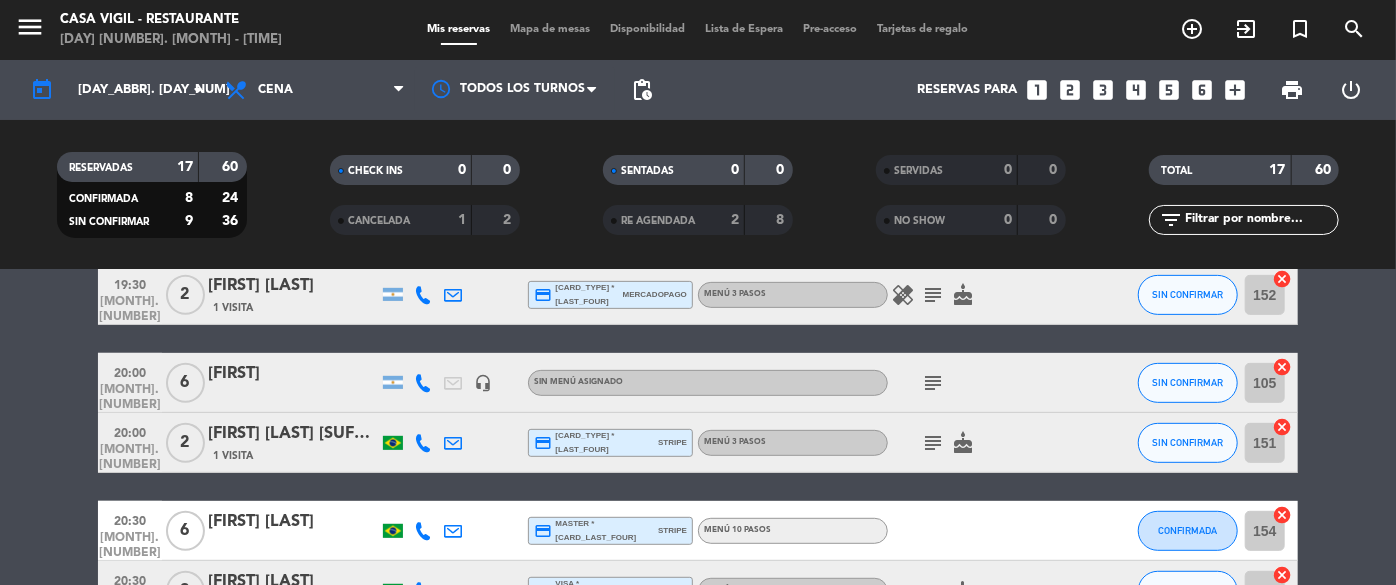 scroll, scrollTop: 454, scrollLeft: 0, axis: vertical 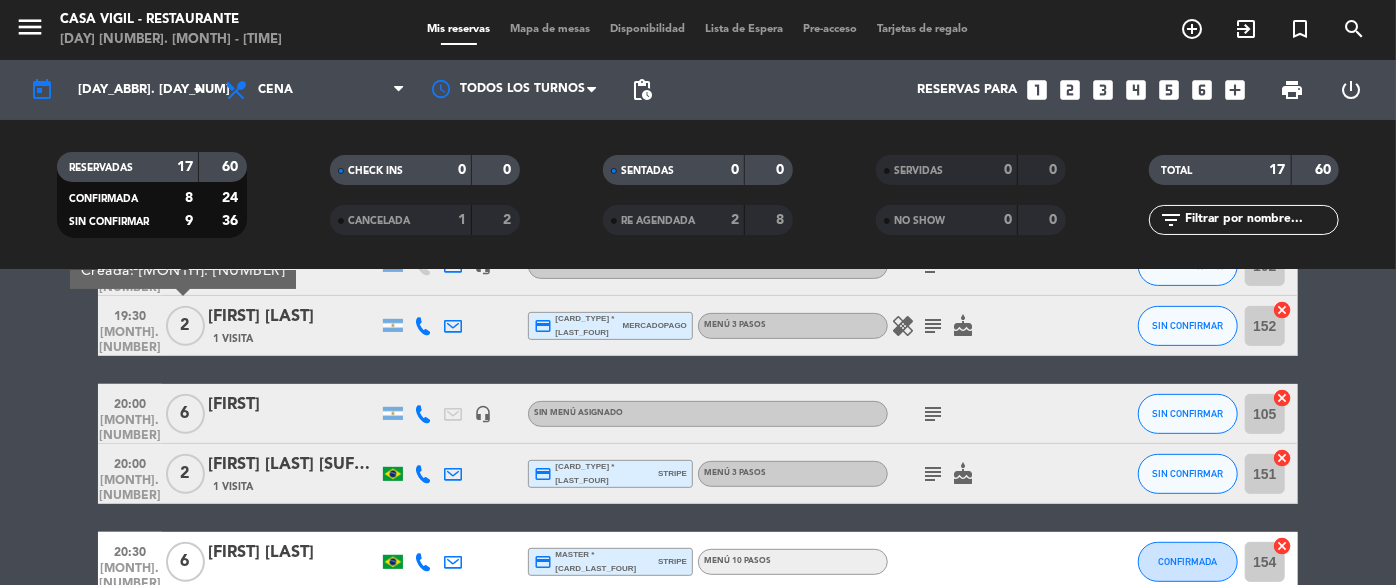 click on "[TIME] [MONTH_ABBR]. [DAY_NUM]" 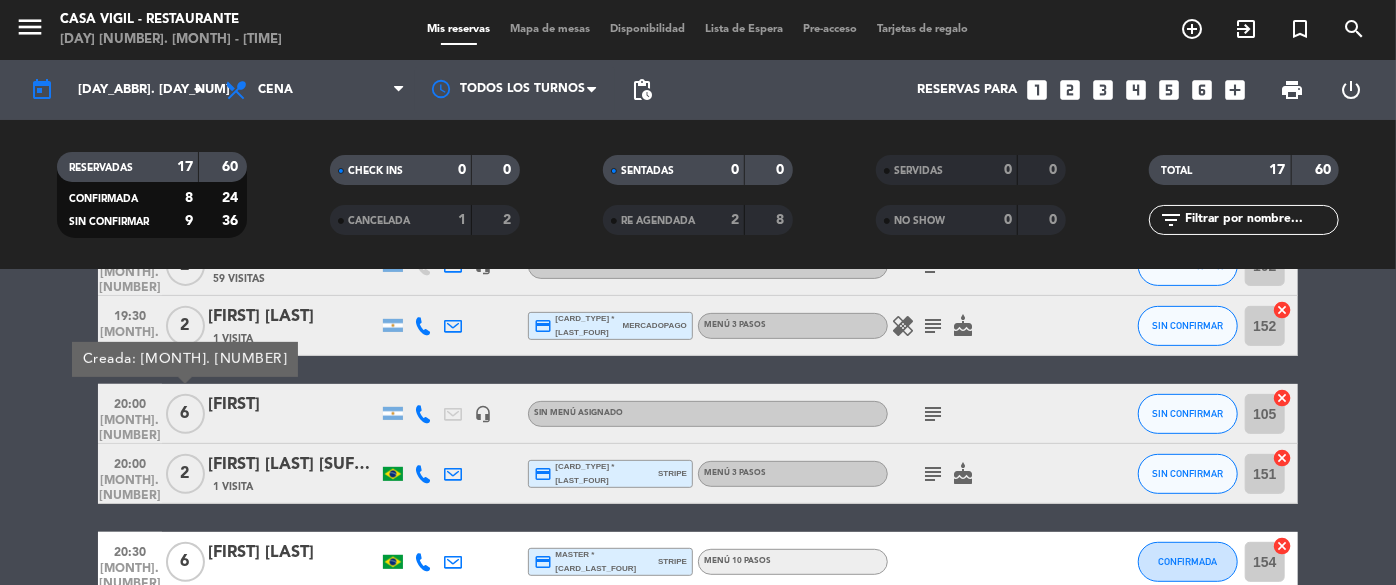 click on "20:00" 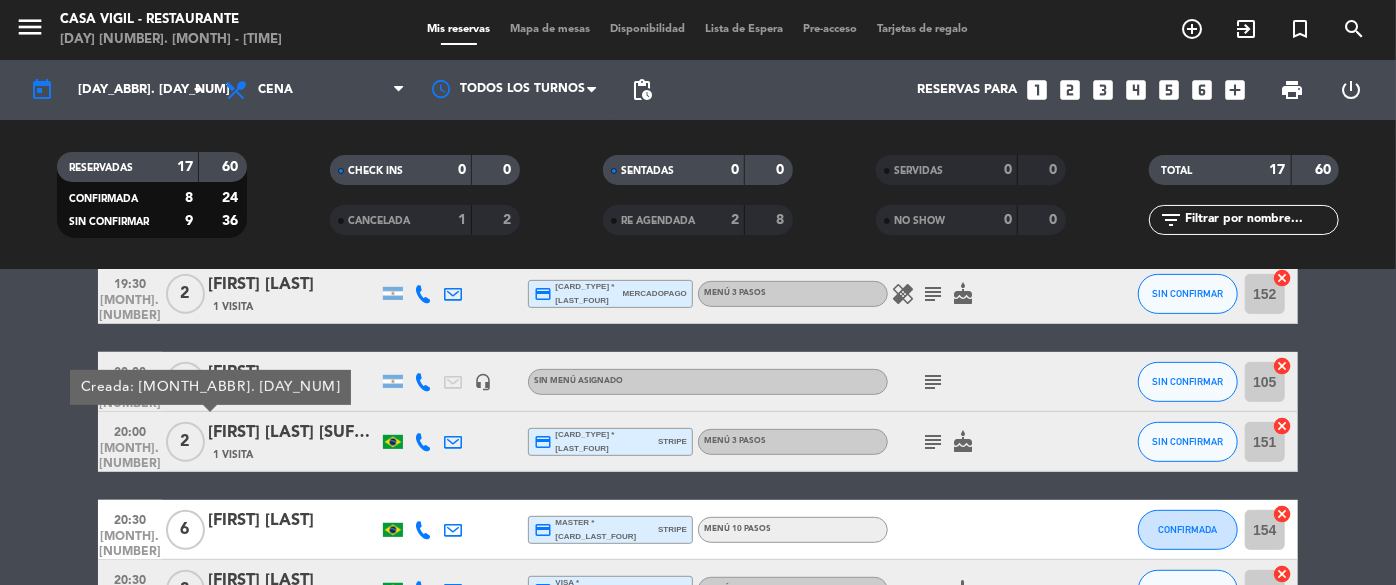 scroll, scrollTop: 454, scrollLeft: 0, axis: vertical 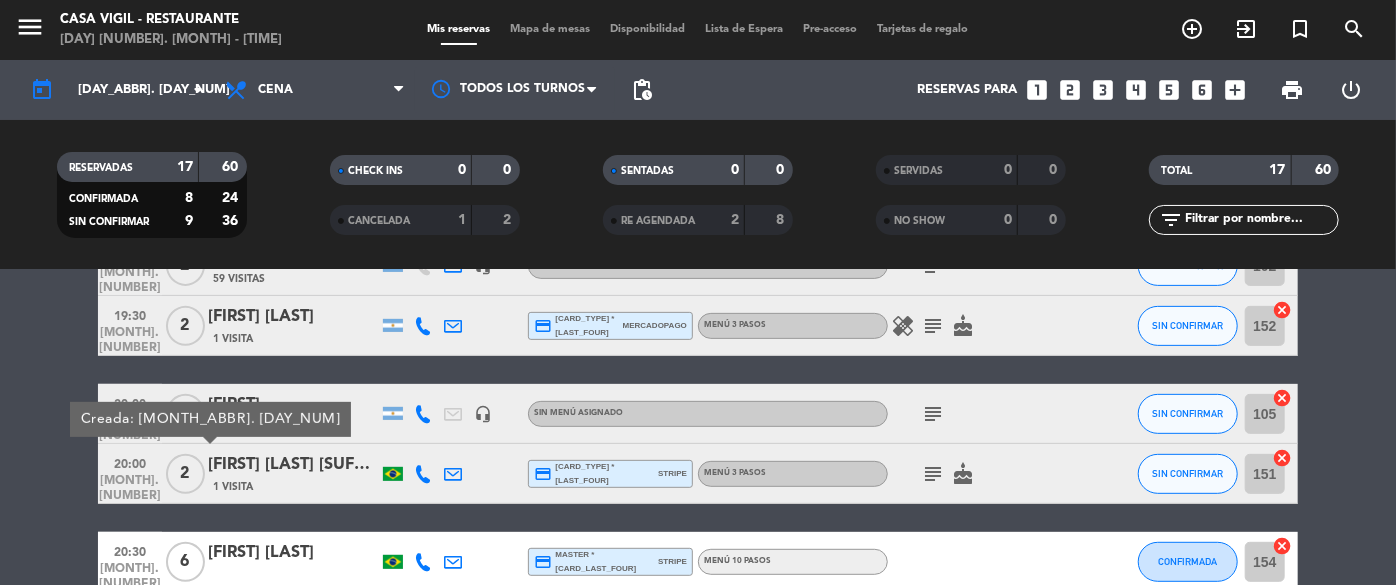 click on "[TIME] [MONTH_ABBR]. [DAY_NUM] [NUMBER] [AG_PREFIX] [FIRST] [LAST] X[NUMBER]/ [COMPANY] [VISITS] [HEADSET_MIC] [MENU] [PRICE] [SUBJECT] [UNCONFIRMED] [E18] [CANCEL] [TIME] [MONTH_ABBR]. [DAY_NUM] [NUMBER] [AG_PREFIX] [FIRST] [LAST] X[NUMBER]/ [COMPANY] [VISITS] [HEADSET_MIC] [MENU] [PRICE] [SUBJECT] [UNCONFIRMED] [112] [CANCEL] [TIME] [MONTH_ABBR]. [DAY_NUM] [NUMBER] [AG_PREFIX] [FIRST] [LAST] X[NUMBER]/ [COMPANY] [VISITS] [HEADSET_MIC] [MENU] [PRICE] [SUBJECT] [UNCONFIRMED] [102] [CANCEL] [TIME] [MONTH_ABBR]. [DAY_NUM] [NUMBER] [FIRST] [LAST] [VISITS] [CREDIT_CARD] [CARD_TYPE] * [CARD_NUM] [MERCADOPAGO] [MENU] [HEALING] [SUBJECT] [CAKE] [UNCONFIRMED] [152]" 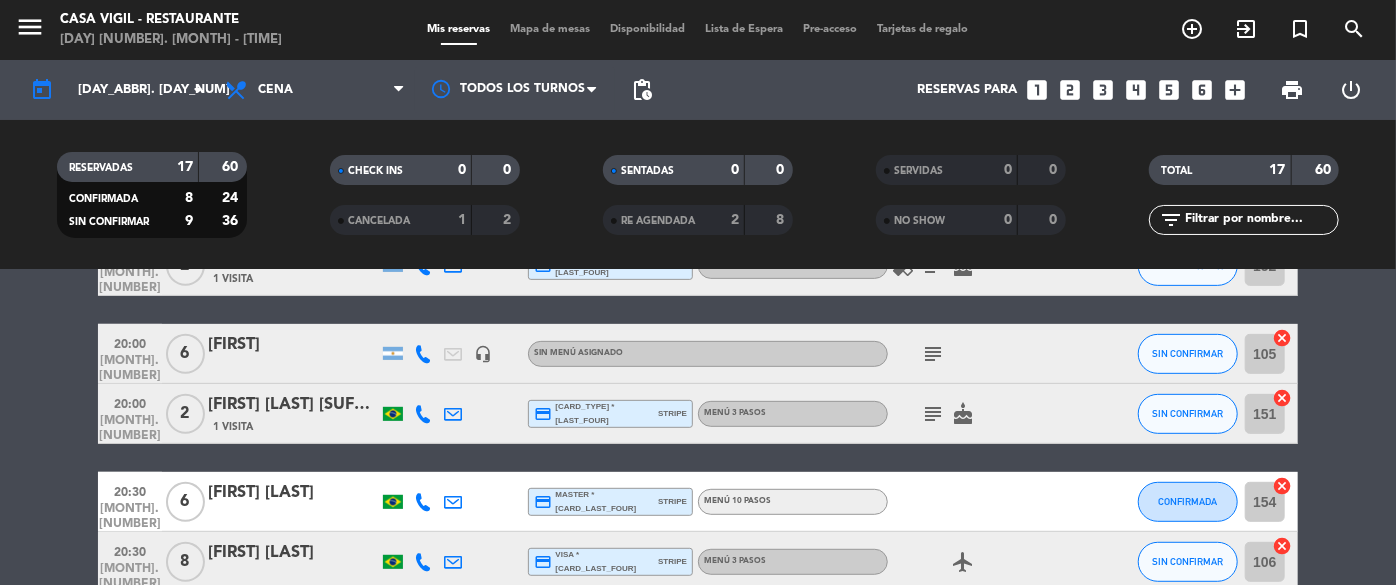 scroll, scrollTop: 545, scrollLeft: 0, axis: vertical 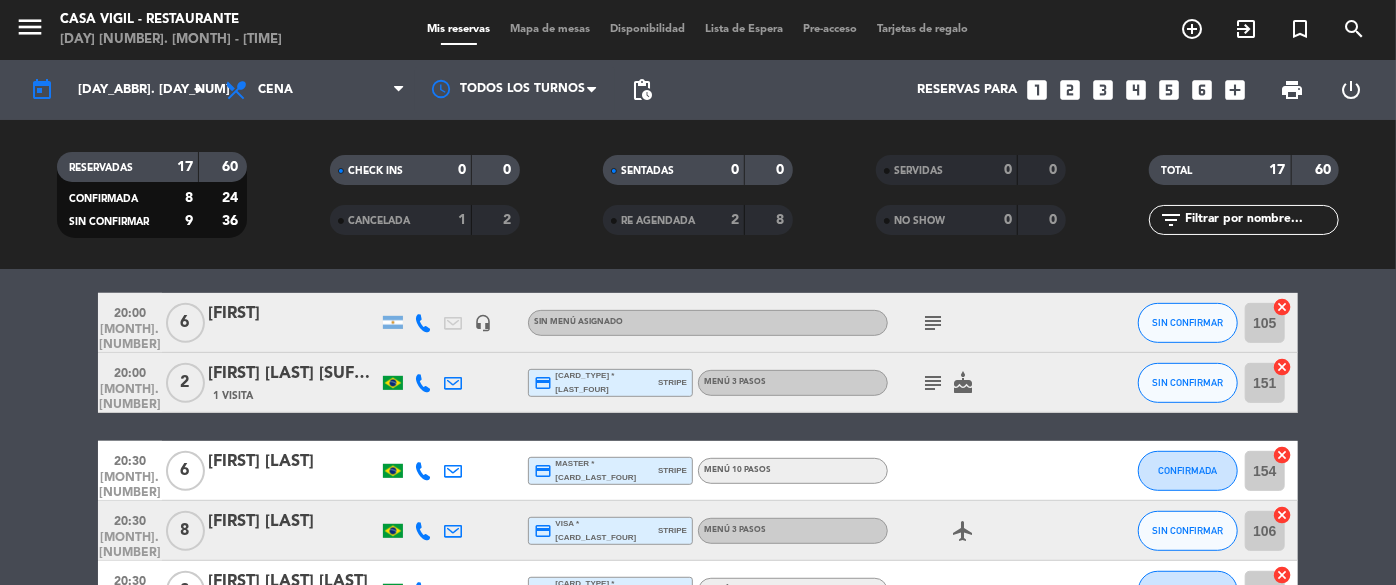 click on "[TIME]   [MONTH]. [NUMBER]   6   [NAME]    headset_mic  Sin menú asignado  subject  SIN CONFIRMAR 105  cancel" 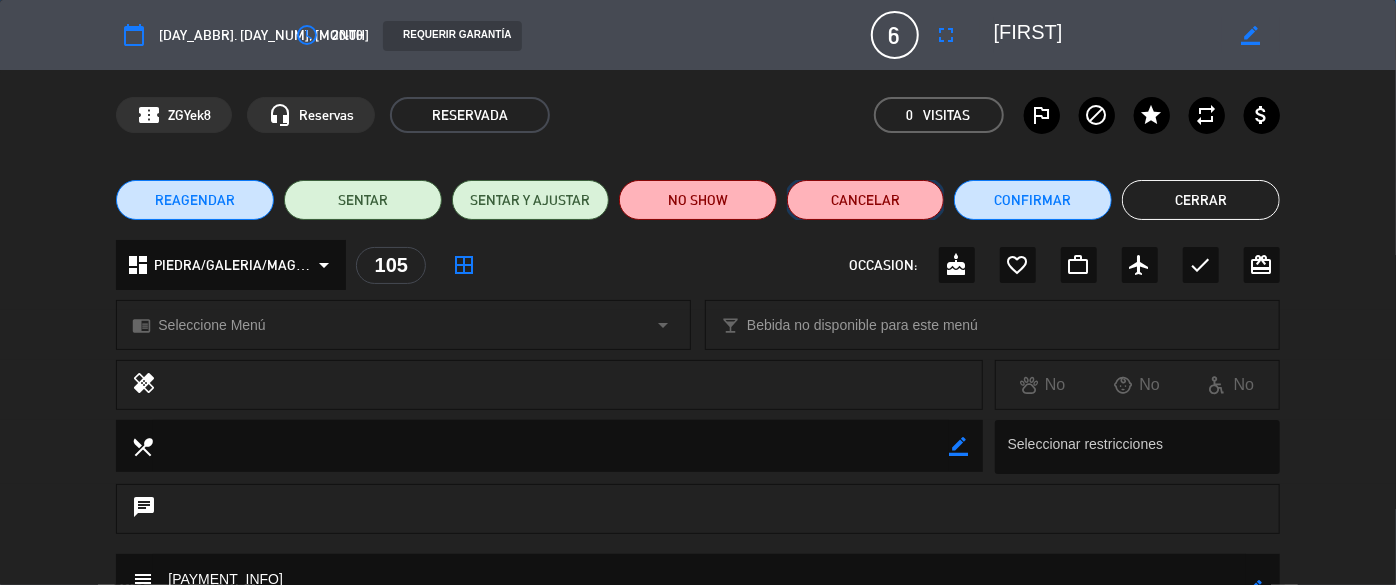 click on "Cancelar" 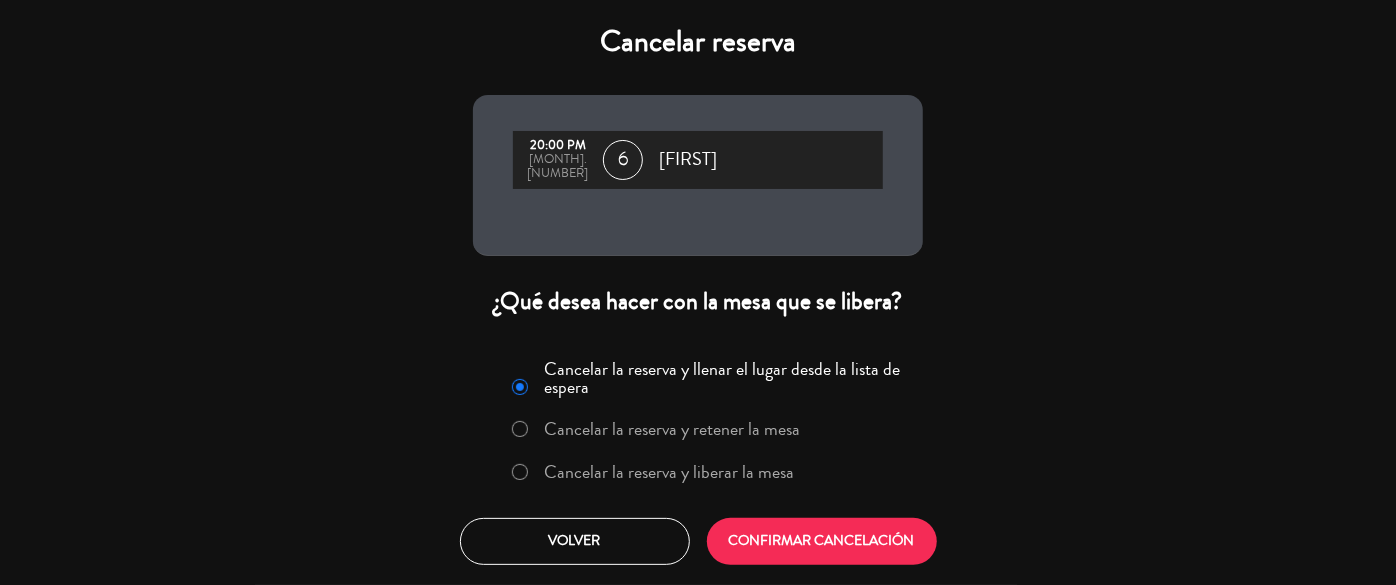 click on "Cancelar la reserva y liberar la mesa" 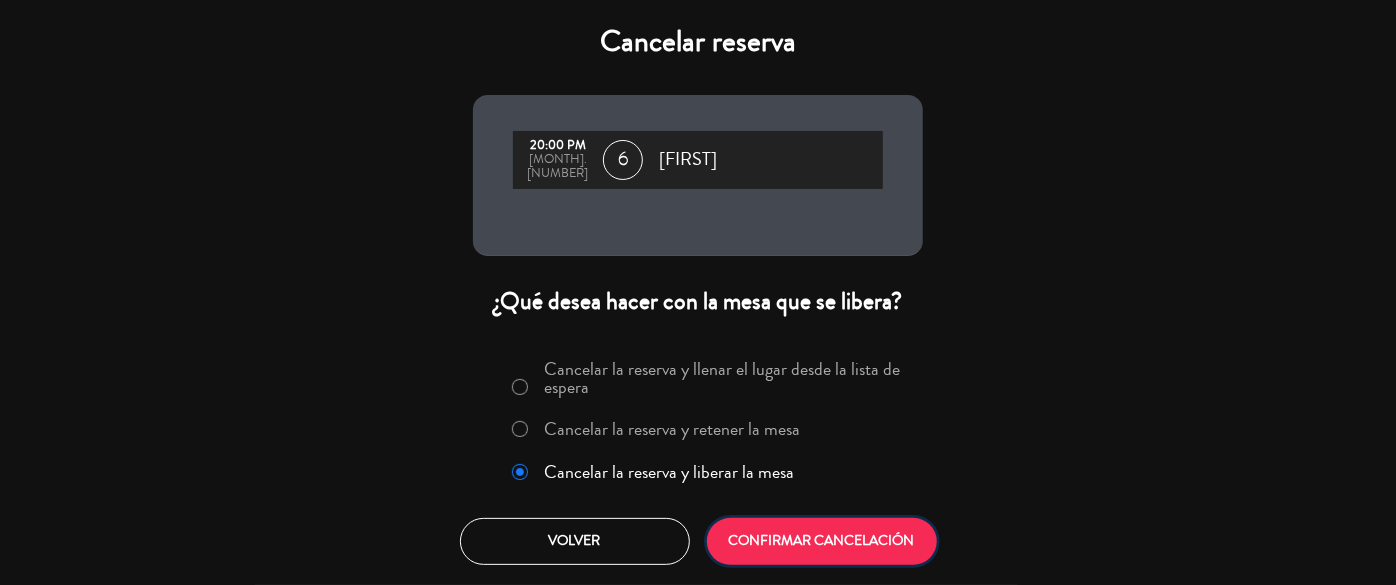 click on "CONFIRMAR CANCELACIÓN" 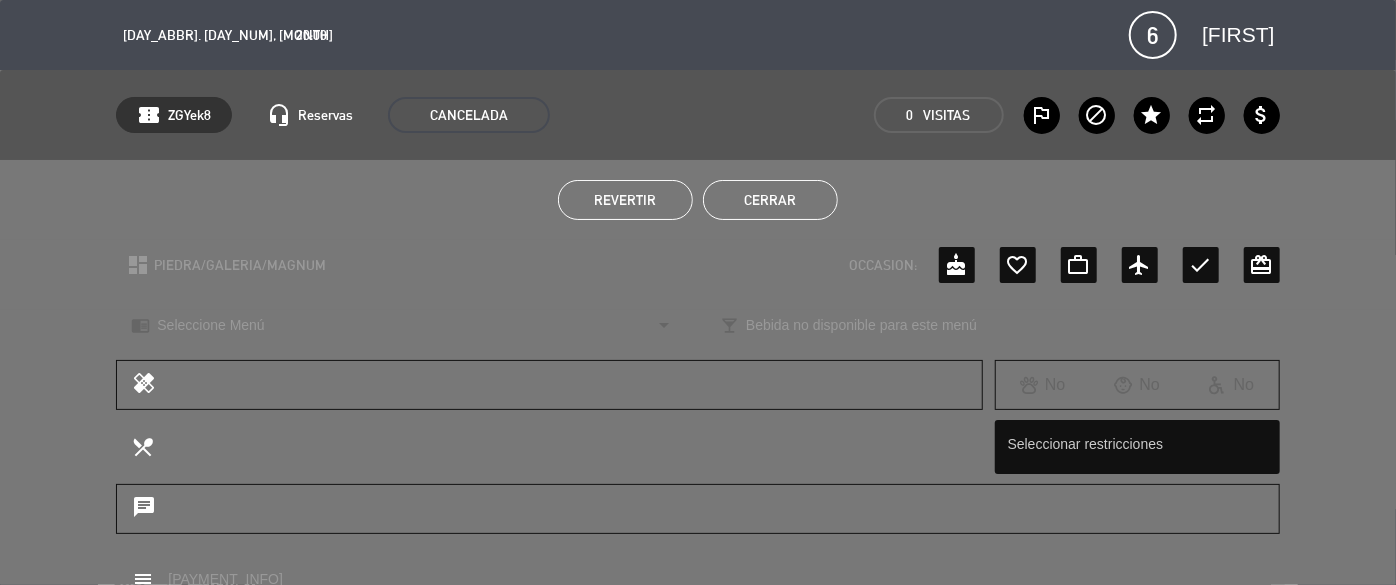 click on "Cerrar" 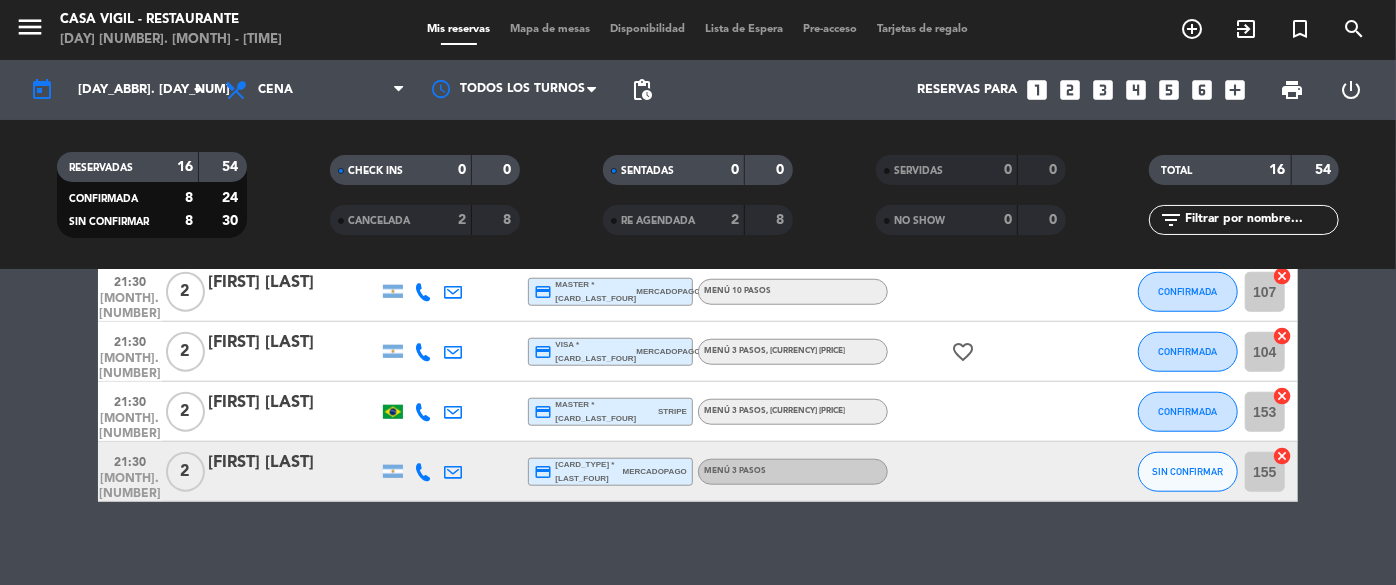 scroll, scrollTop: 977, scrollLeft: 0, axis: vertical 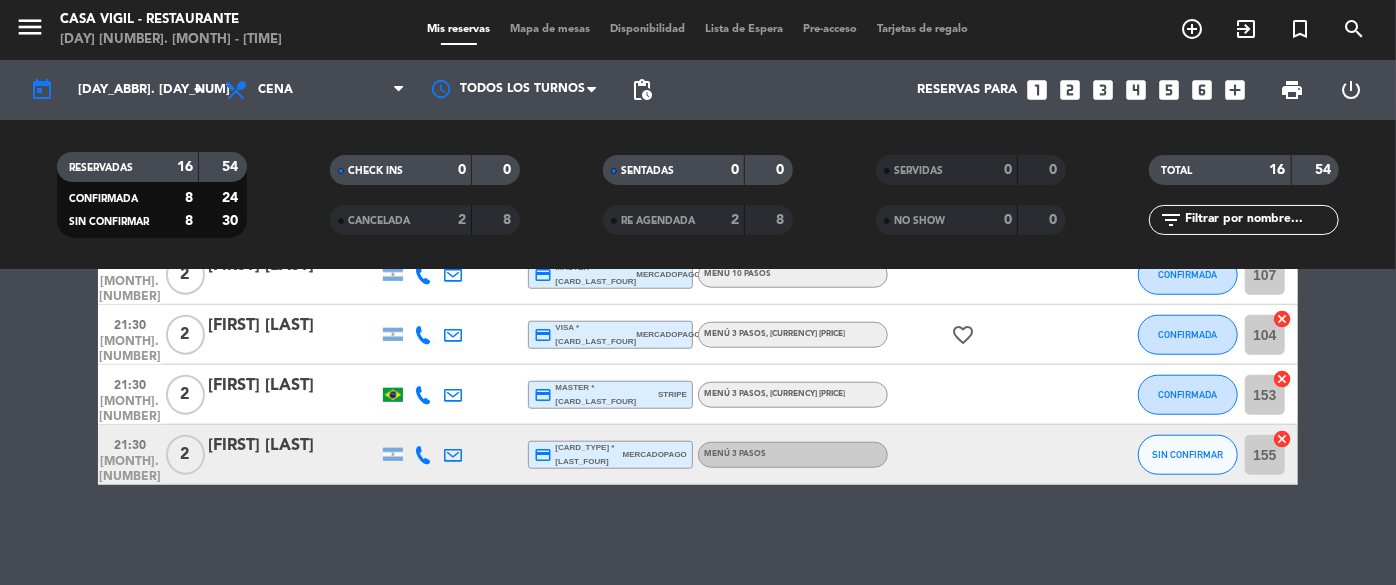 click on "[MONTH]. [NUMBER]" 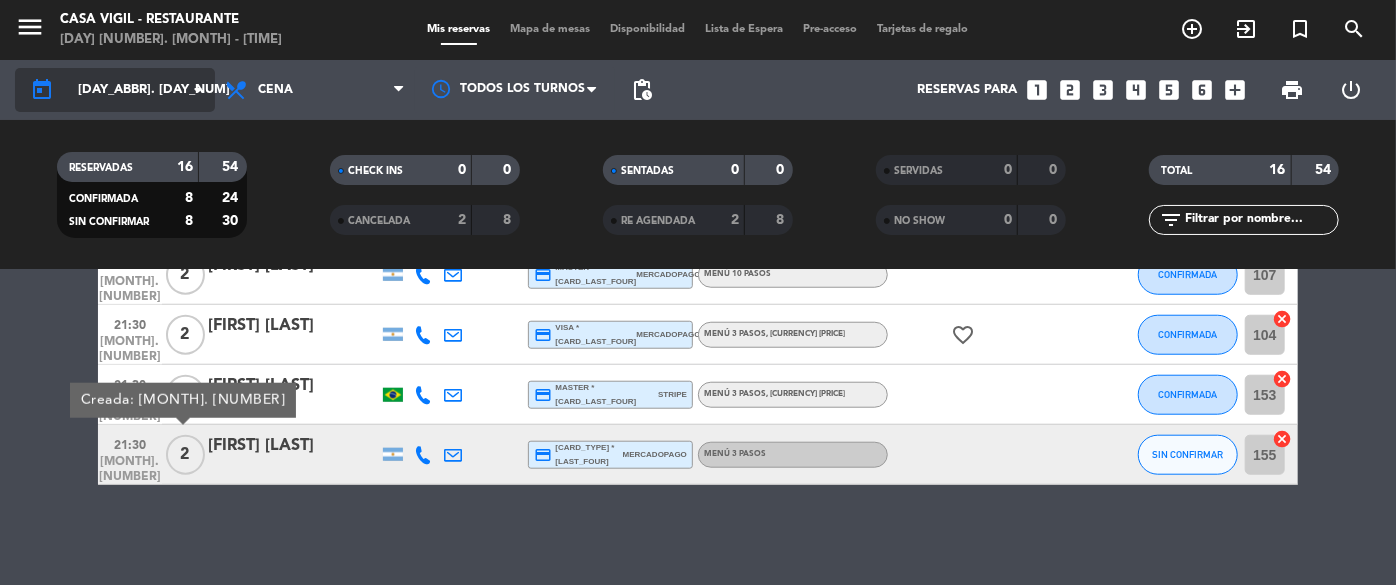 click on "[DAY_ABBR]. [DAY_NUM] [MONTH]" 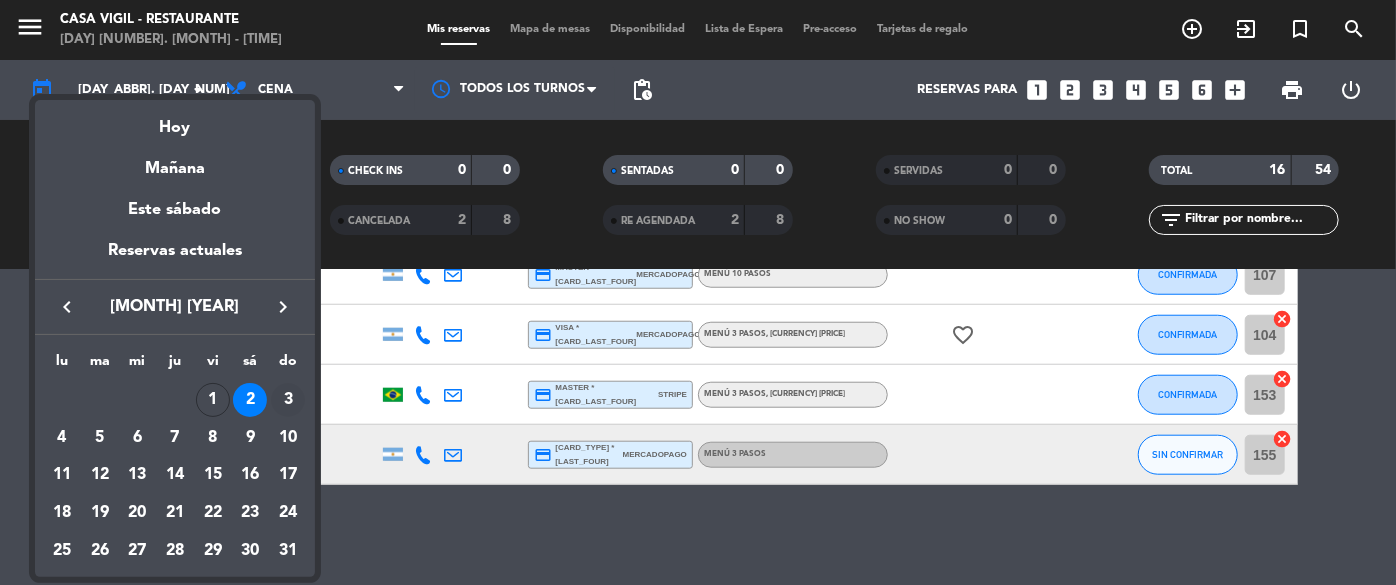 click on "3" at bounding box center (288, 400) 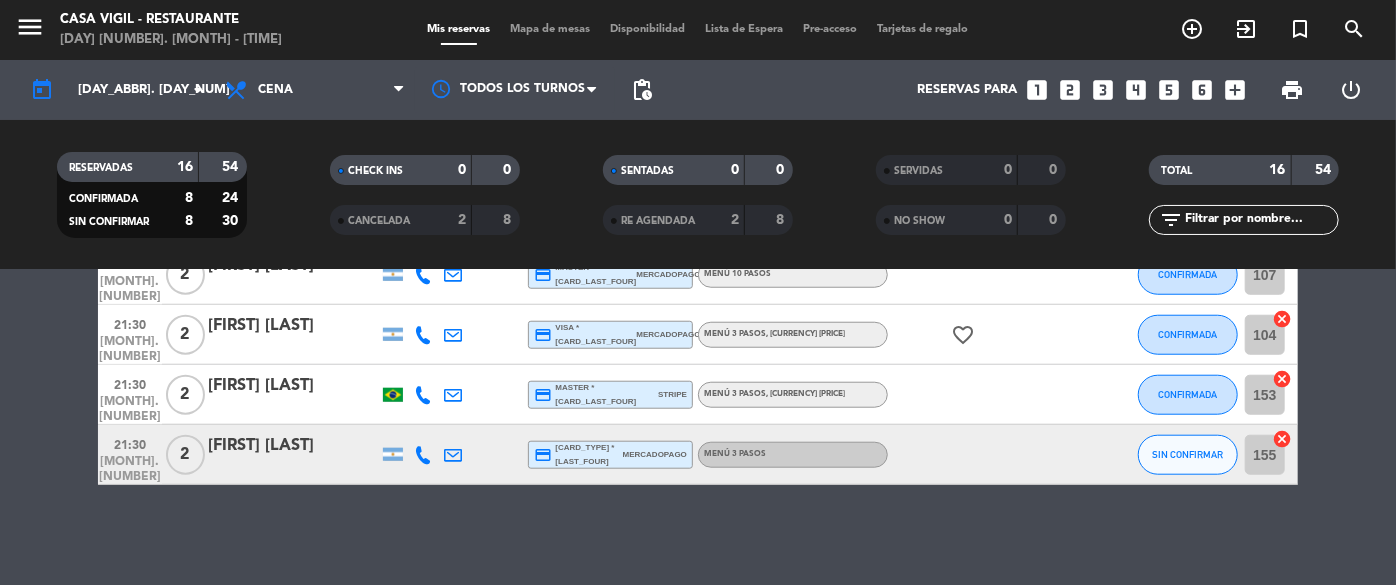 type on "[DAY_ABBR]. [DAY_NUM] [MONTH]" 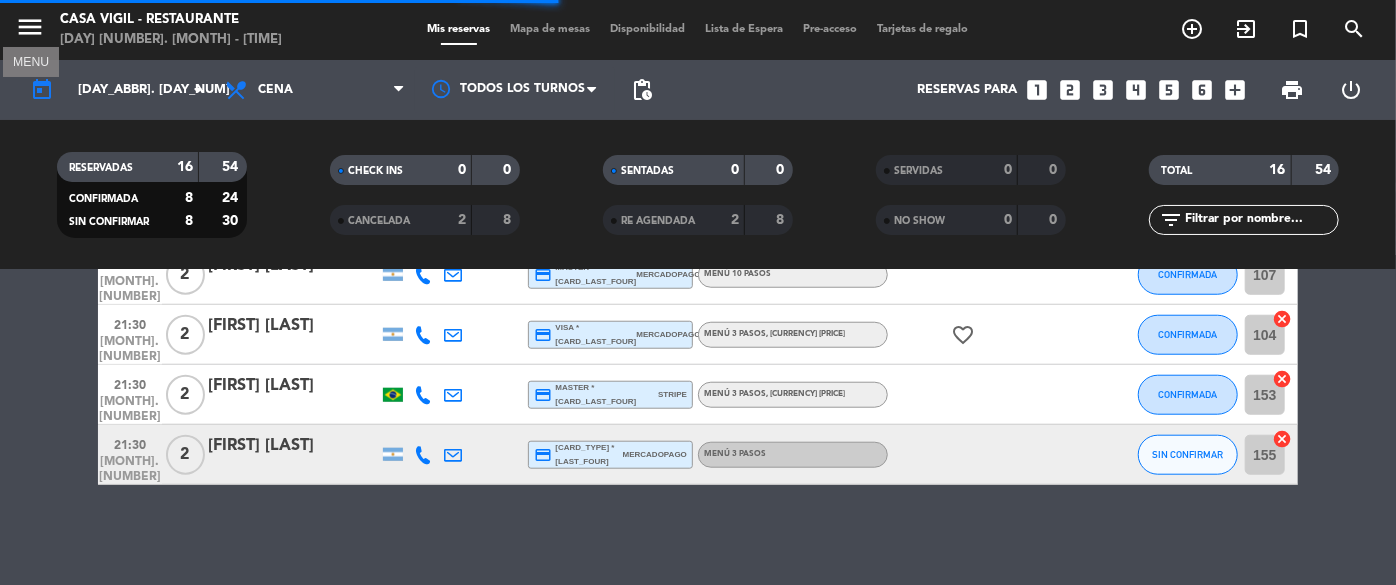 click on "menu" at bounding box center [30, 27] 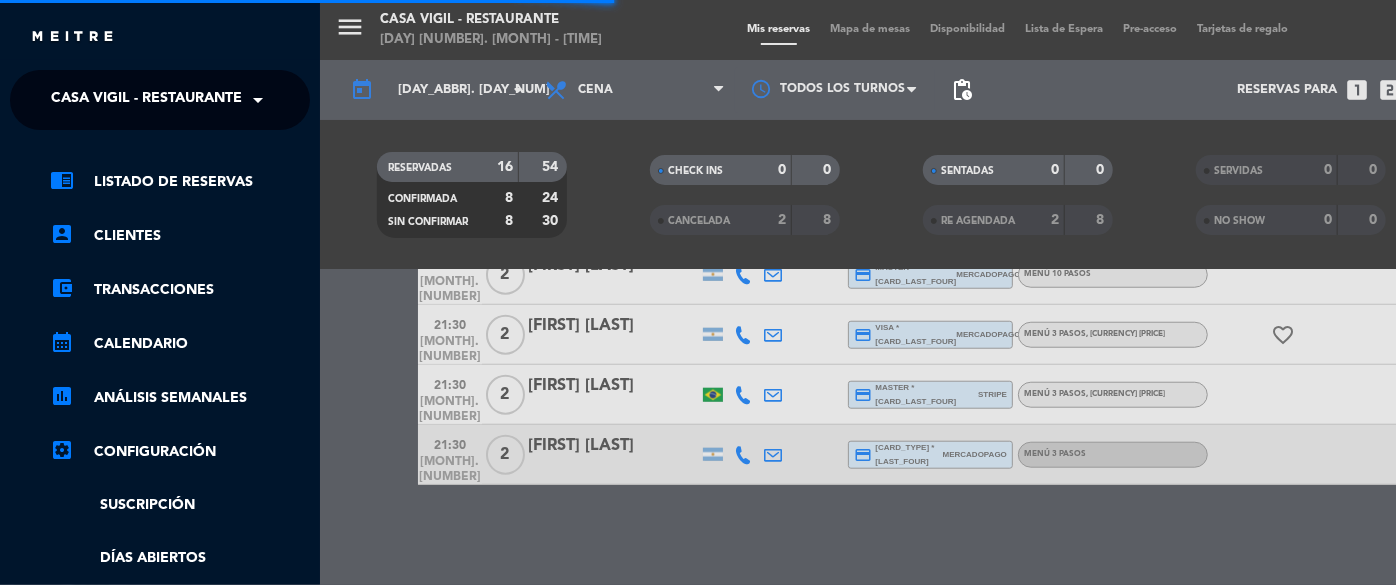 scroll, scrollTop: 0, scrollLeft: 0, axis: both 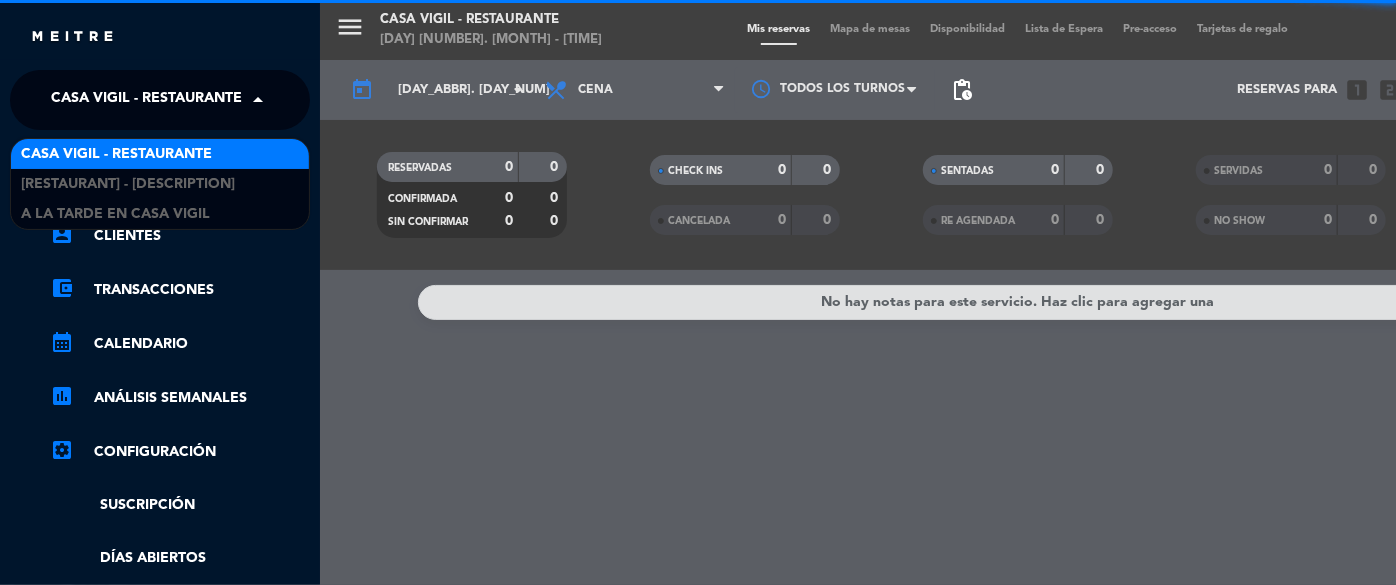 click on "Casa Vigil - Restaurante" 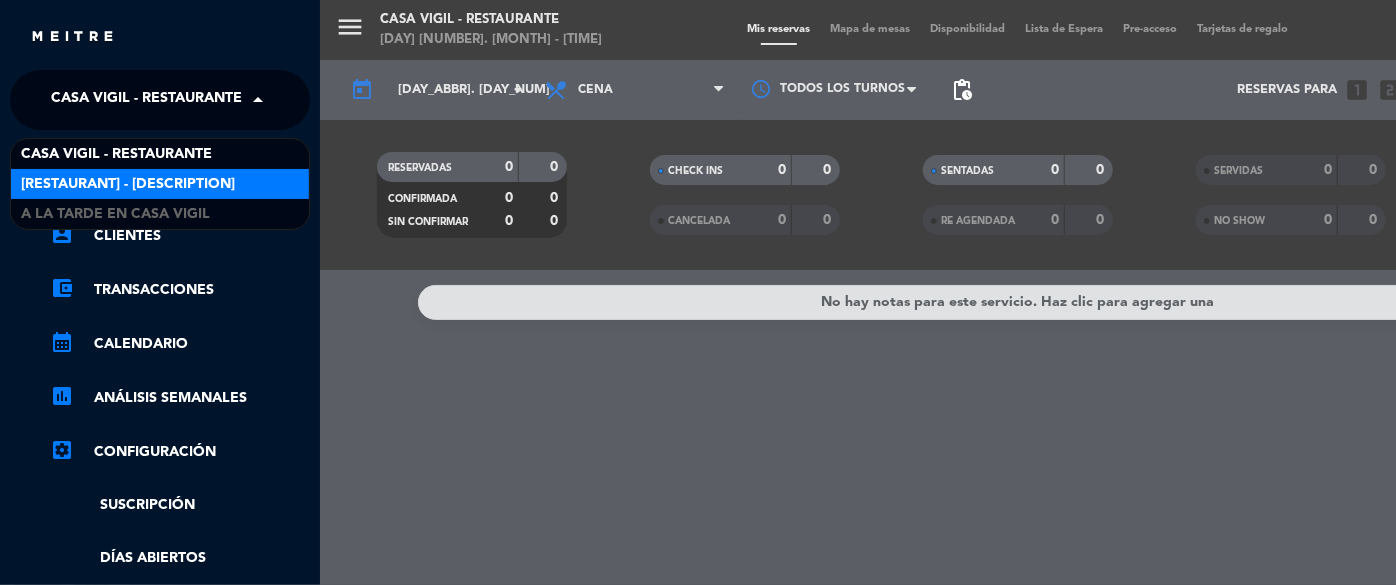 click on "[RESTAURANT] - [DESCRIPTION]" at bounding box center (128, 184) 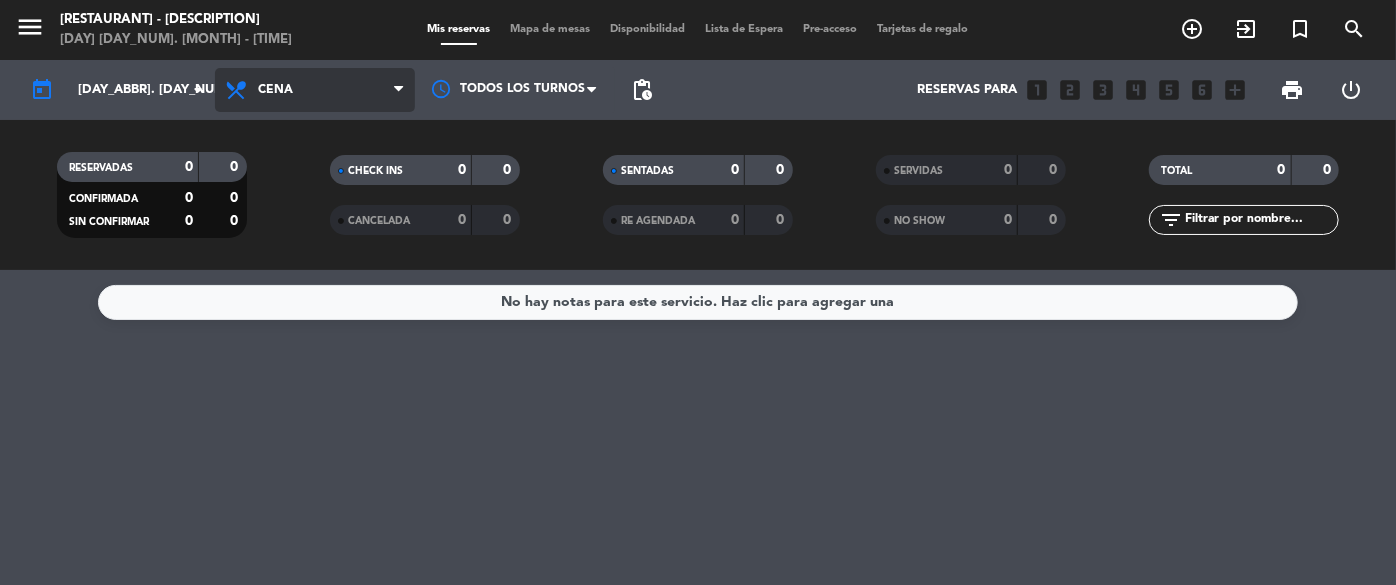click on "Cena" at bounding box center [315, 90] 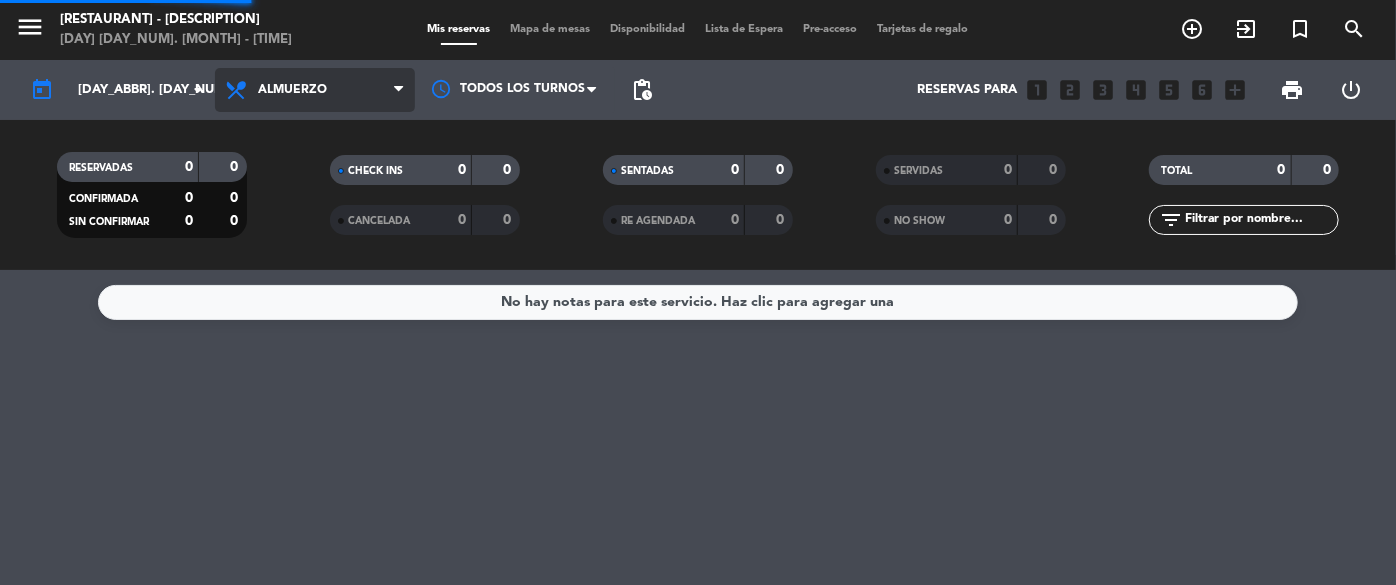click on "[MENU] [RESTAURANT] - [DESCRIPTION] [DAY] [DAY_NUM]. [MONTH] - [TIME] [MY_RESERVATIONS] [TABLE_MAP] [AVAILABILITY] [WAITLIST] [PREACCESS] [GIFT_CARDS] [ADD_CIRCLE_OUTLINE] [EXIT_TO_APP] [TURNED_IN_NOT] [SEARCH] [TODAY] [DAY] [DAY_NUM] [MONTH] [ARROW_DROP_DOWN] [ALL_SERVICES] [LUNCH] [DINNER] [LUNCH] [ALL_SERVICES] [LUNCH] [DINNER] [ALL_TURNS] [PENDING_ACTIONS] [RESERVATIONS_FOR] [LOOKS_ONE] [LOOKS_TWO] [LOOKS_3] [LOOKS_4] [LOOKS_5] [LOOKS_6] [ADD_BOX] [PRINT] [POWER_SETTINGS_NEW] [RESERVED] [0] [0] [CONFIRMED] [0] [0] [UNCONFIRMED] [0] [0] [CHECK_INS] [0] [0] [CANCELLED] [0] [0] [SEATED] [0] [0] [RESCHEDULED] [0] [0] [SERVED] [0] [0] [NO_SHOW] [0] [0] [TOTAL] [0] [0] [FILTER_LIST]" 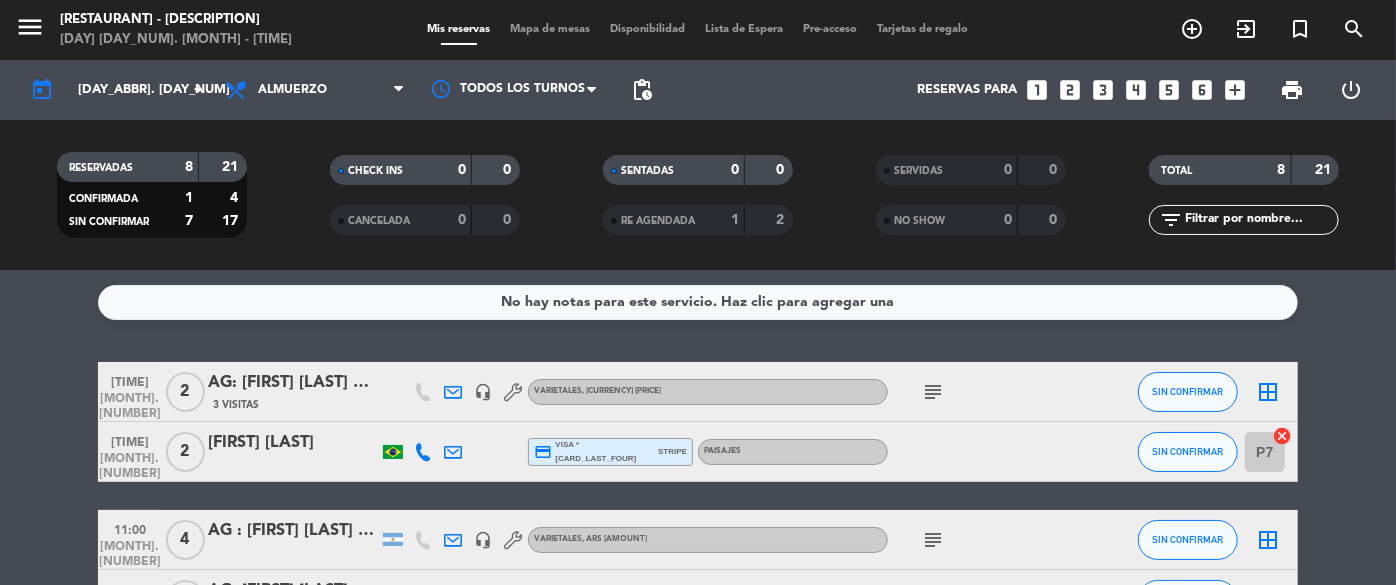 click on "[TIME]" 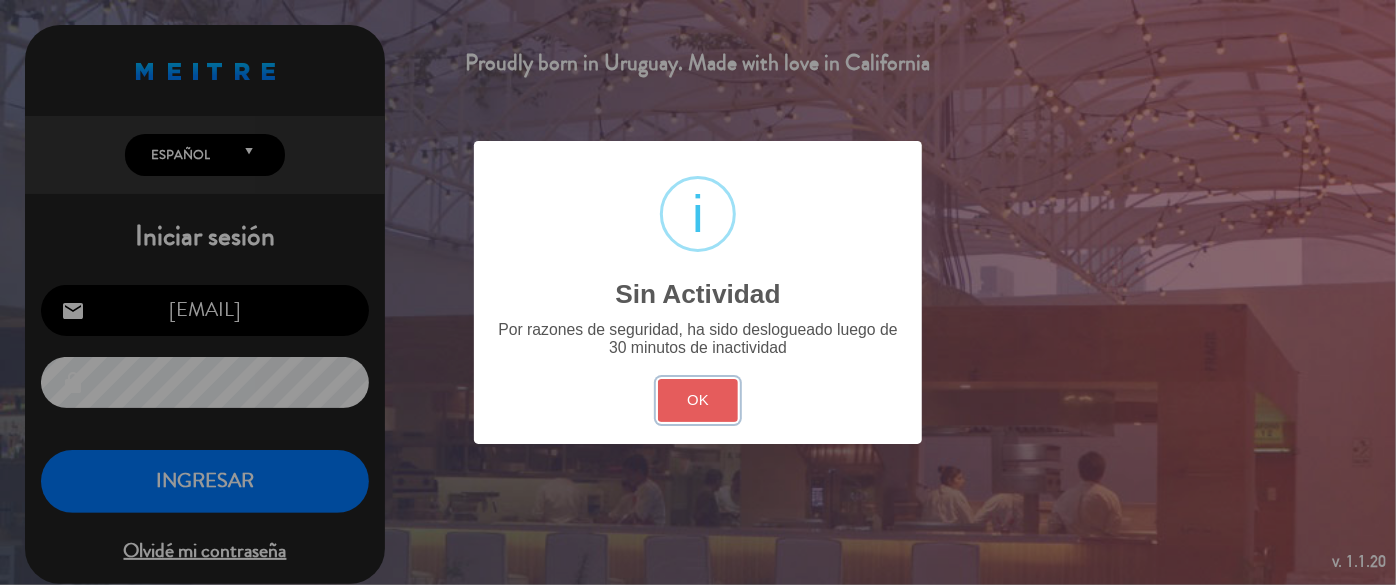 click on "OK" at bounding box center [698, 400] 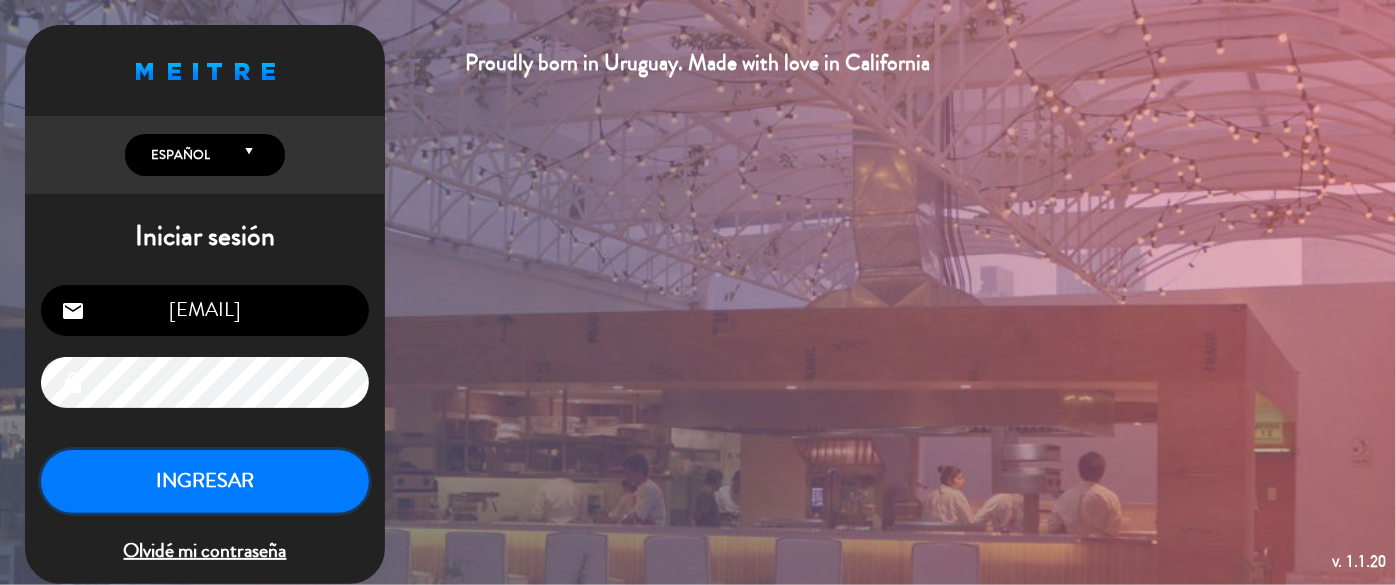 click on "INGRESAR" at bounding box center [205, 481] 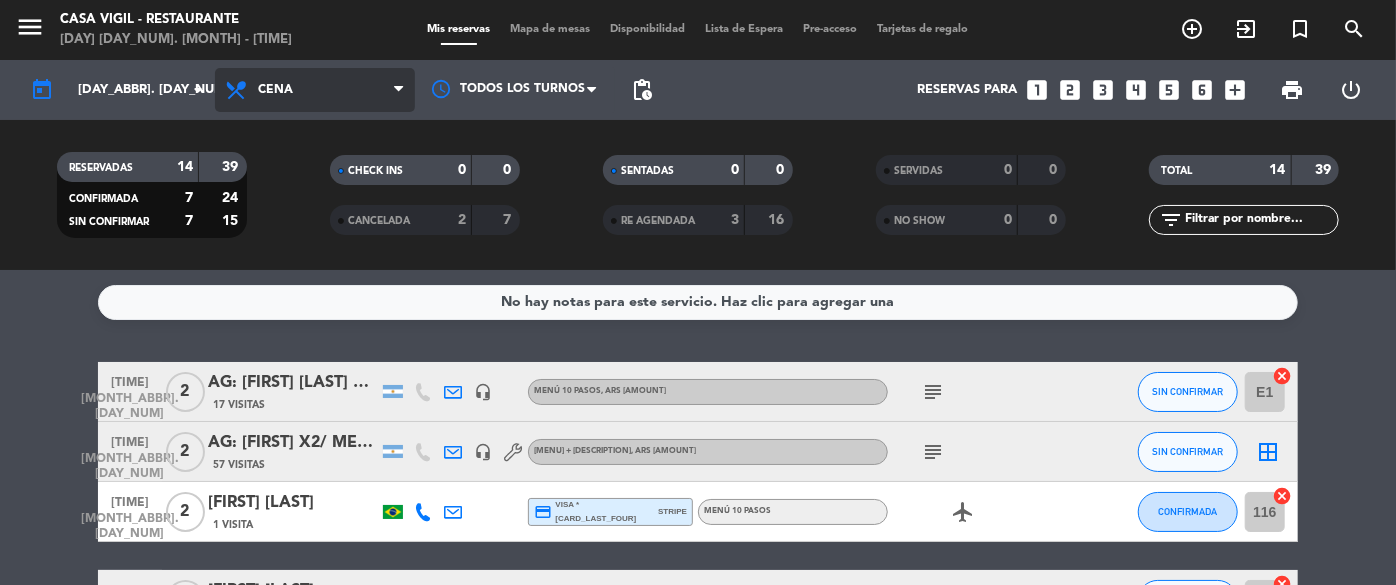 click on "Cena" at bounding box center [315, 90] 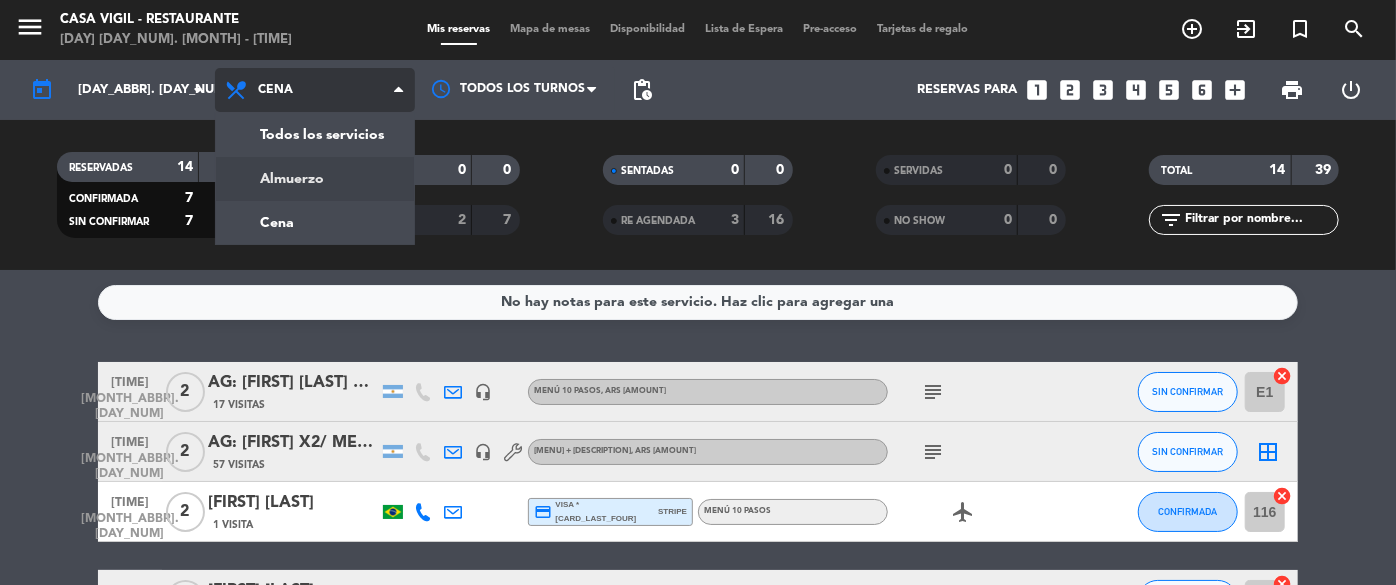 click on "[MENU] [RESTAURANT] [DAY] [DAY_NUM]. [MONTH] - [TIME] [MY_RESERVATIONS] [TABLE_MAP] [AVAILABILITY] [WAITLIST] [PREACCESS] [GIFT_CARDS] [ADD_CIRCLE_OUTLINE] [EXIT_TO_APP] [TURNED_IN_NOT] [SEARCH] [TODAY] [DAY_ABBR] [DAY_NUM] [MONTH] [ARROW_DROP_DOWN] [ALL_SERVICES] [LUNCH] [DINNER] [DINNER] [ALL_SERVICES] [LUNCH] [DINNER] [ALL_TURNS] [PENDING_ACTIONS] [RESERVATIONS_FOR] [LOOKS_ONE] [LOOKS_TWO] [LOOKS_3] [LOOKS_4] [LOOKS_5] [LOOKS_6] [ADD_BOX] [PRINT] [POWER_SETTINGS_NEW] [RESERVED] [14] [39] [CONFIRMED] [7] [24] [UNCONFIRMED] [7] [15] [CHECK_INS] [0] [0] [CANCELLED] [2] [7] [SEATED] [0] [0] [RESCHEDULED] [3] [16] [SERVED] [0] [0] [NO_SHOW] [0] [0] [TOTAL] [14] [39] [FILTER_LIST]" 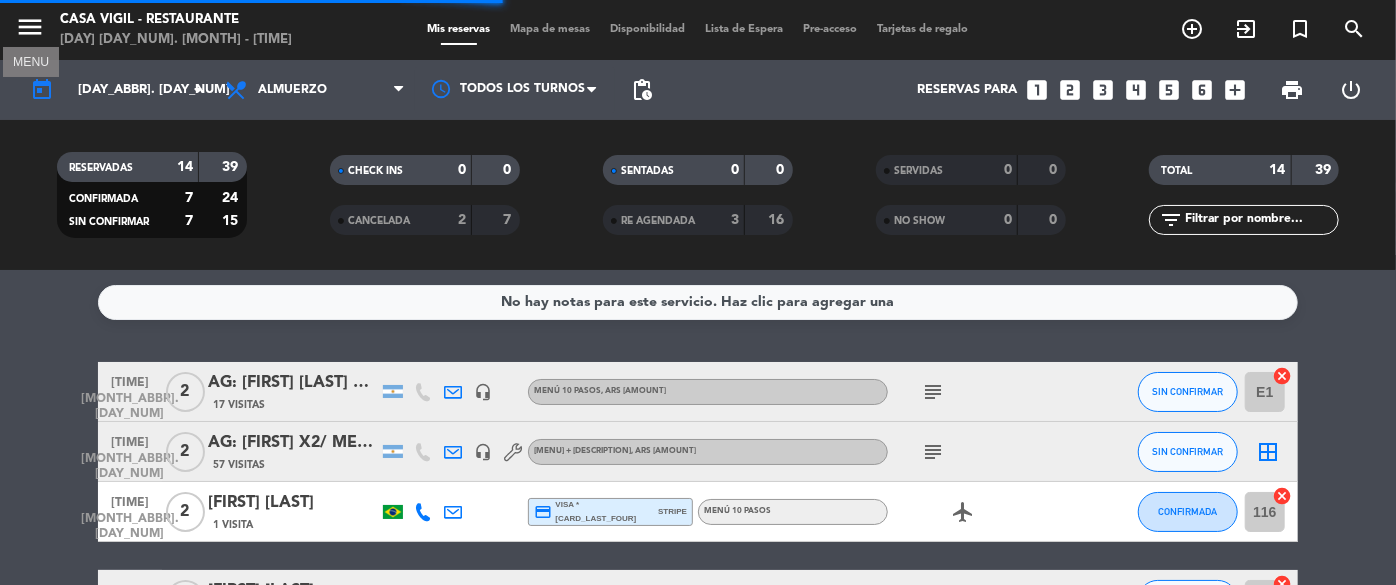 click on "menu" at bounding box center (30, 27) 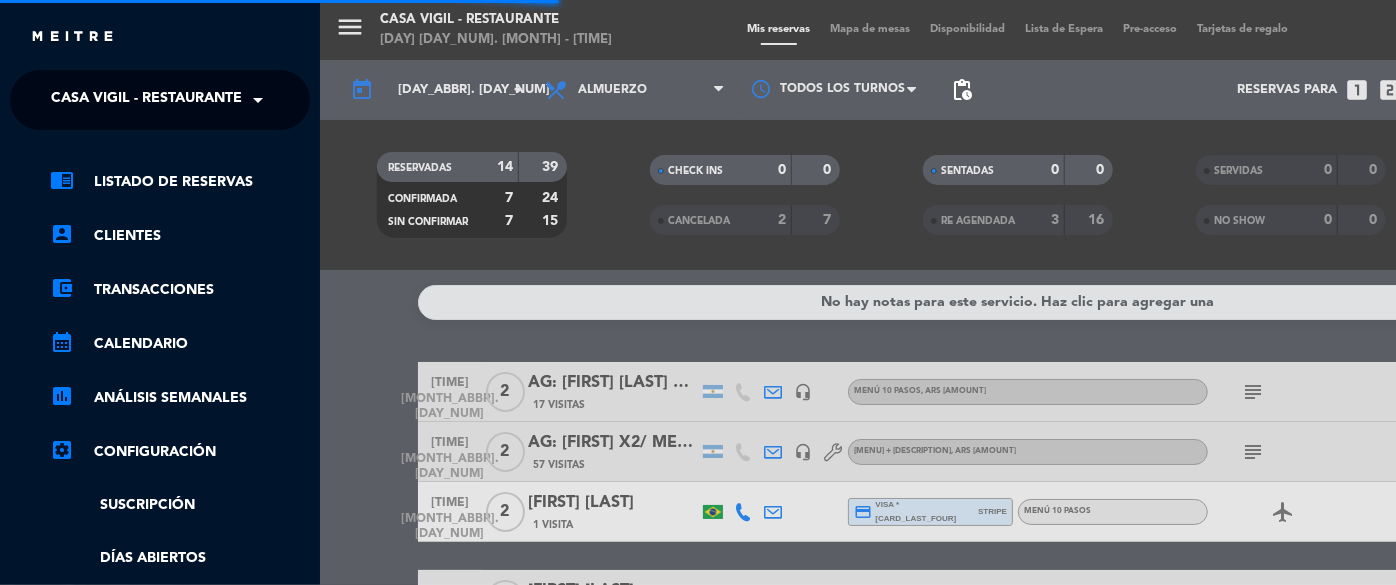 click on "Casa Vigil - Restaurante" 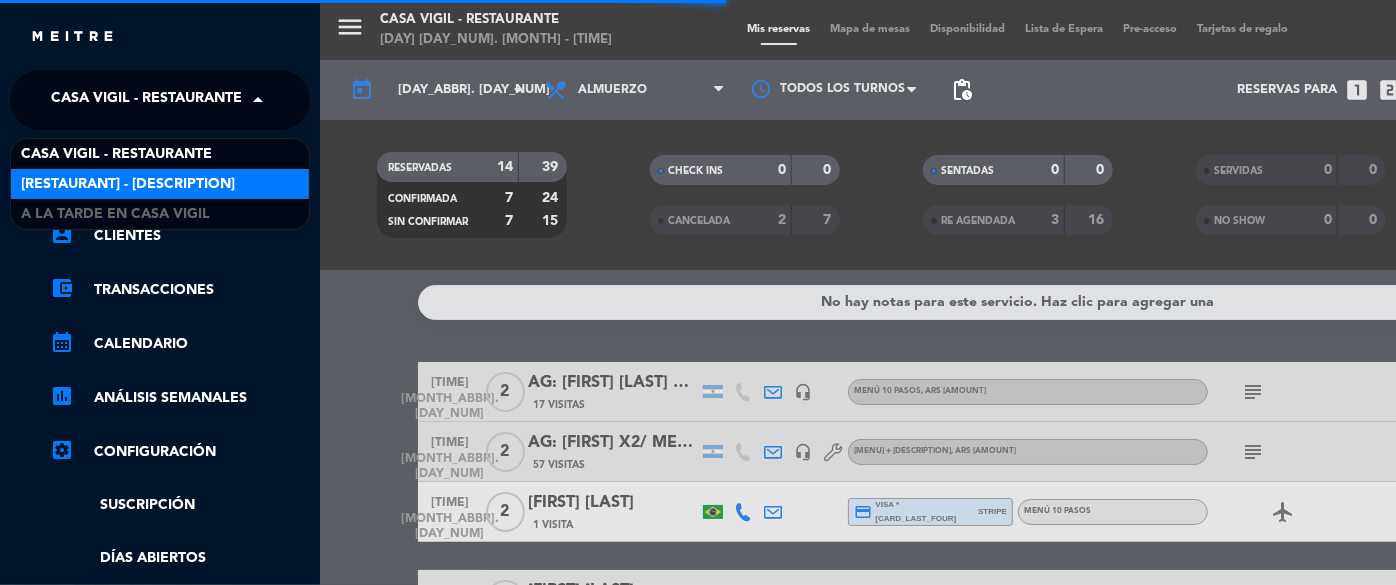 click on "[RESTAURANT] - [DESCRIPTION]" at bounding box center [128, 184] 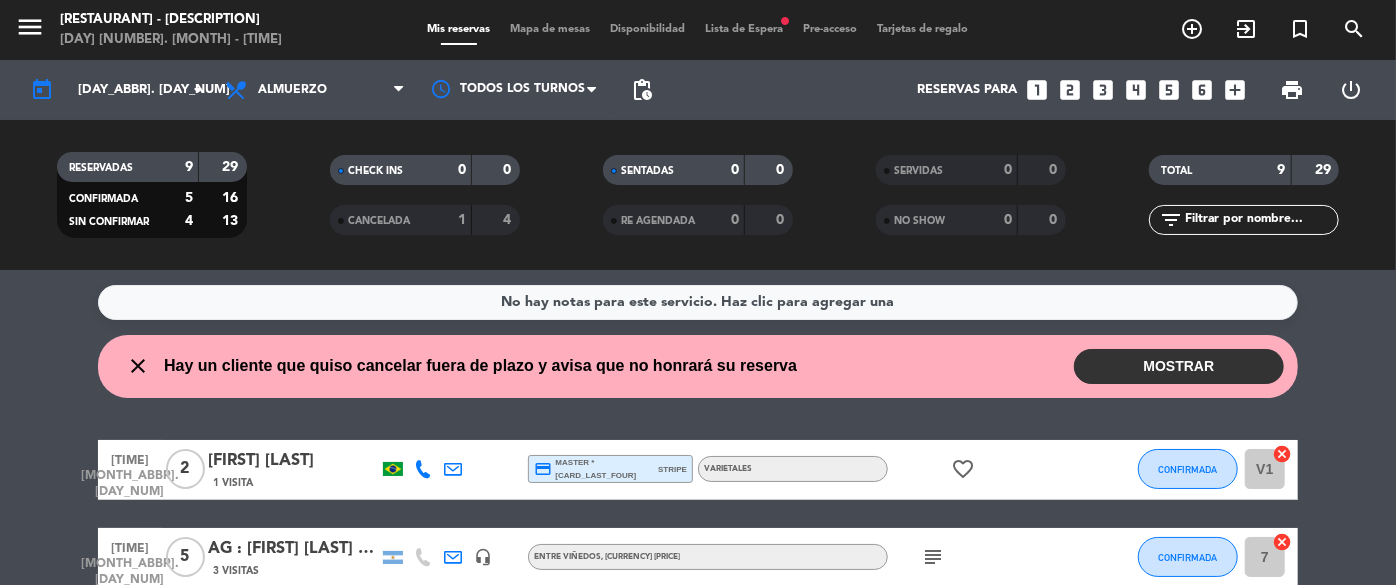 click on "MOSTRAR" at bounding box center [1179, 366] 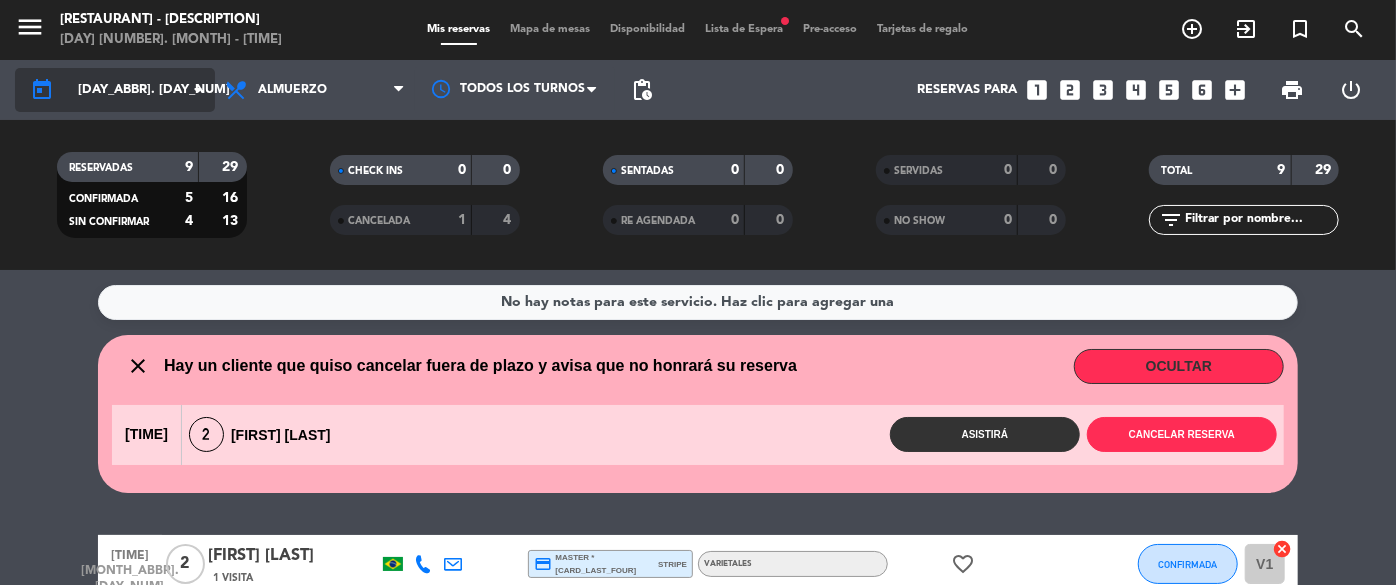 click on "arrow_drop_down" 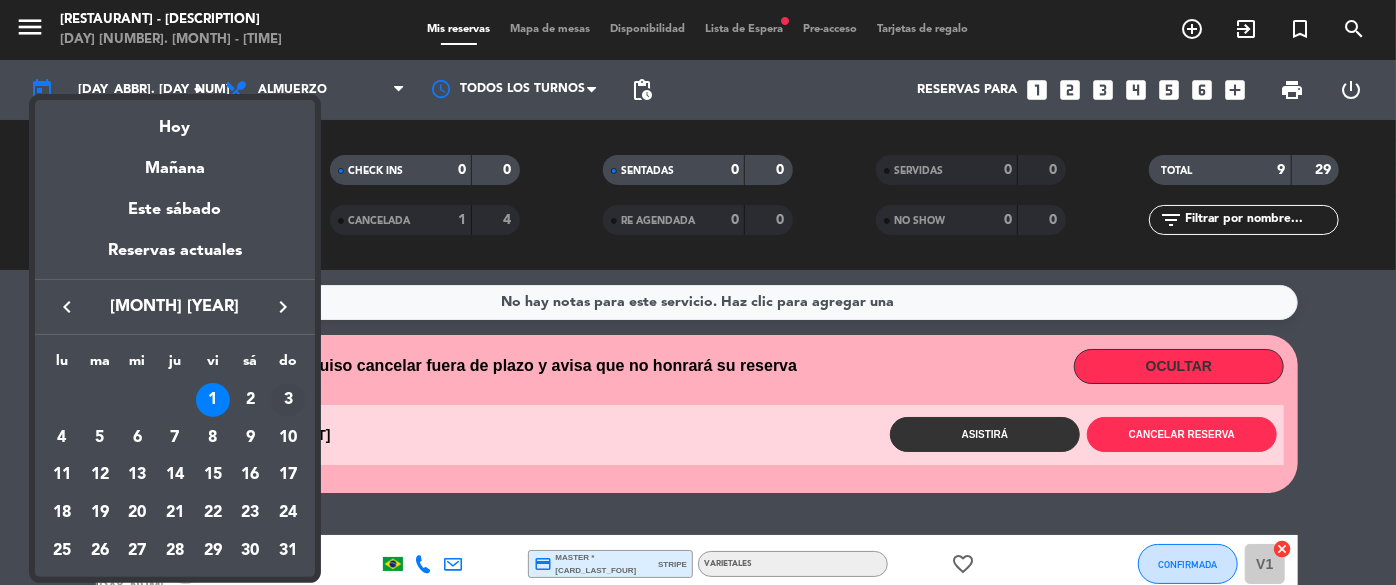 click on "3" at bounding box center [288, 400] 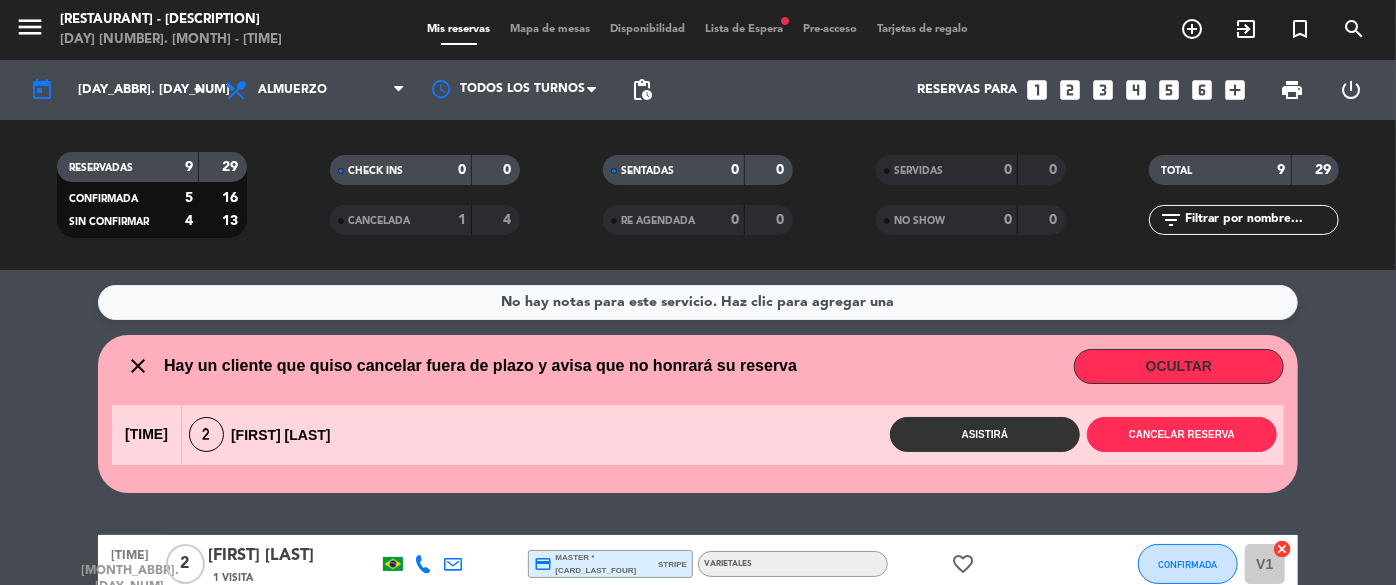 type on "[DAY_ABBR]. [DAY_NUM] [MONTH]" 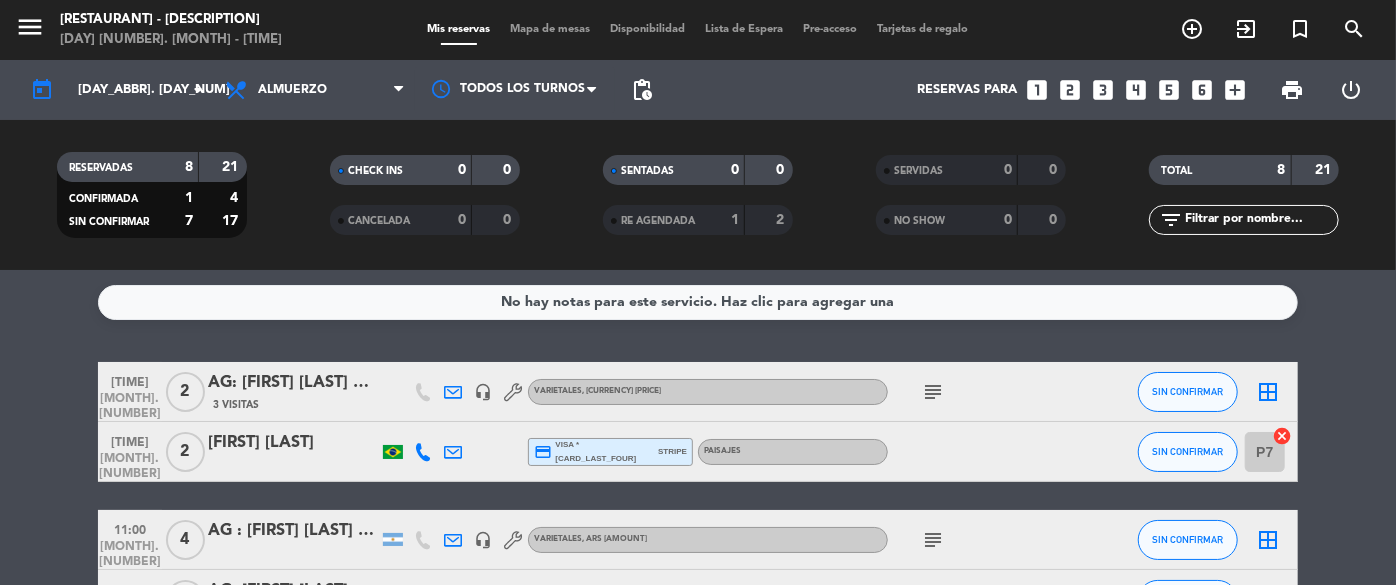 click on "[TIME]" 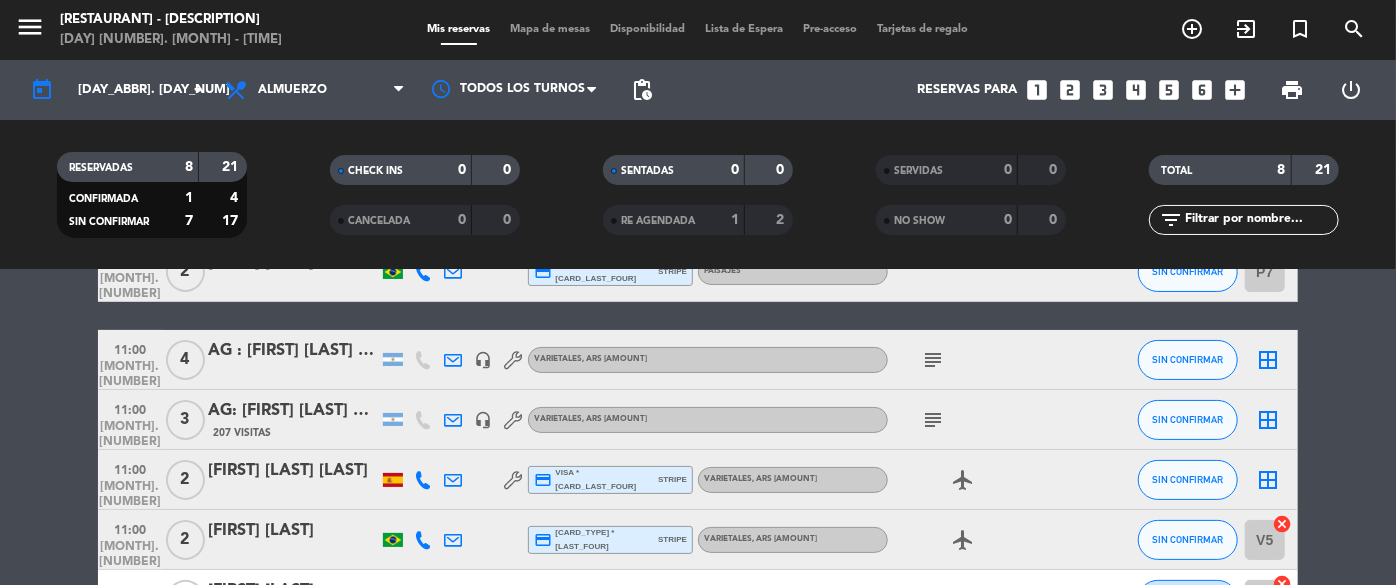 scroll, scrollTop: 181, scrollLeft: 0, axis: vertical 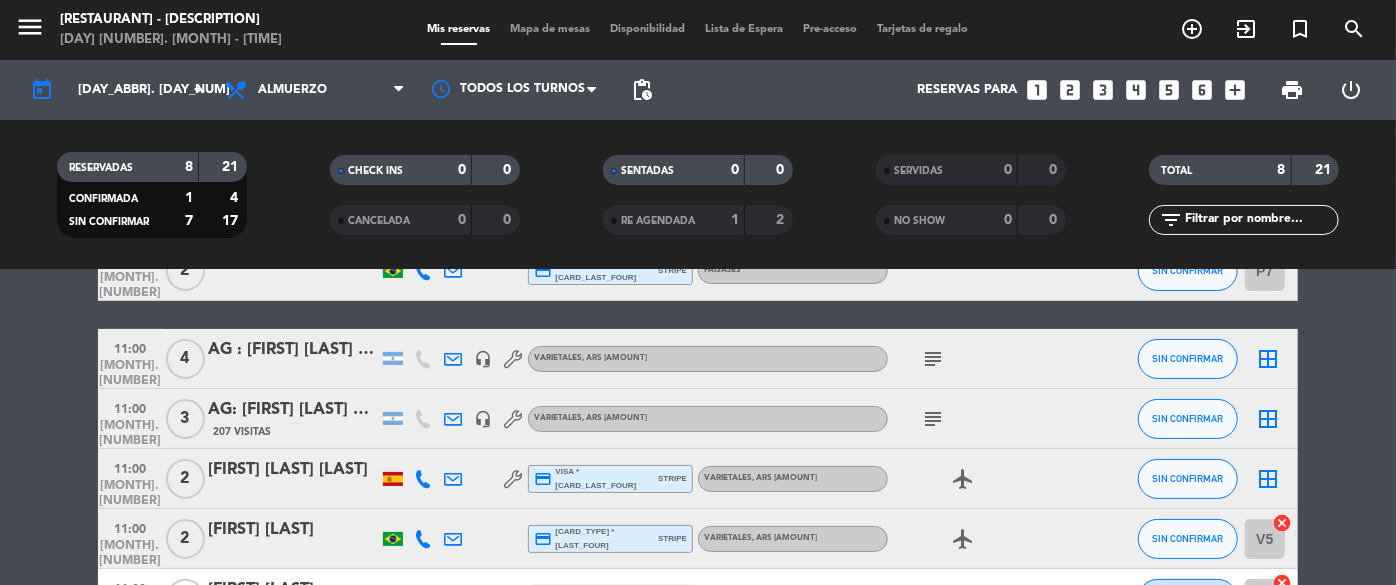 click on "[MONTH]. [NUMBER]" 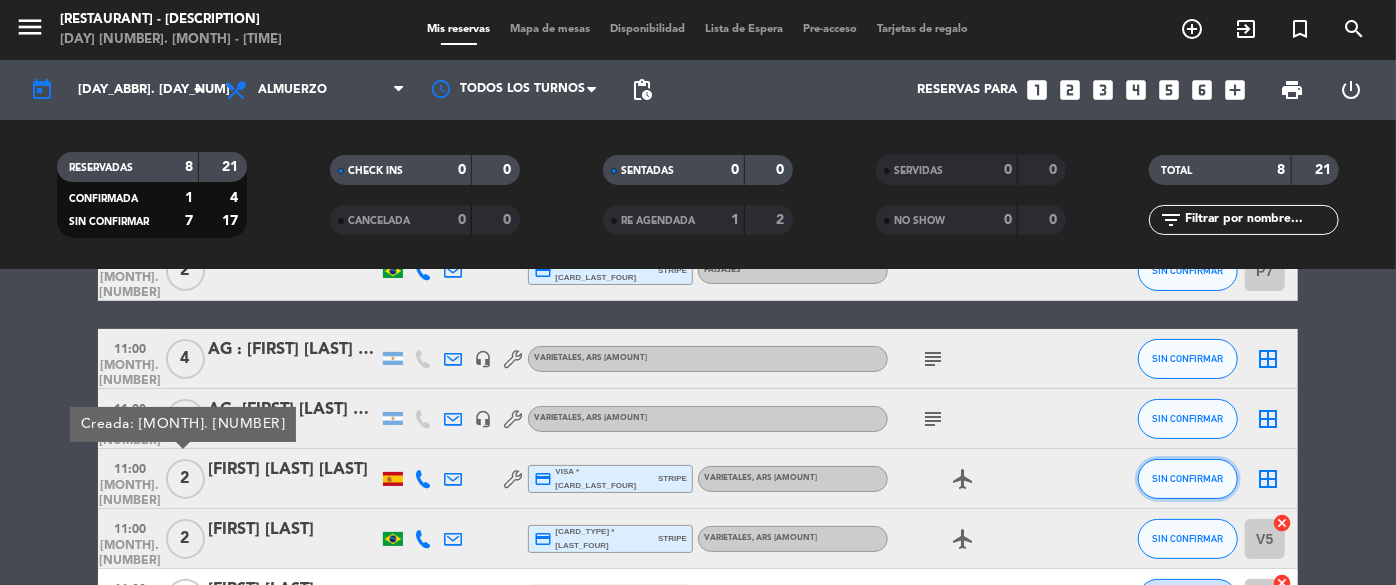 click on "SIN CONFIRMAR" 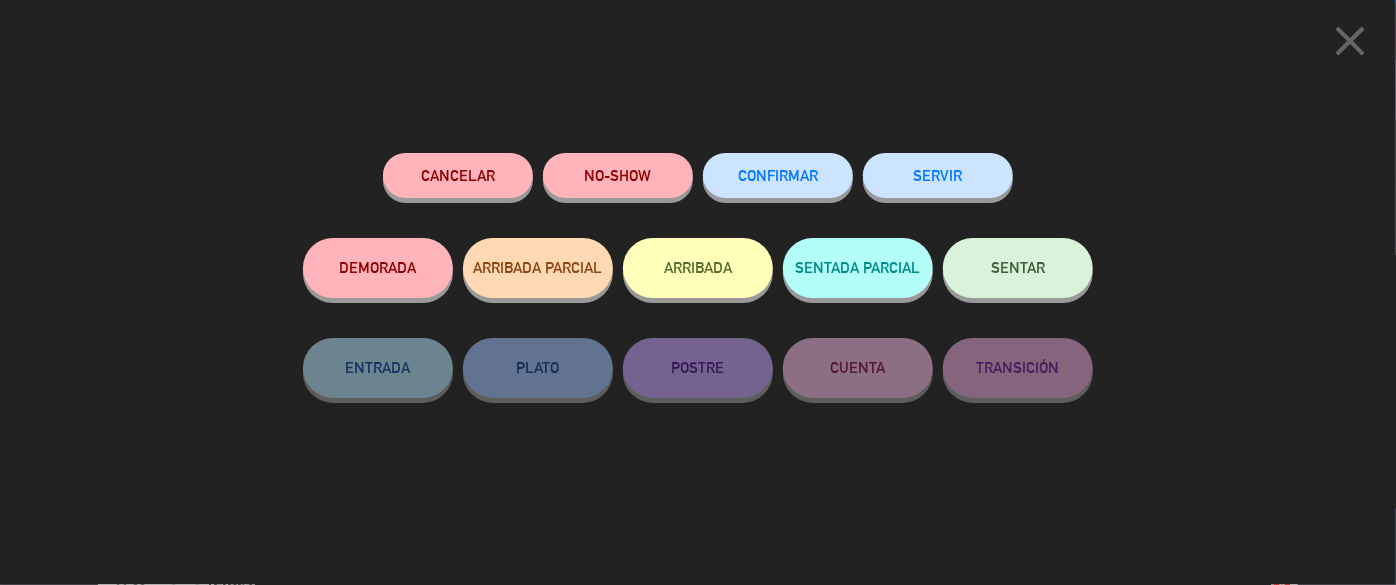 click on "CONFIRMAR" 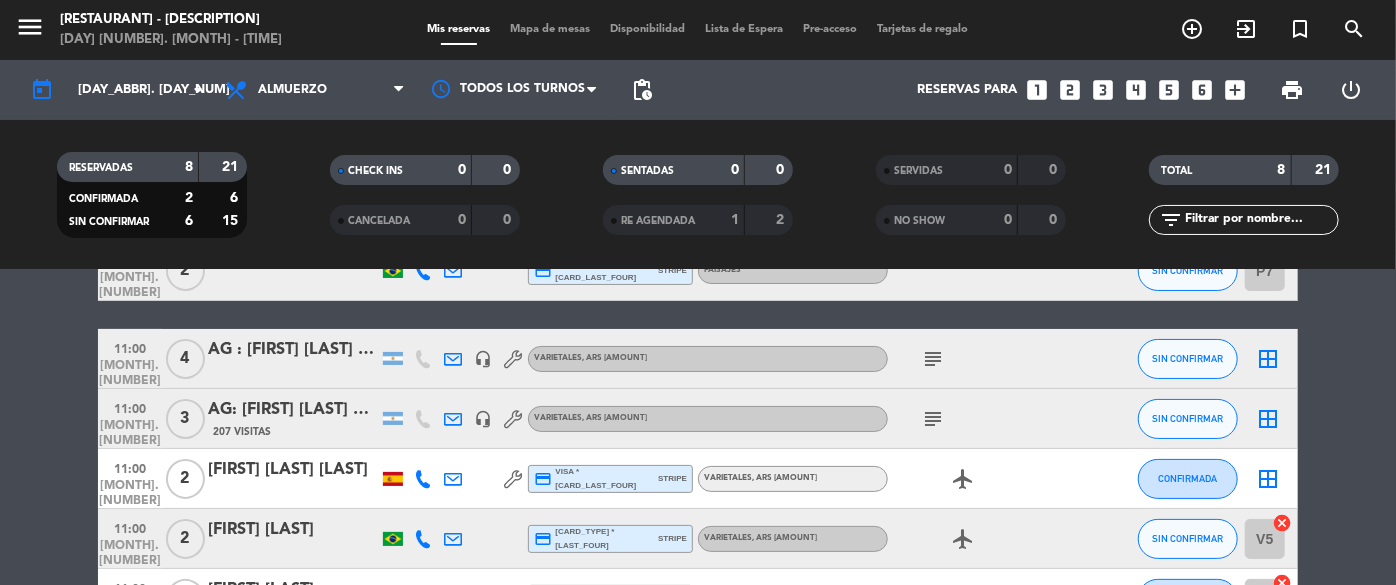 click on "11:00" 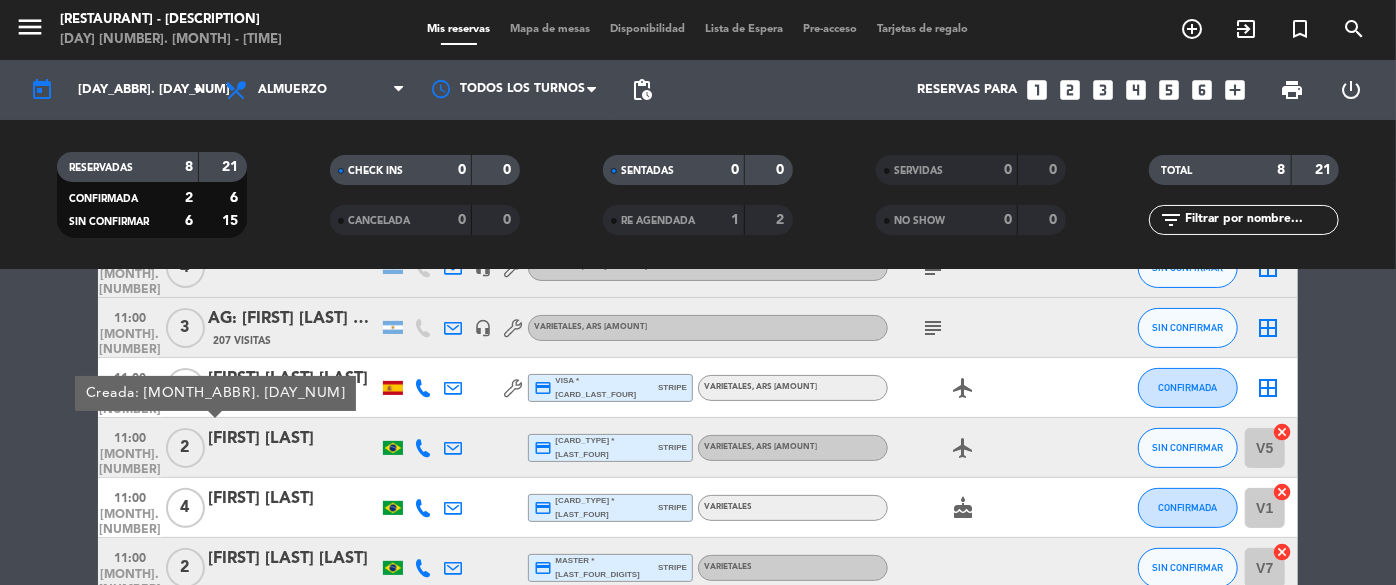 scroll, scrollTop: 363, scrollLeft: 0, axis: vertical 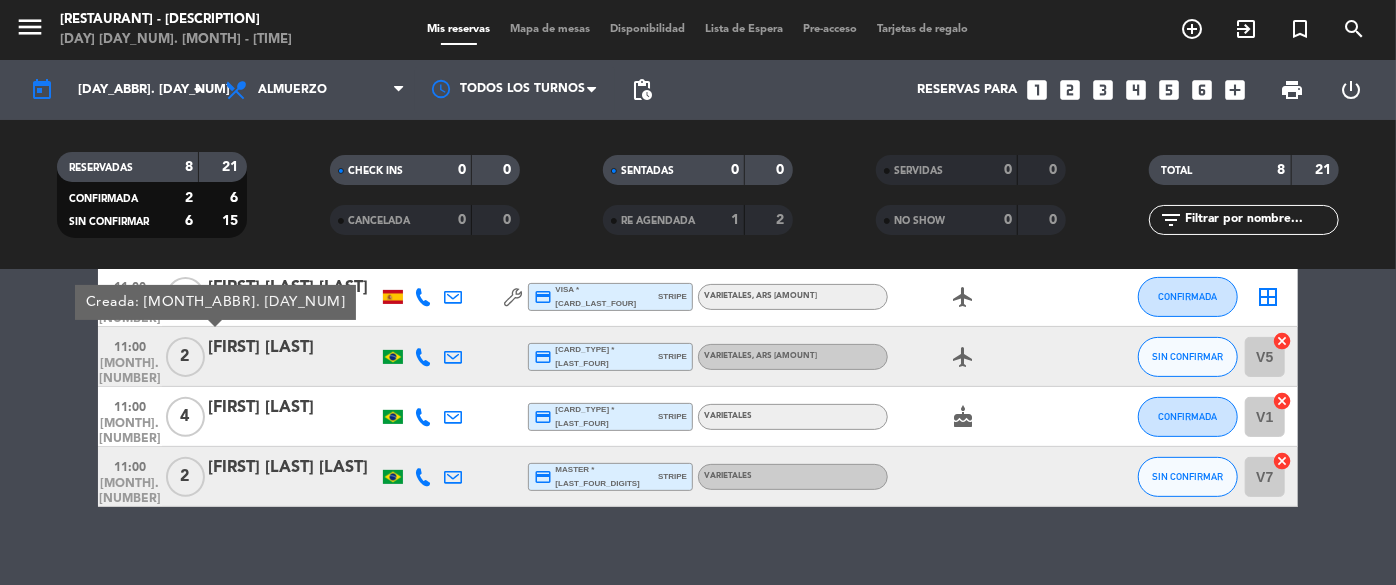 click on "[MONTH]. [NUMBER]" 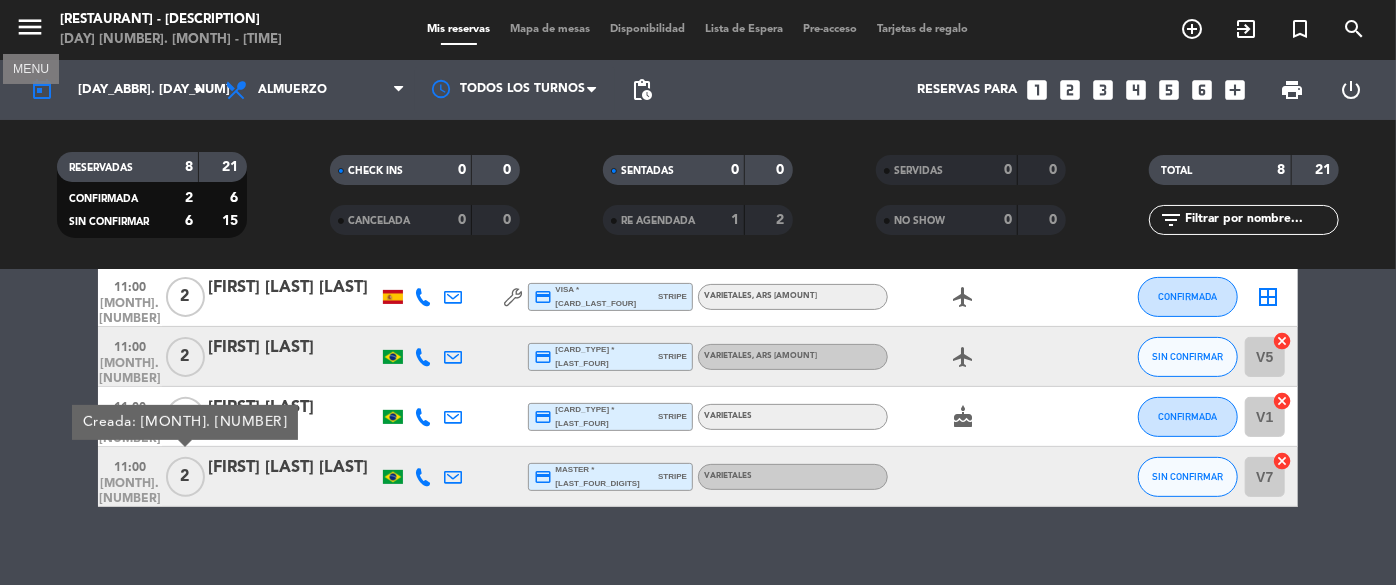 click on "menu" at bounding box center [30, 27] 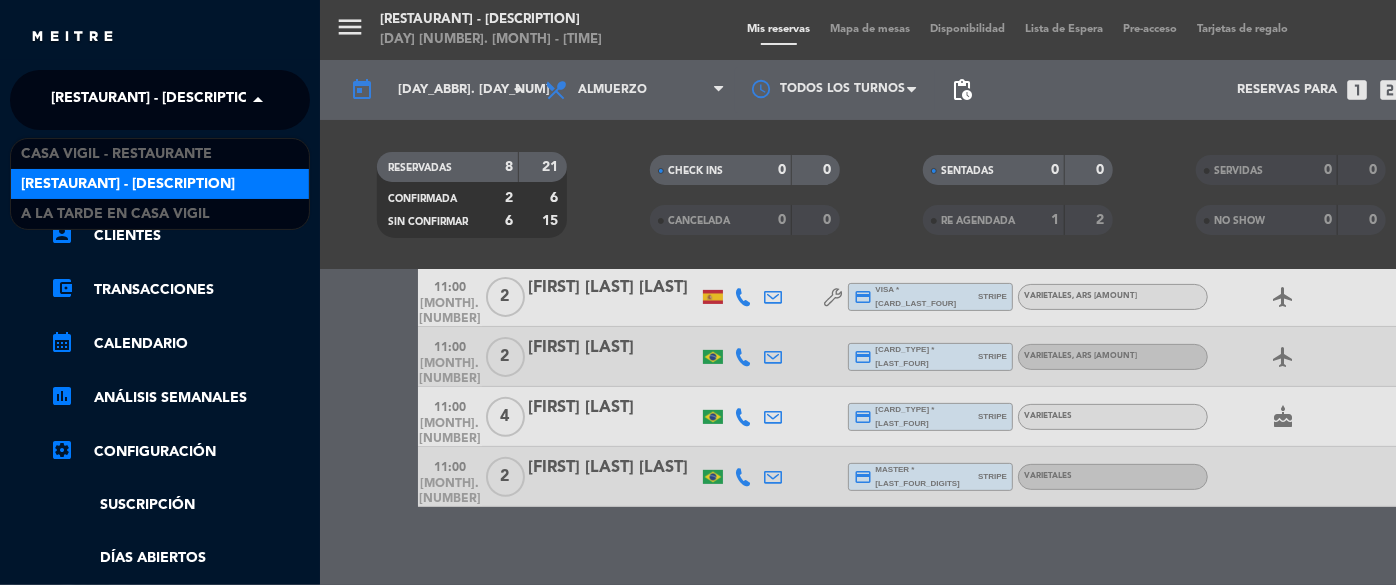 click 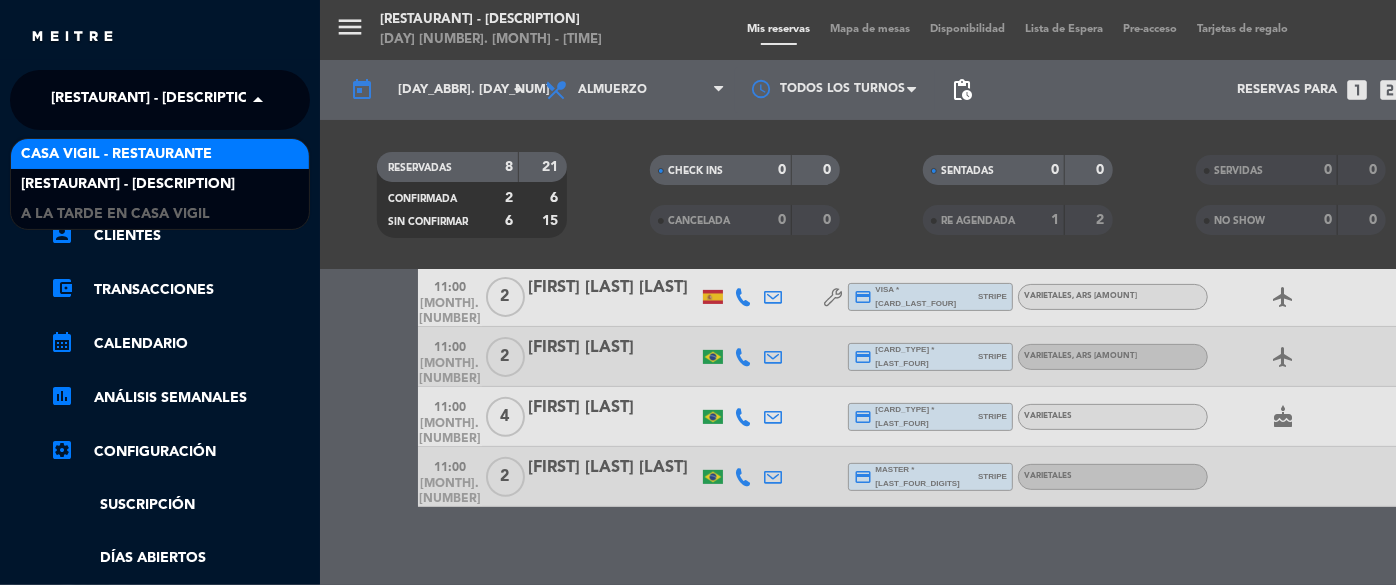 click on "Casa Vigil - Restaurante" at bounding box center (116, 154) 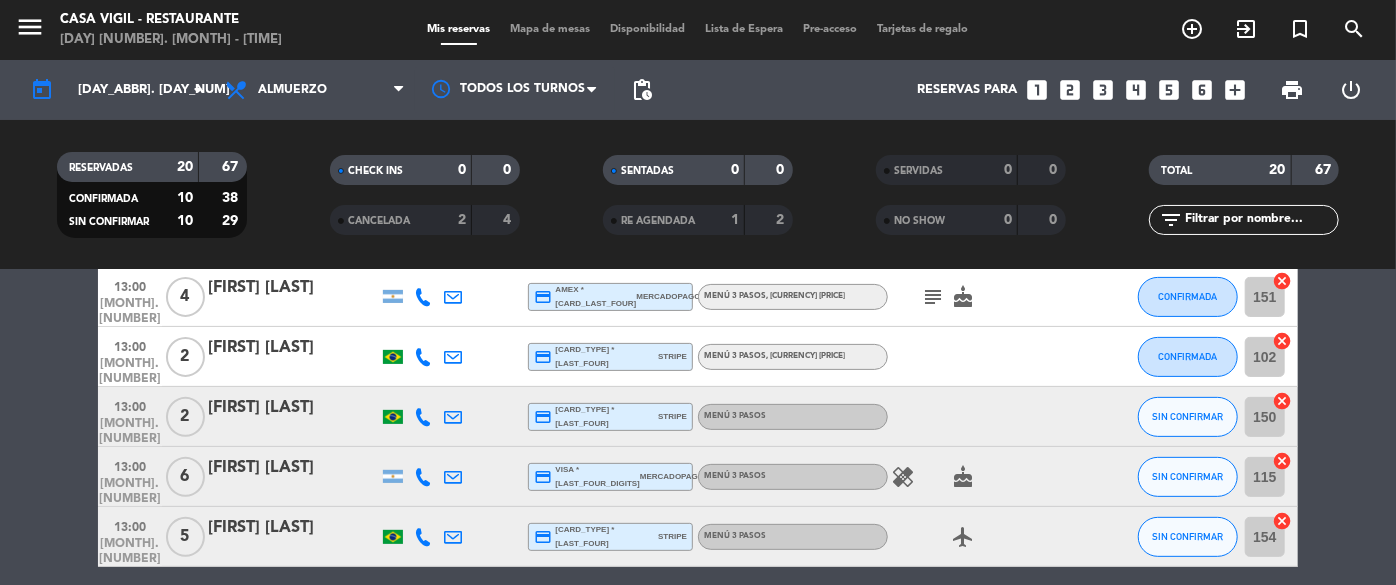scroll, scrollTop: 0, scrollLeft: 0, axis: both 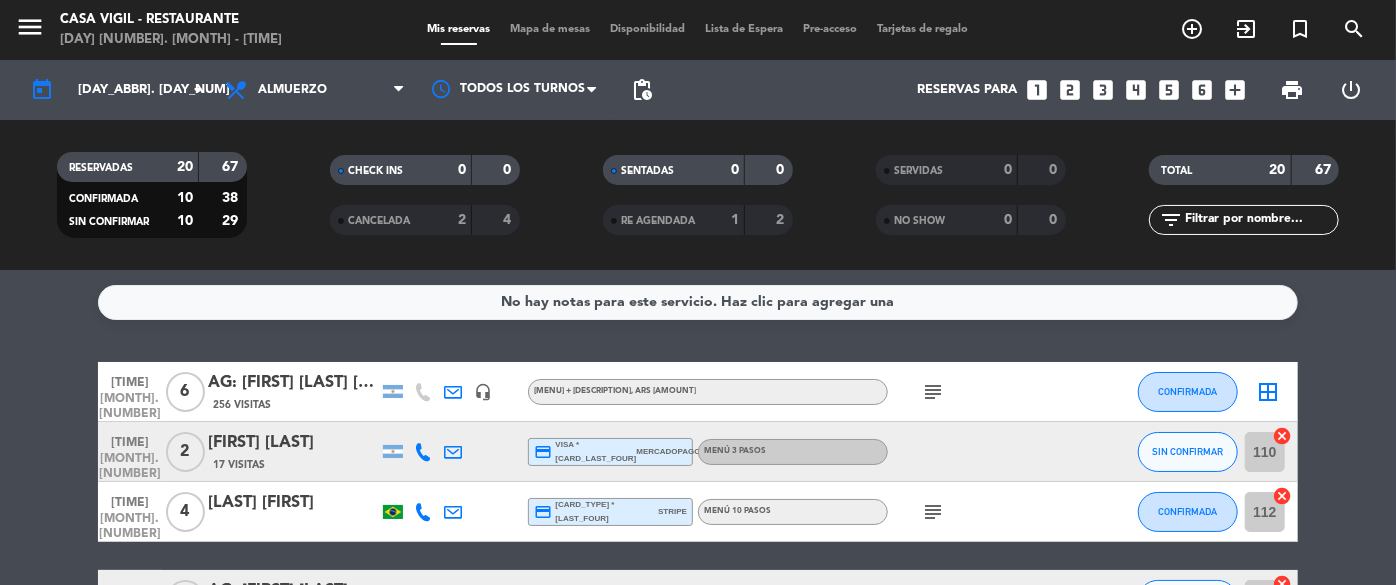 click on "[MONTH]. [NUMBER]" 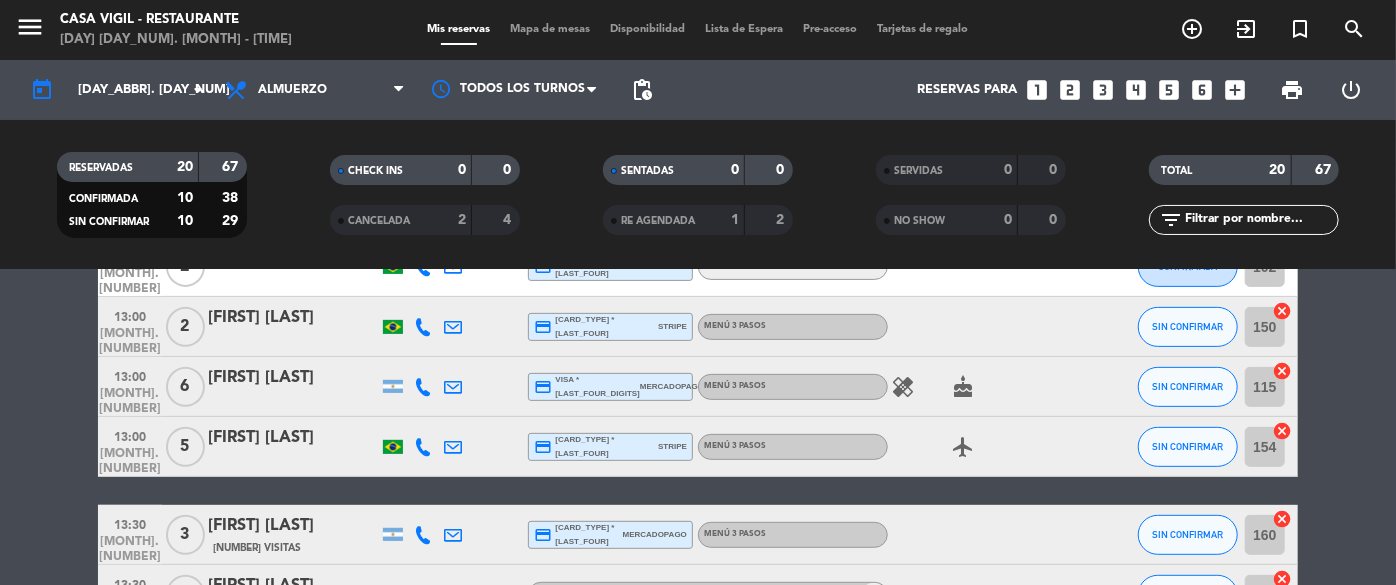 scroll, scrollTop: 454, scrollLeft: 0, axis: vertical 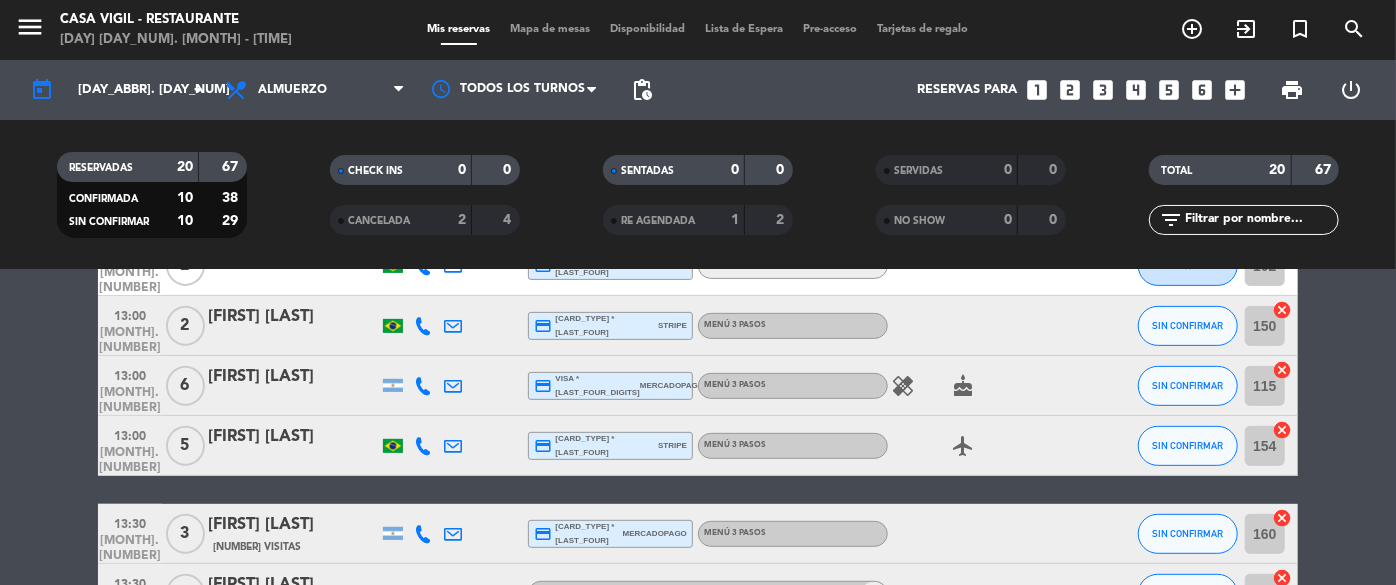 click on "[MONTH]. [NUMBER]" 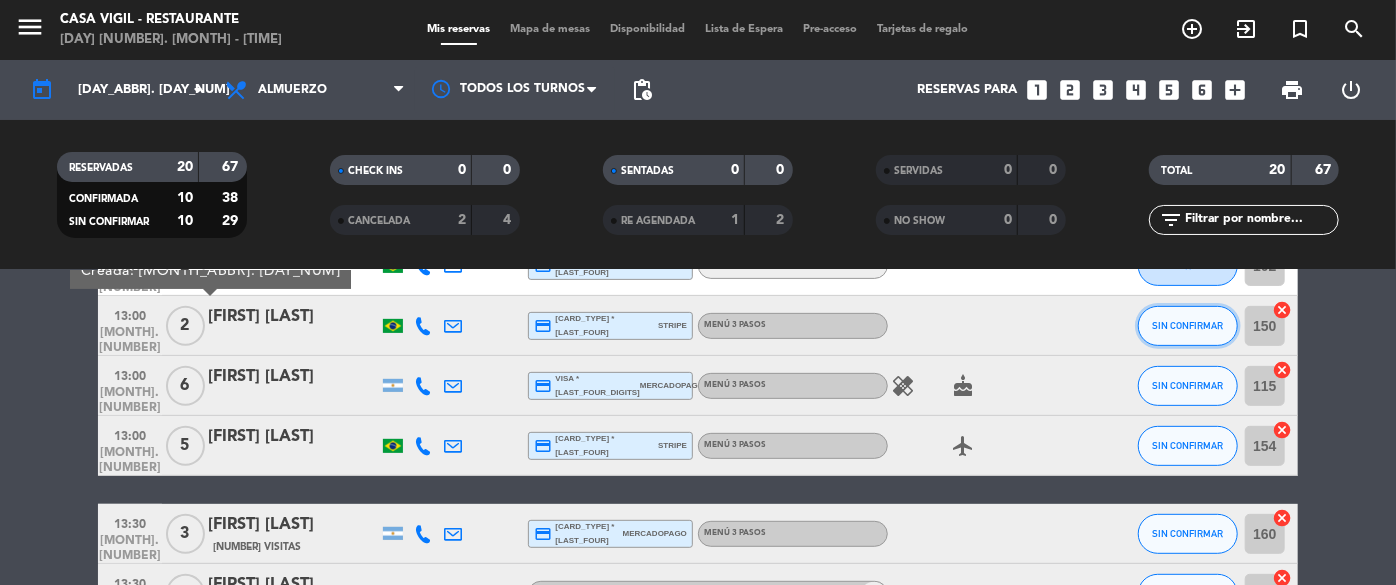 click on "SIN CONFIRMAR" 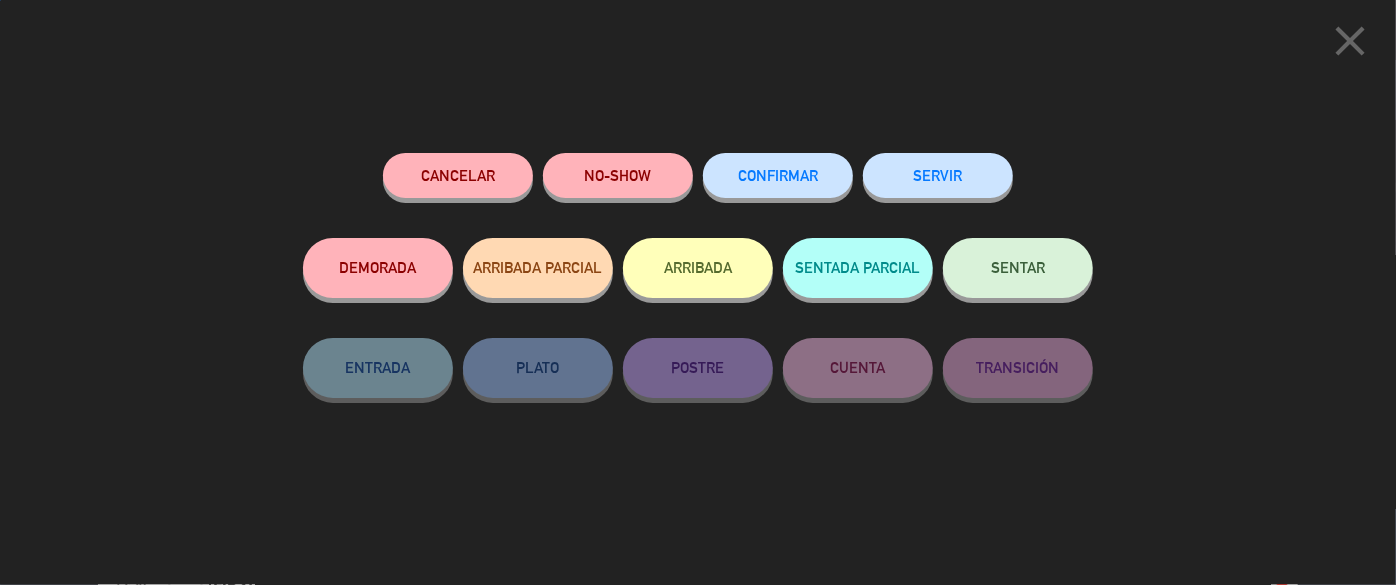 click on "CONFIRMAR" 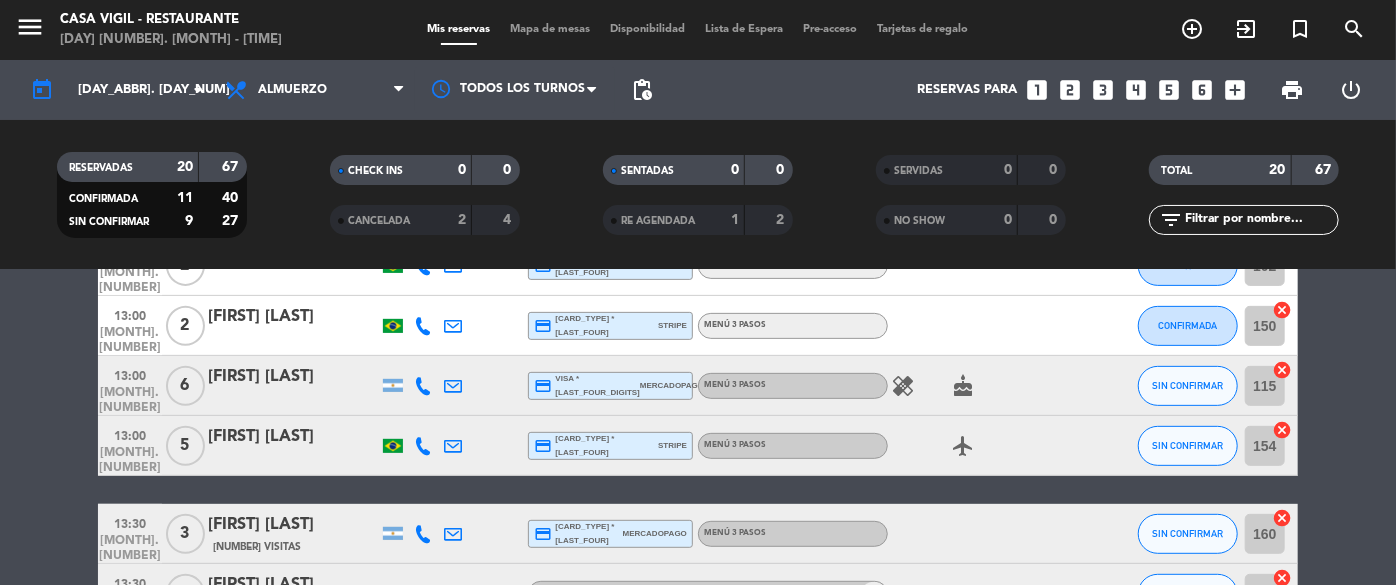 click on "[MONTH]. [NUMBER]" 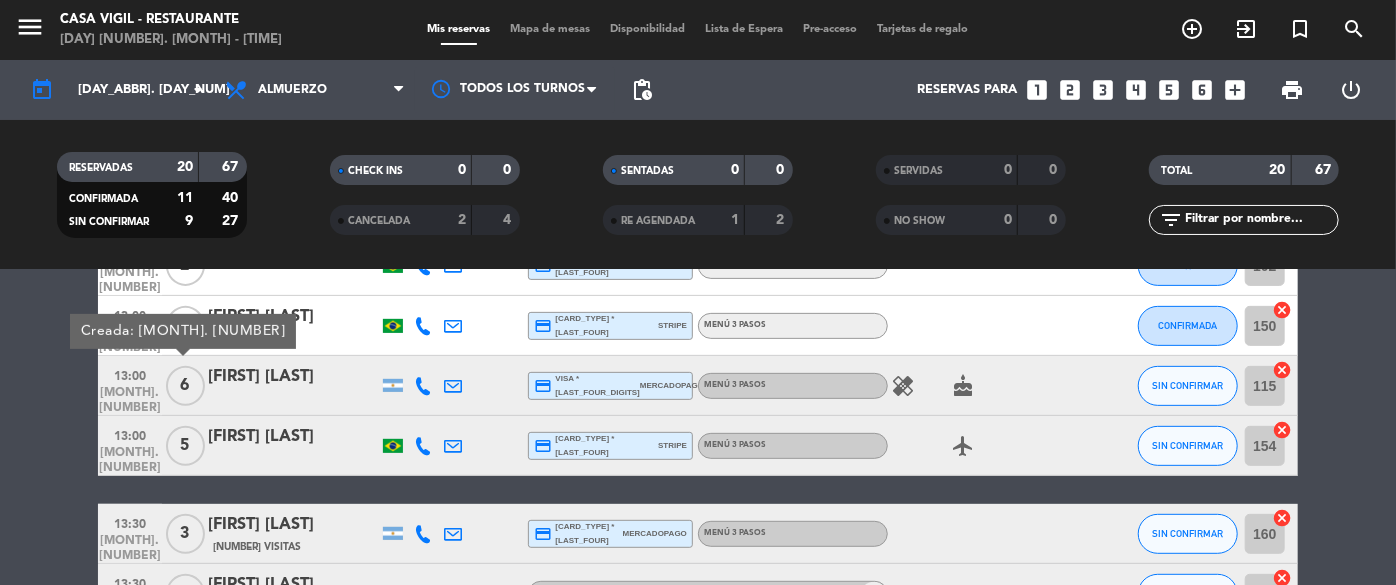 click on "13:00" 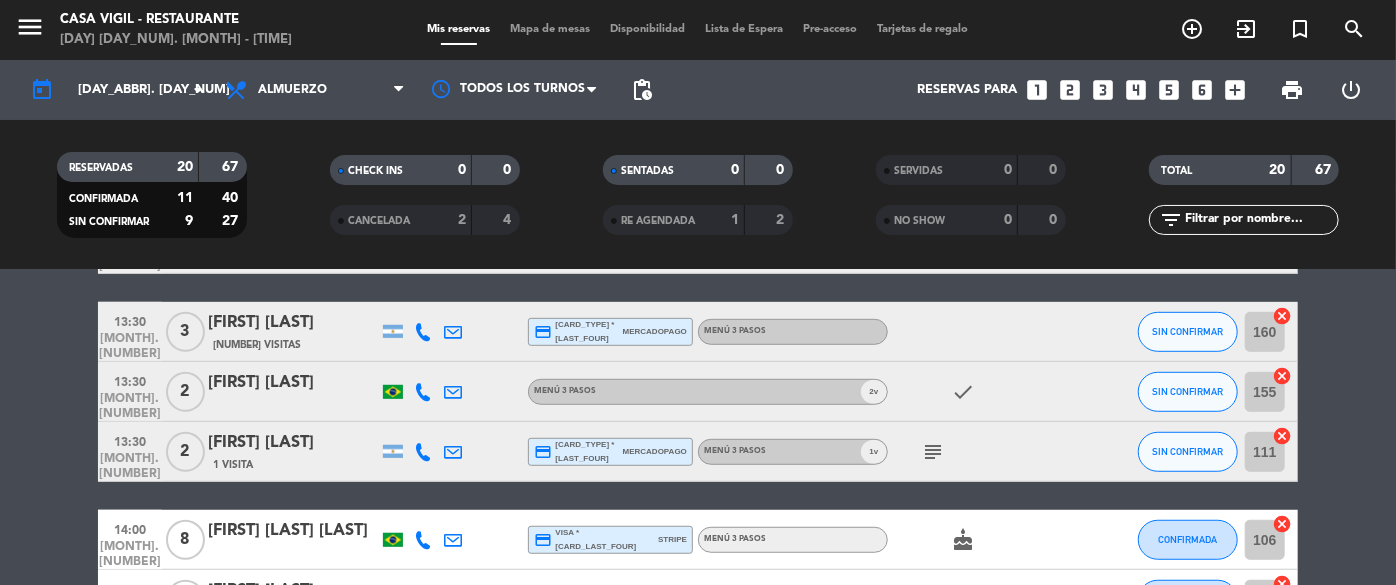 scroll, scrollTop: 636, scrollLeft: 0, axis: vertical 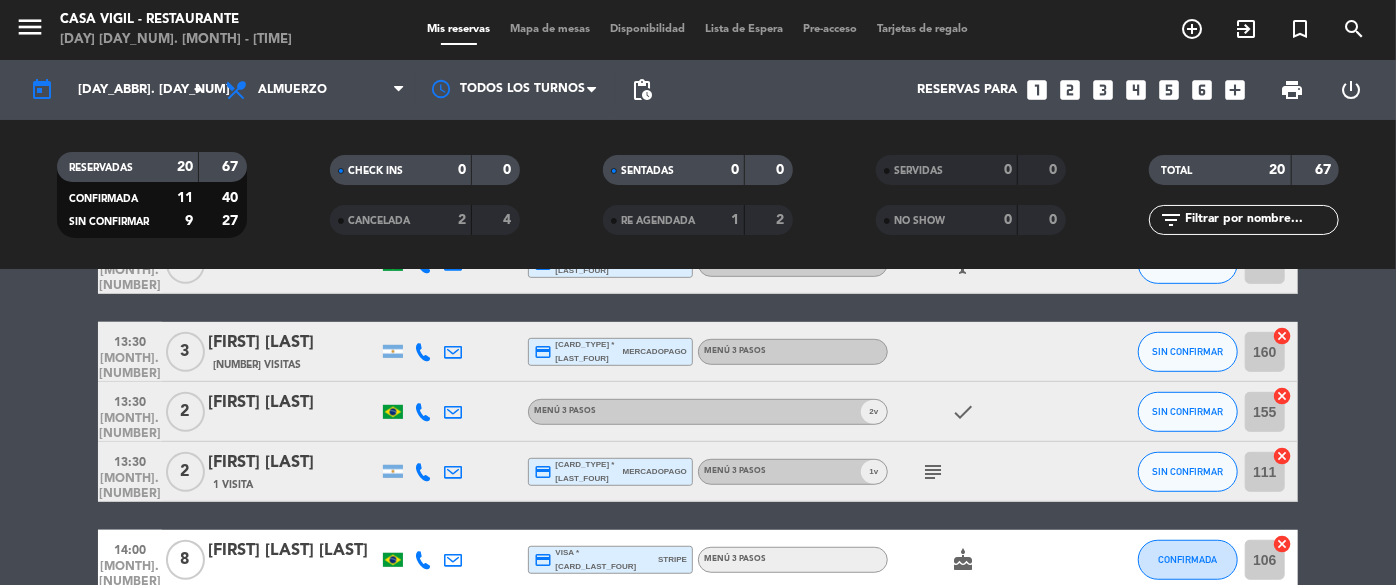 click on "[MONTH]. [NUMBER]" 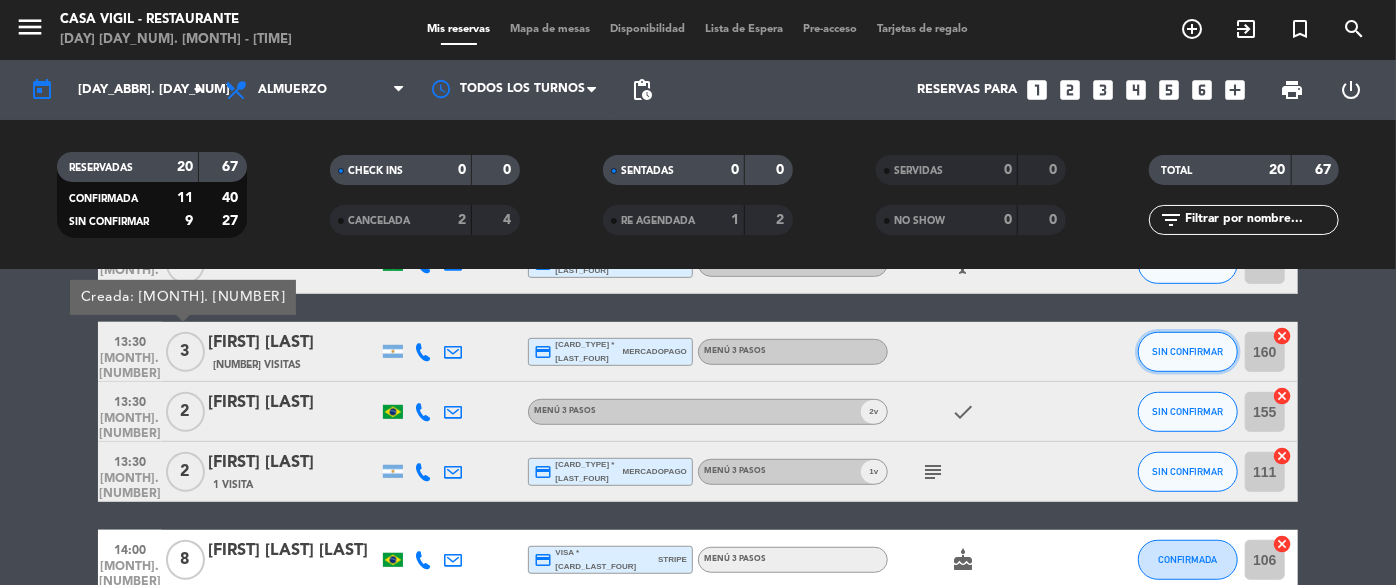 click on "SIN CONFIRMAR" 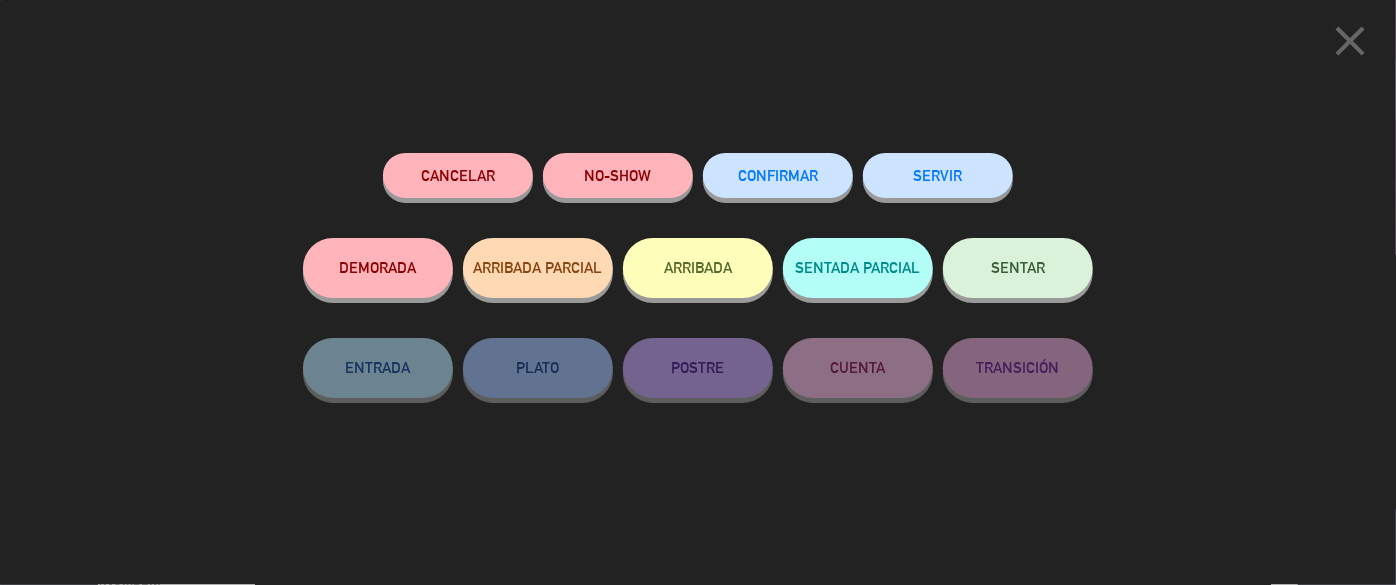 click on "CONFIRMAR" 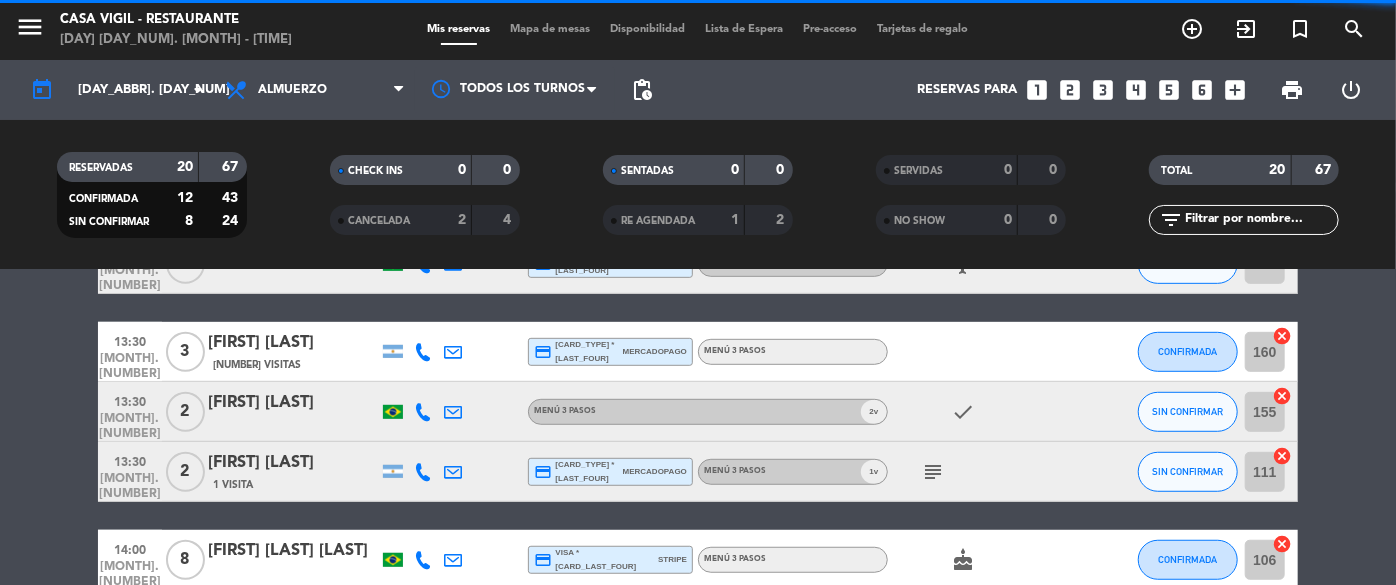 click on "13:30" 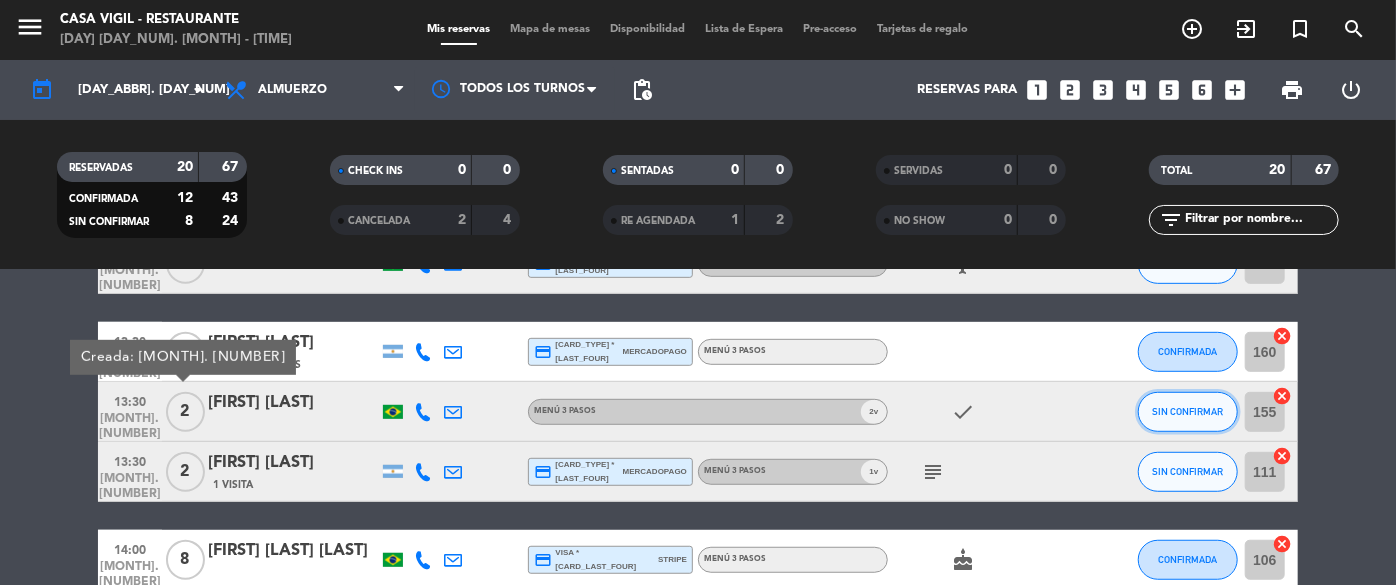 click on "SIN CONFIRMAR" 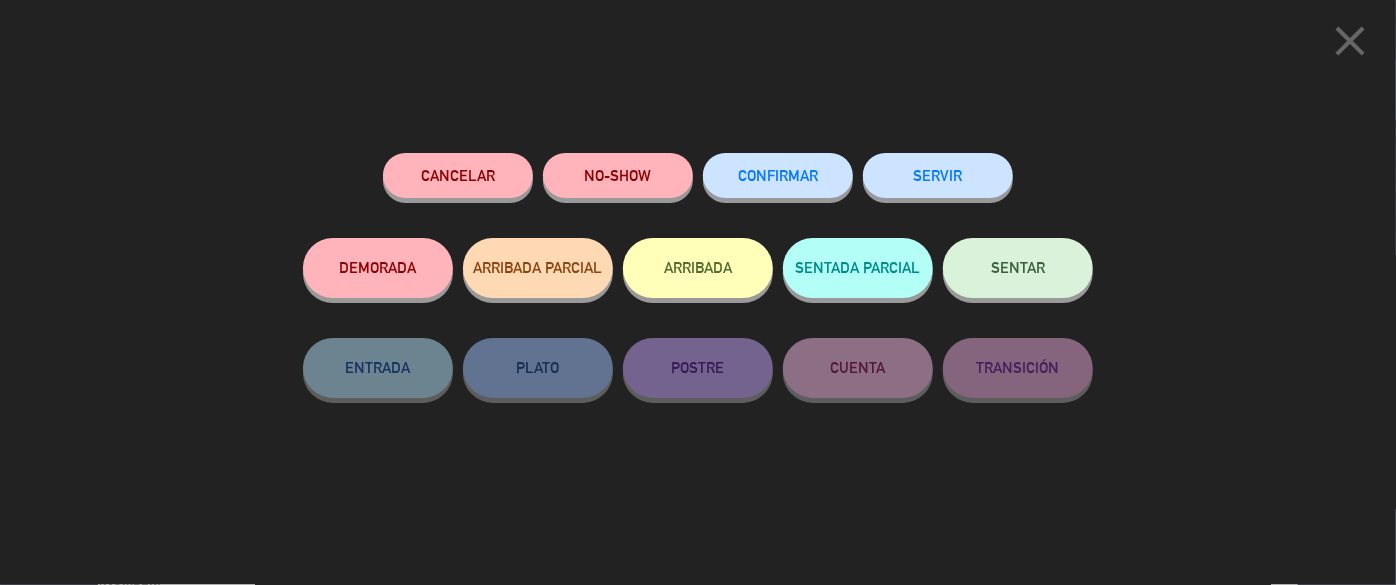 click on "CONFIRMAR" 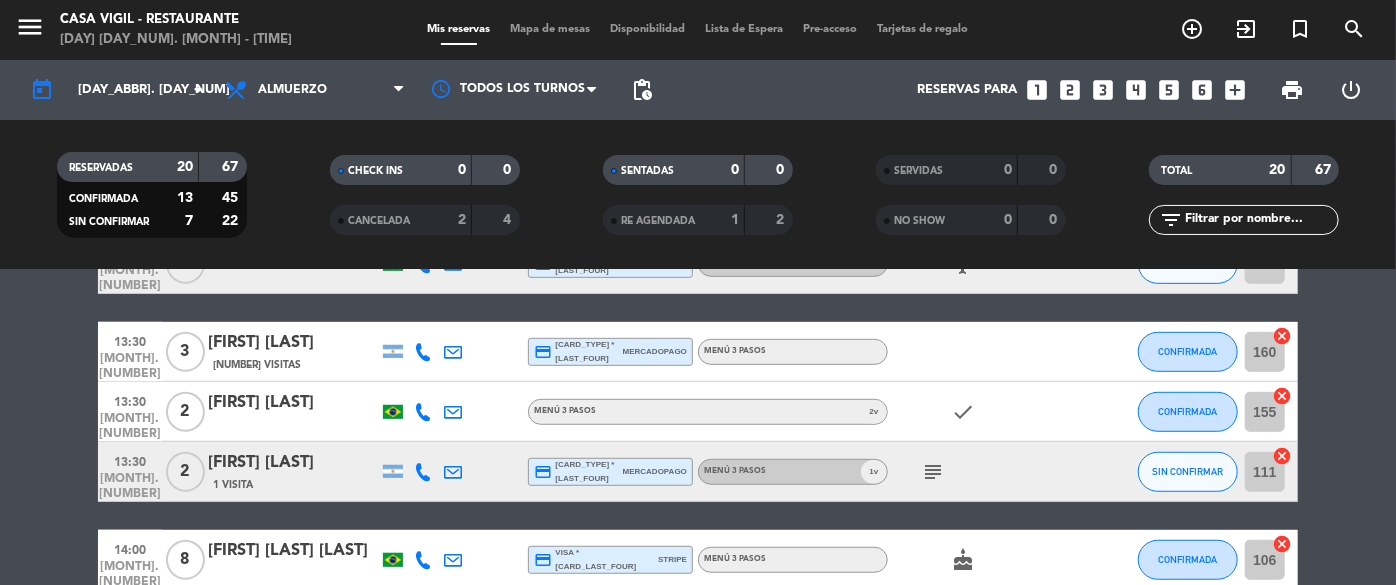 click on "[MONTH]. [NUMBER]" 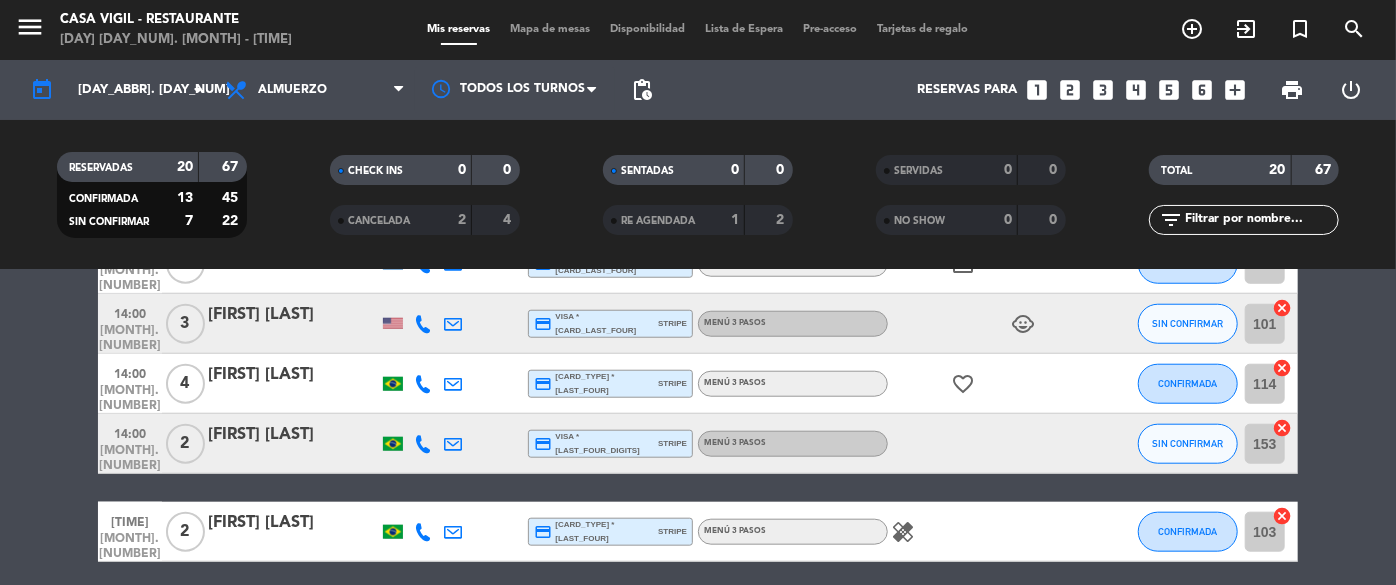 scroll, scrollTop: 1000, scrollLeft: 0, axis: vertical 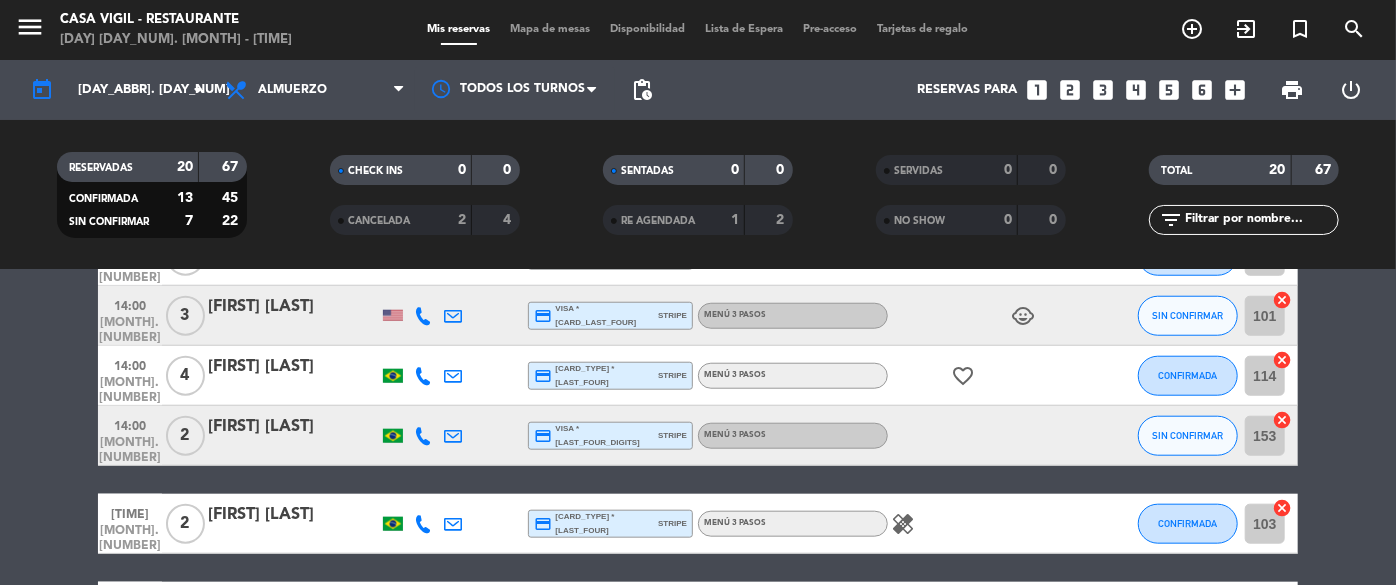 click on "[MONTH]. [NUMBER]" 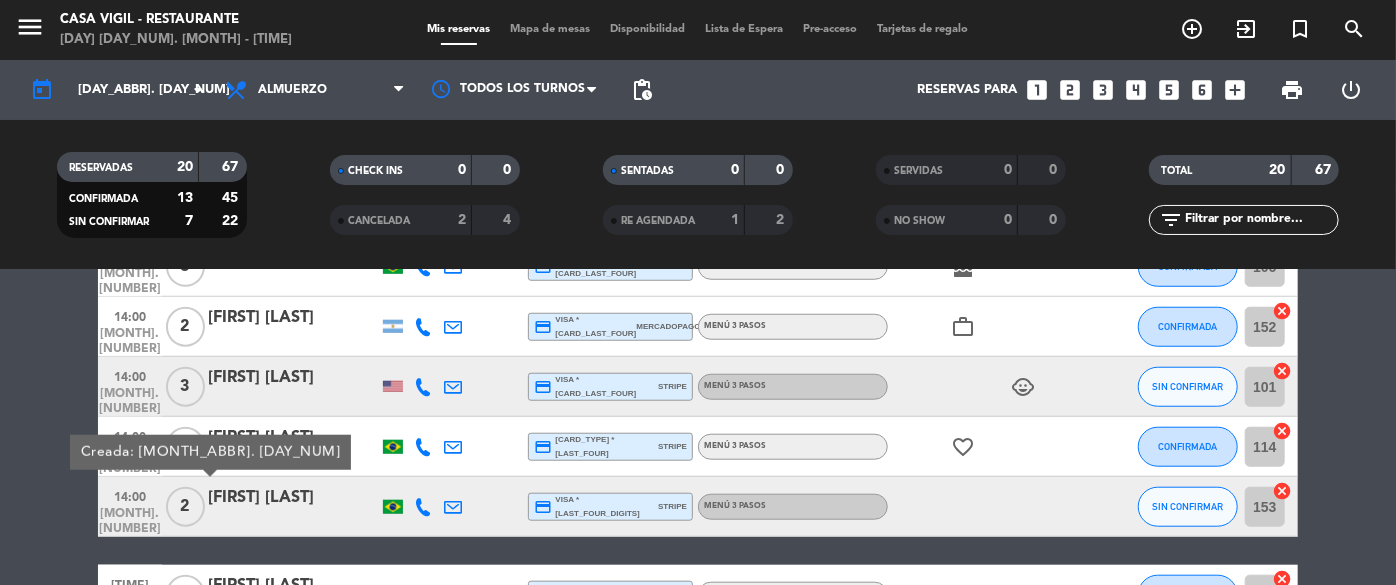 scroll, scrollTop: 909, scrollLeft: 0, axis: vertical 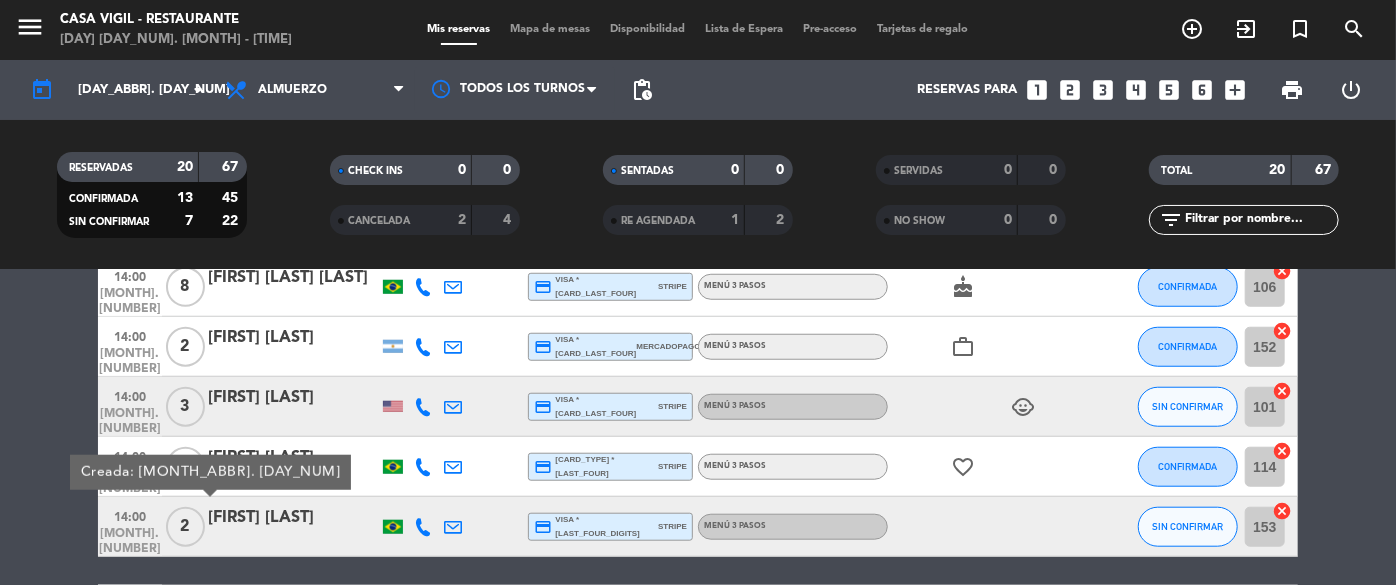 click on "14:00" 